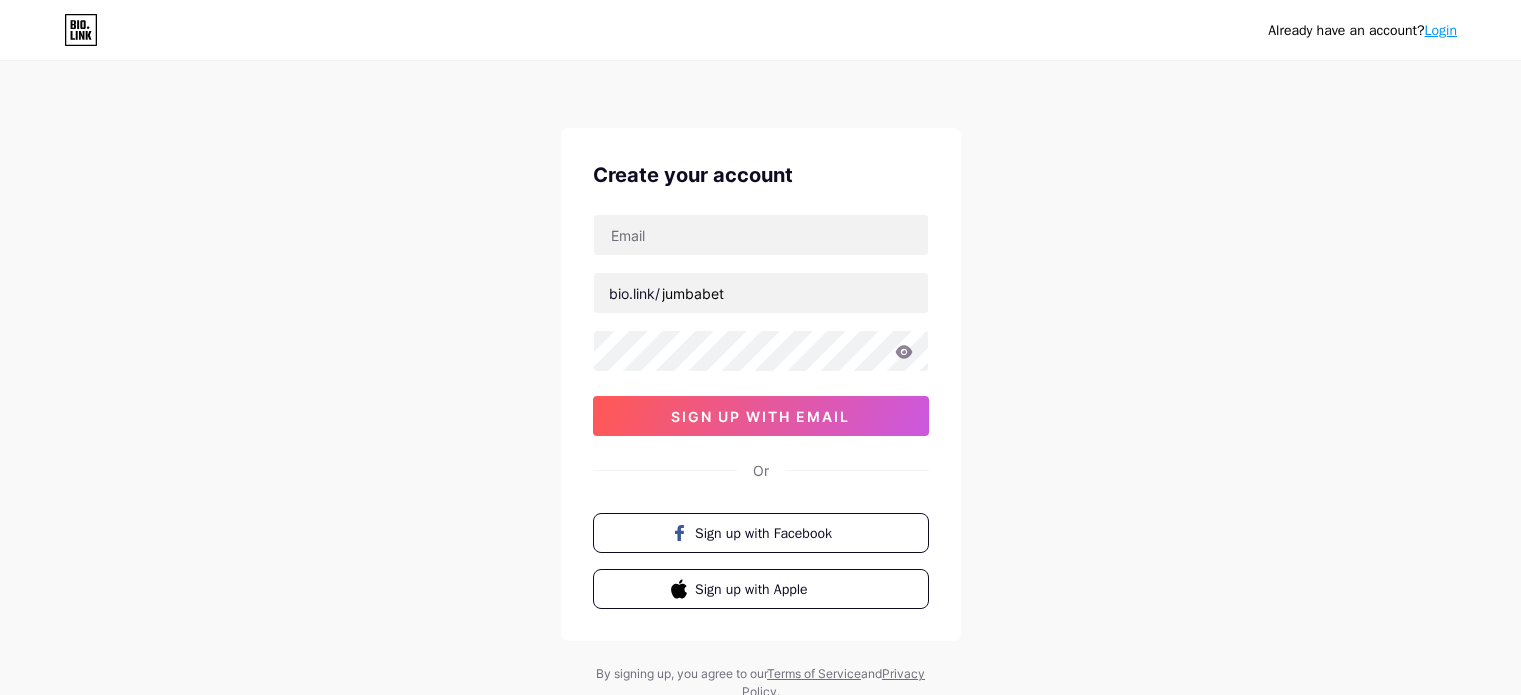 scroll, scrollTop: 0, scrollLeft: 0, axis: both 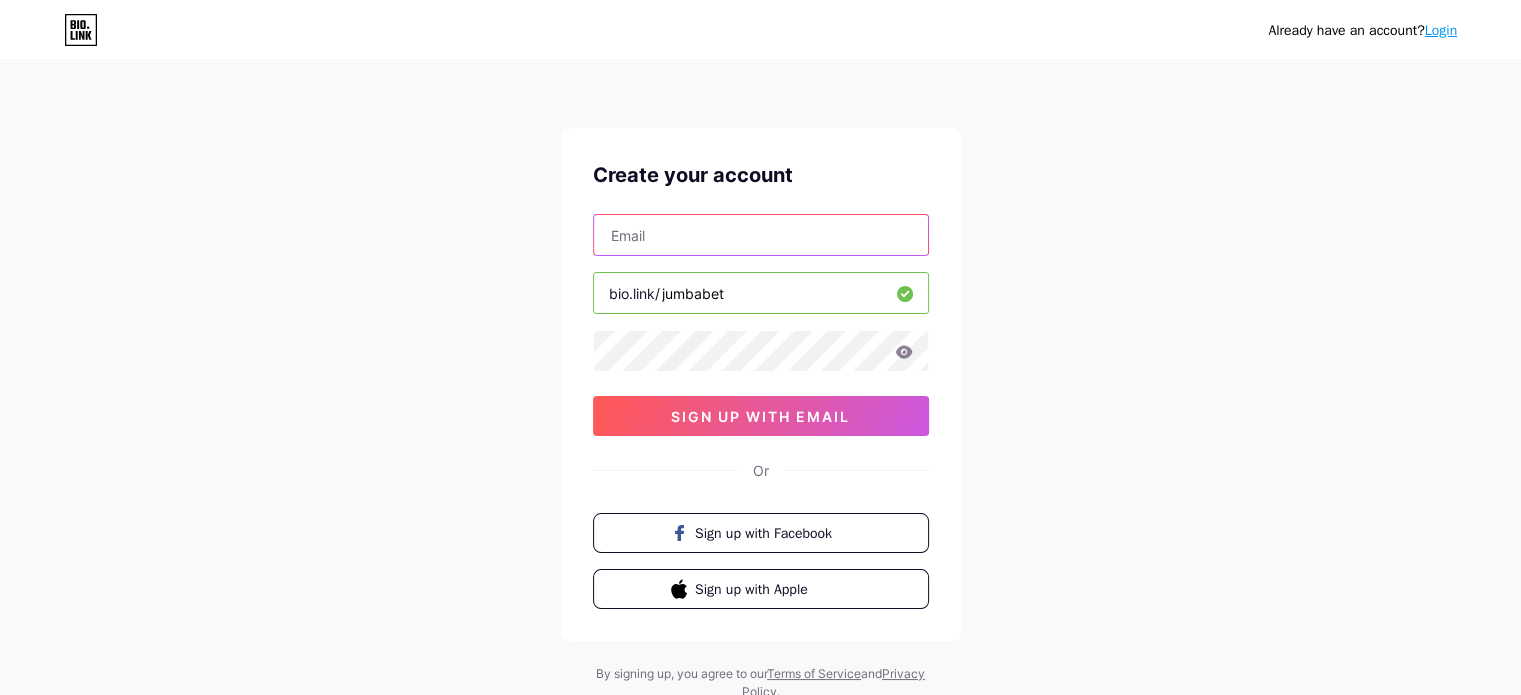 click at bounding box center (761, 235) 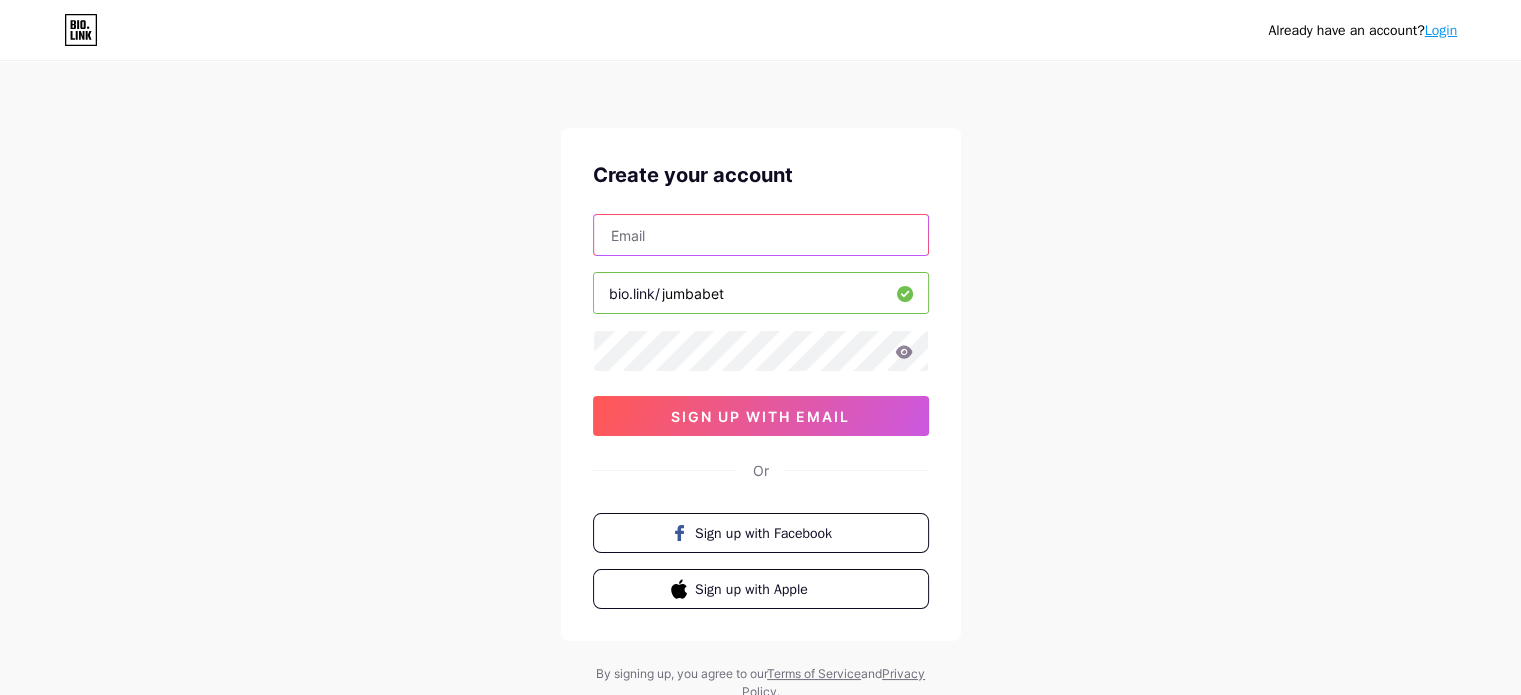 type on "[BRAND]@[DOMAIN]" 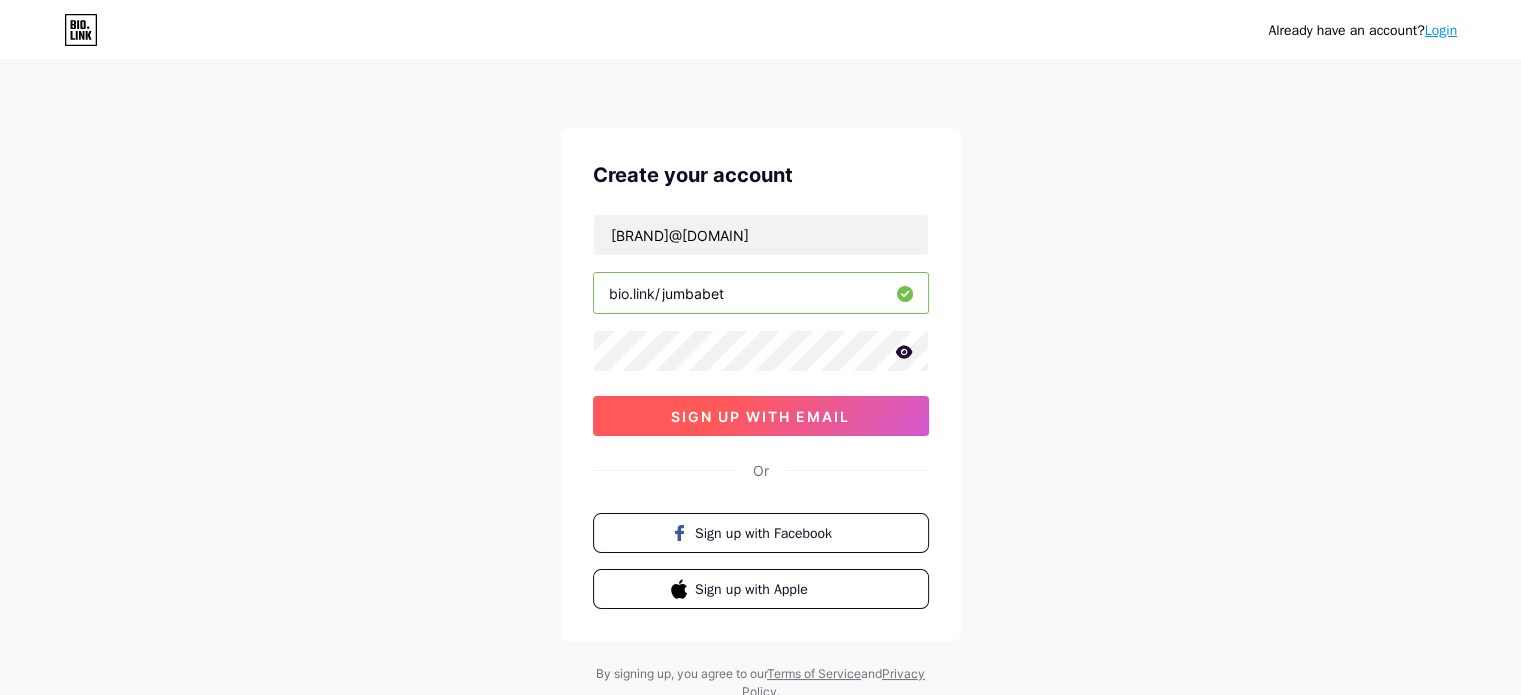 click on "sign up with email" at bounding box center (760, 416) 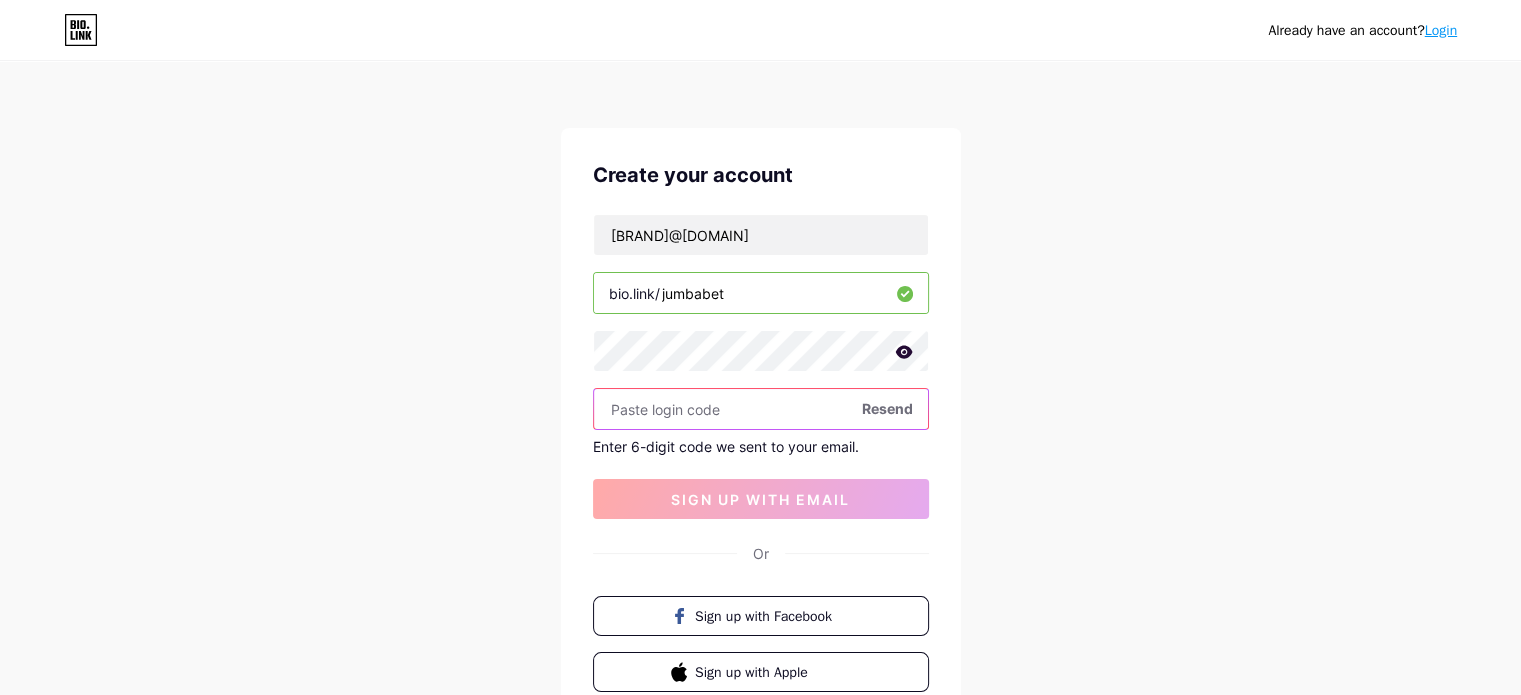click at bounding box center [761, 409] 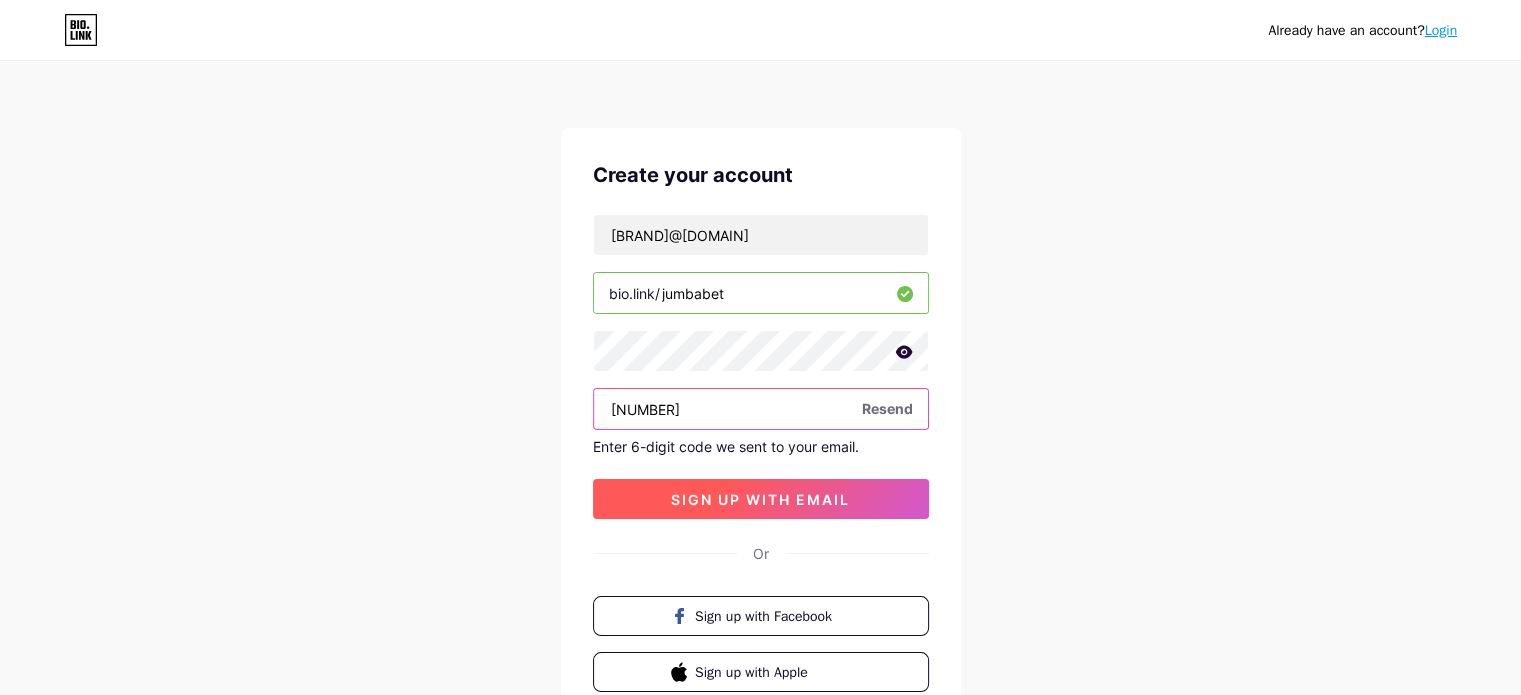 type on "[NUMBER]" 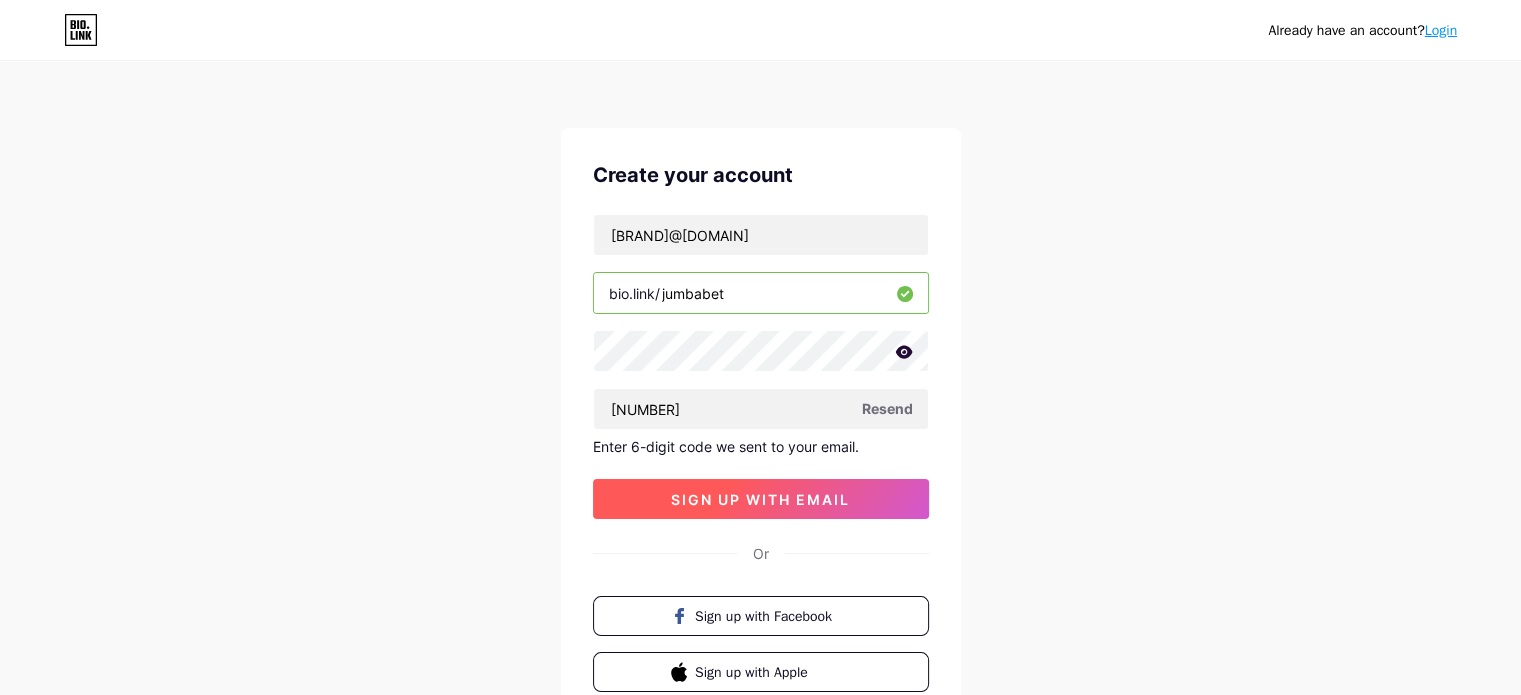 click on "sign up with email" at bounding box center (761, 499) 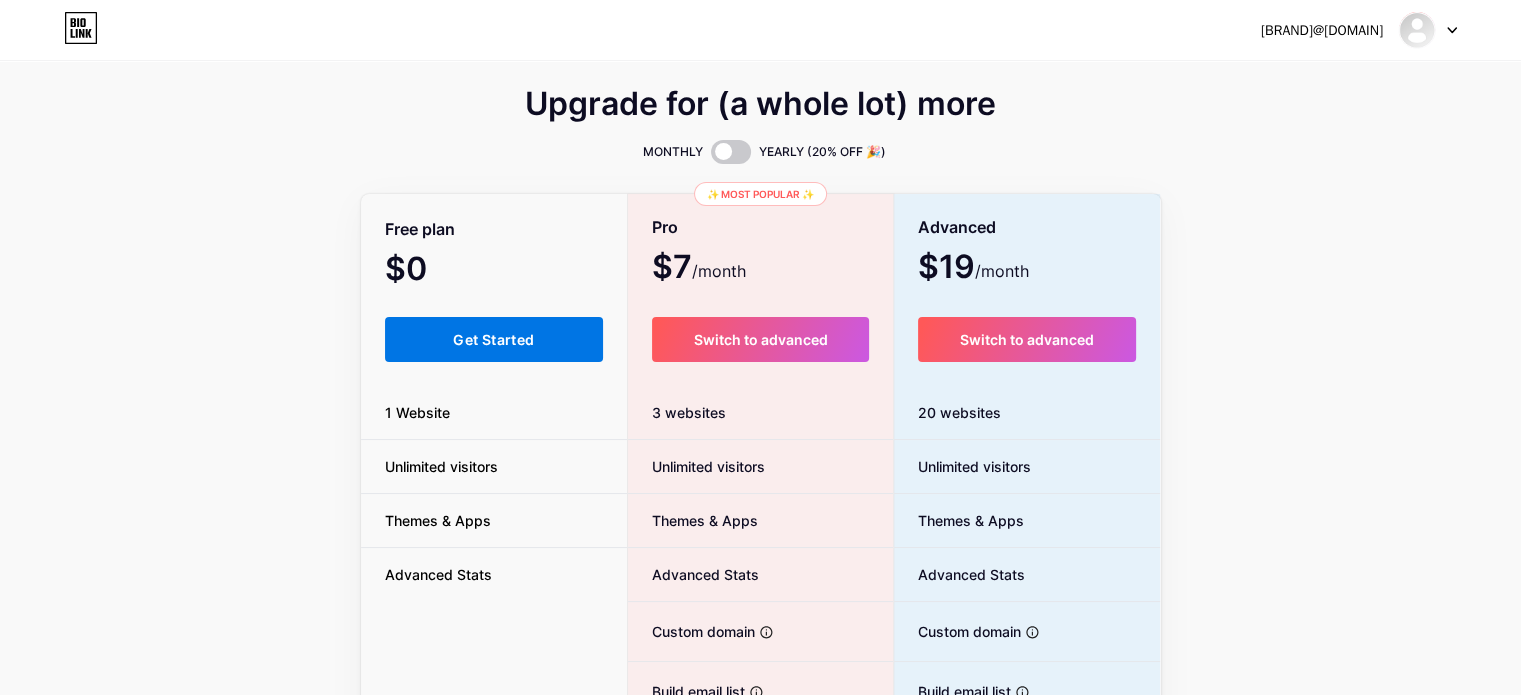 click on "Get Started" at bounding box center [494, 339] 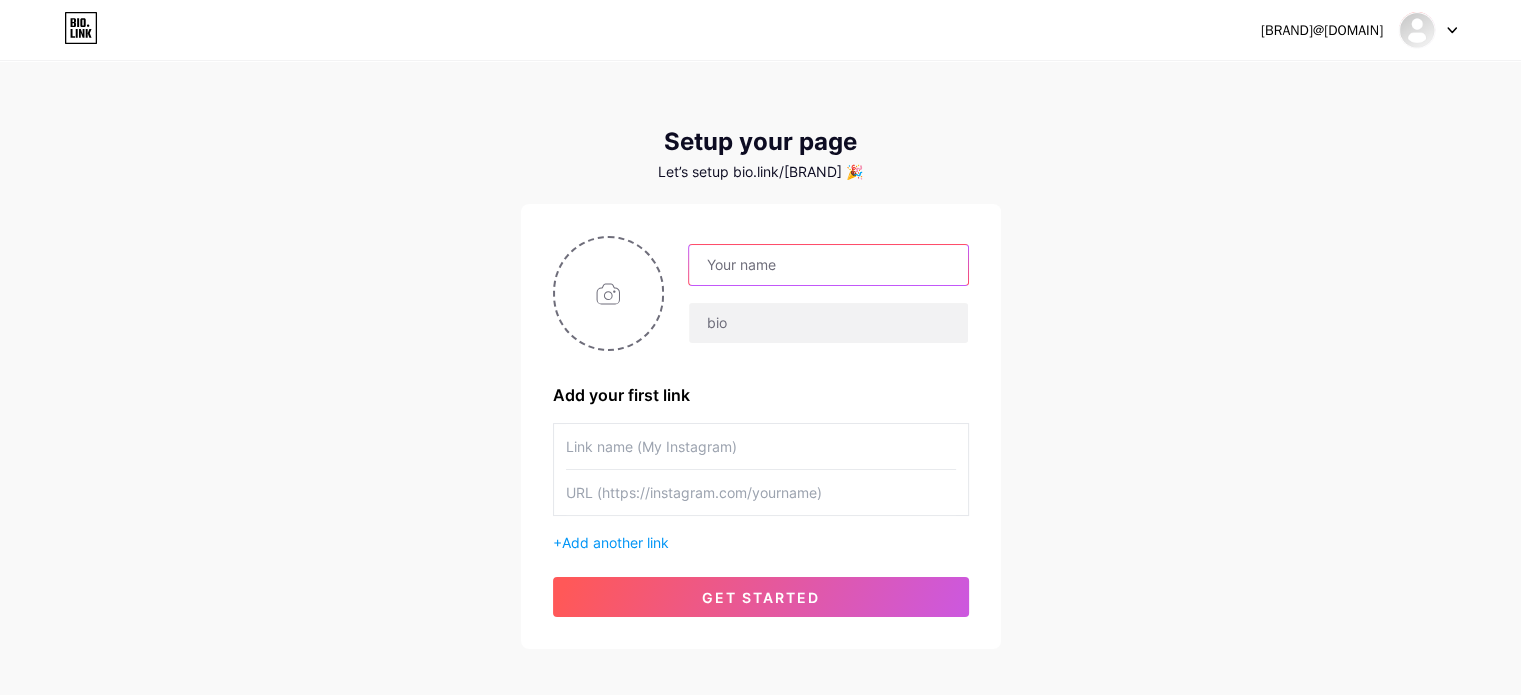 click at bounding box center (828, 265) 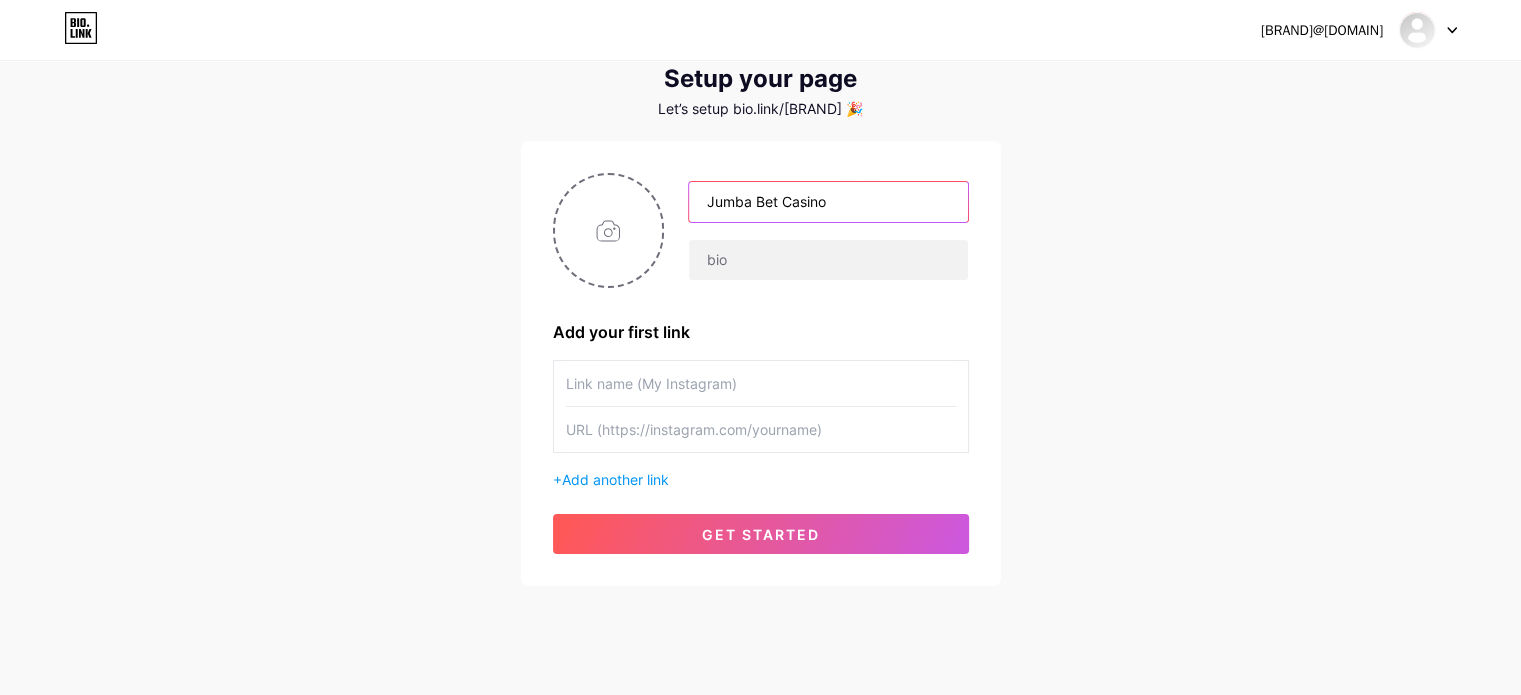 scroll, scrollTop: 97, scrollLeft: 0, axis: vertical 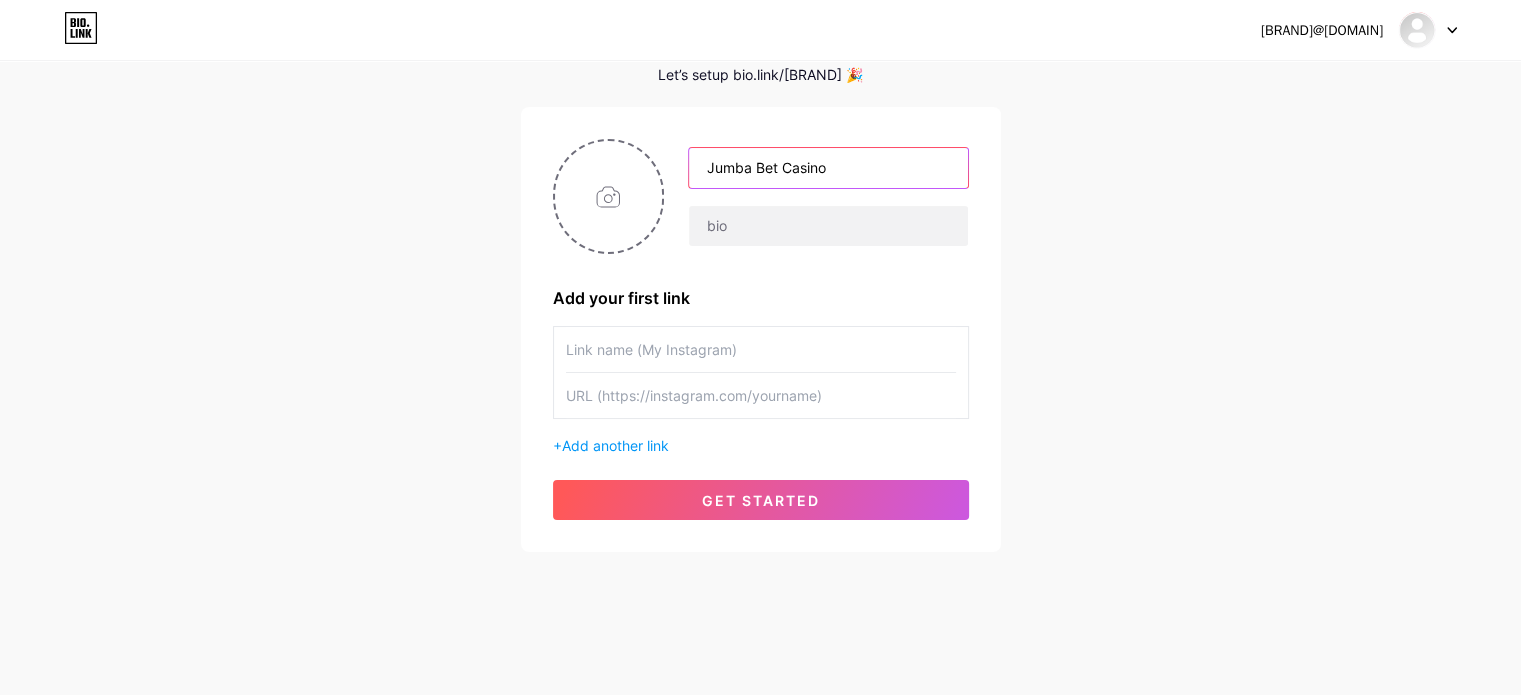 type on "Jumba Bet Casino" 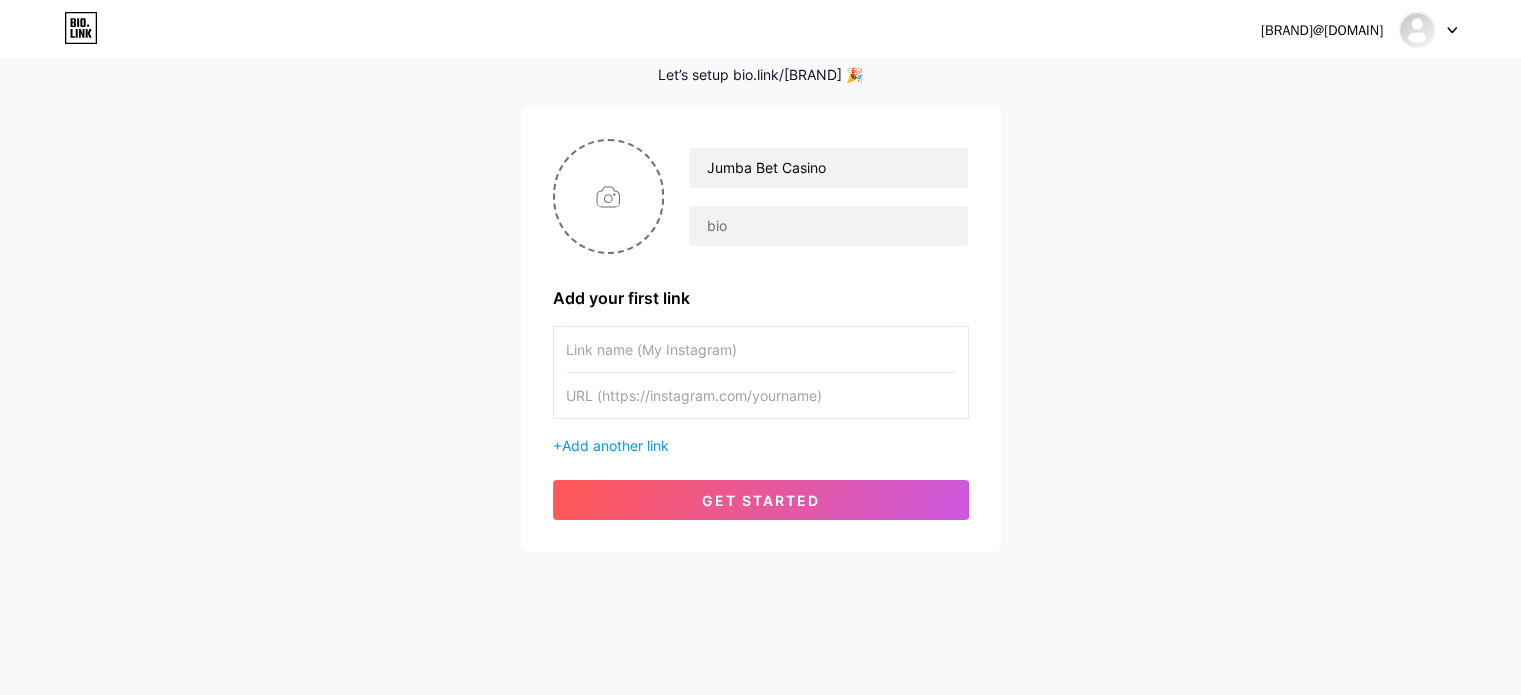 click at bounding box center (761, 349) 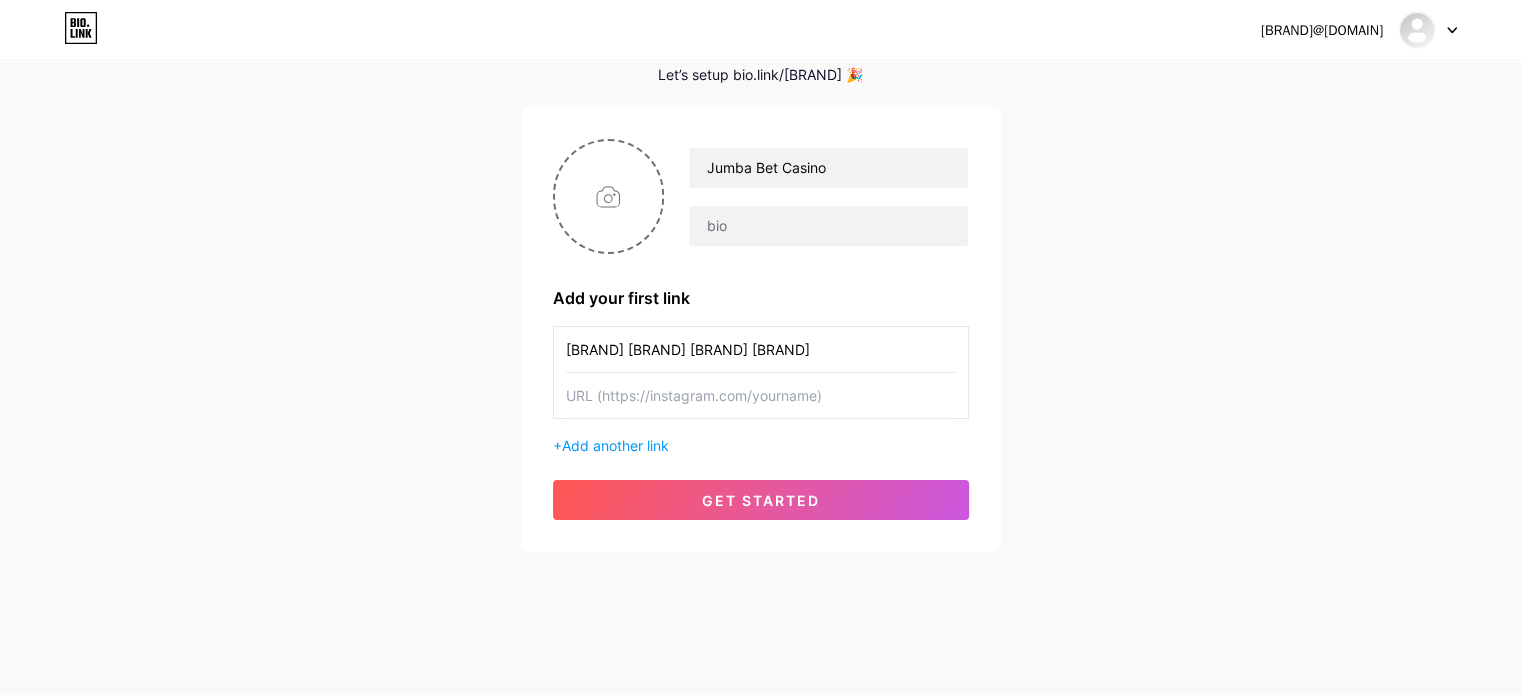 type on "[BRAND] [BRAND] [BRAND] [BRAND]" 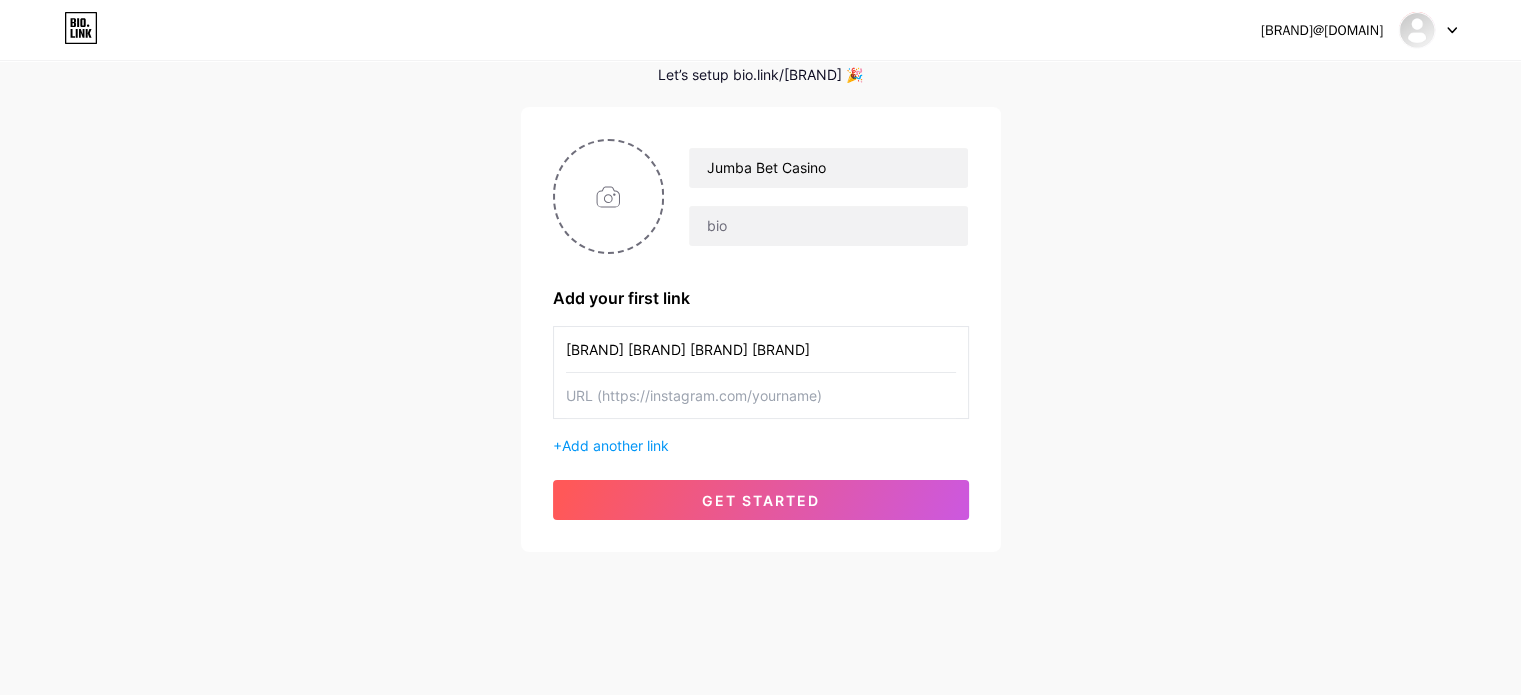 click at bounding box center [761, 395] 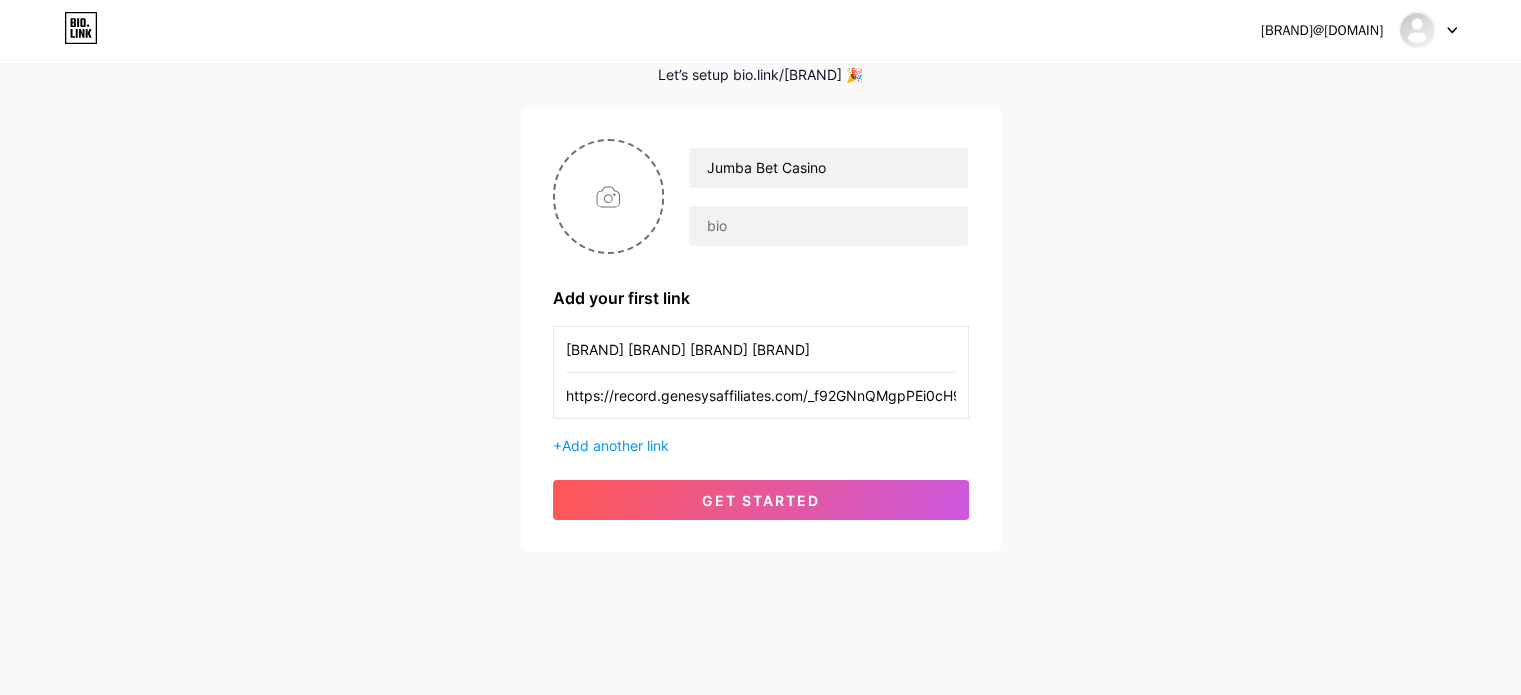 scroll, scrollTop: 0, scrollLeft: 156, axis: horizontal 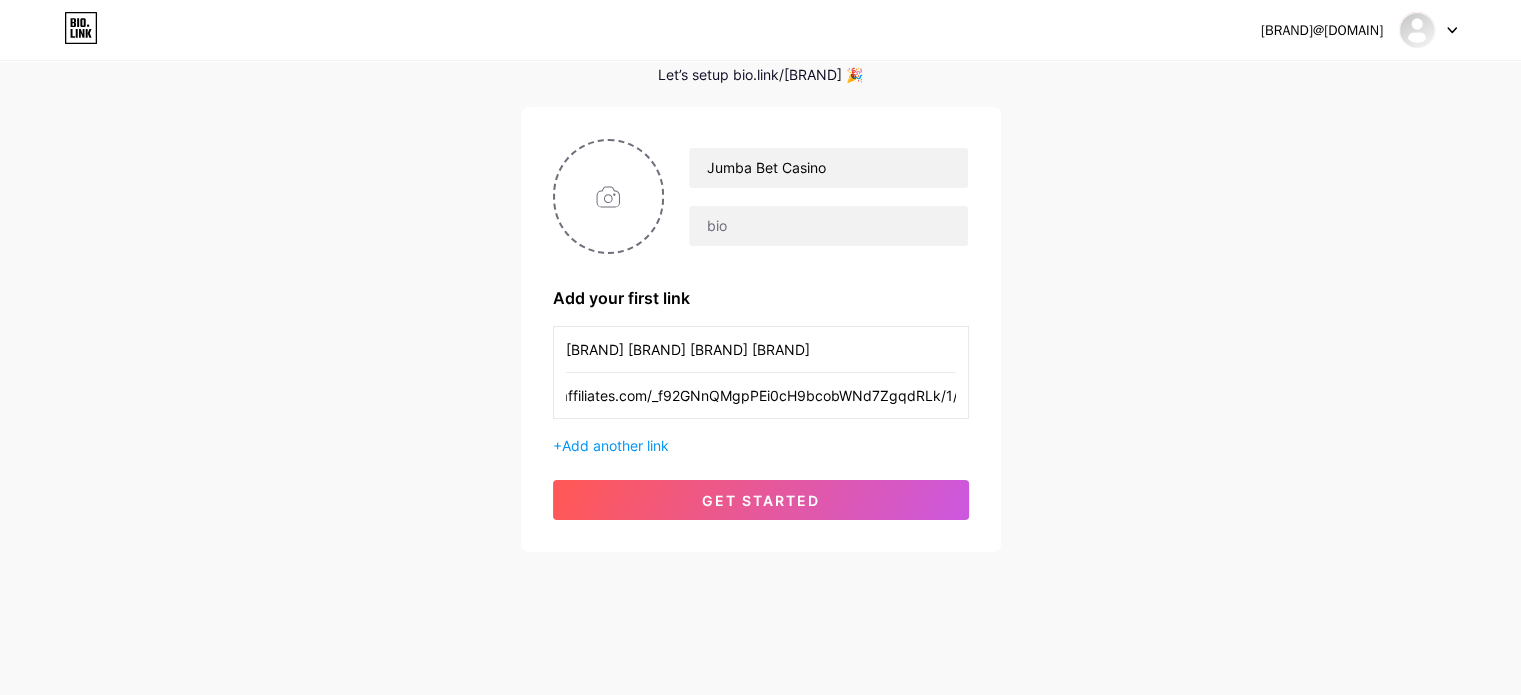 type on "https://record.genesysaffiliates.com/_f92GNnQMgpPEi0cH9bcobWNd7ZgqdRLk/1/" 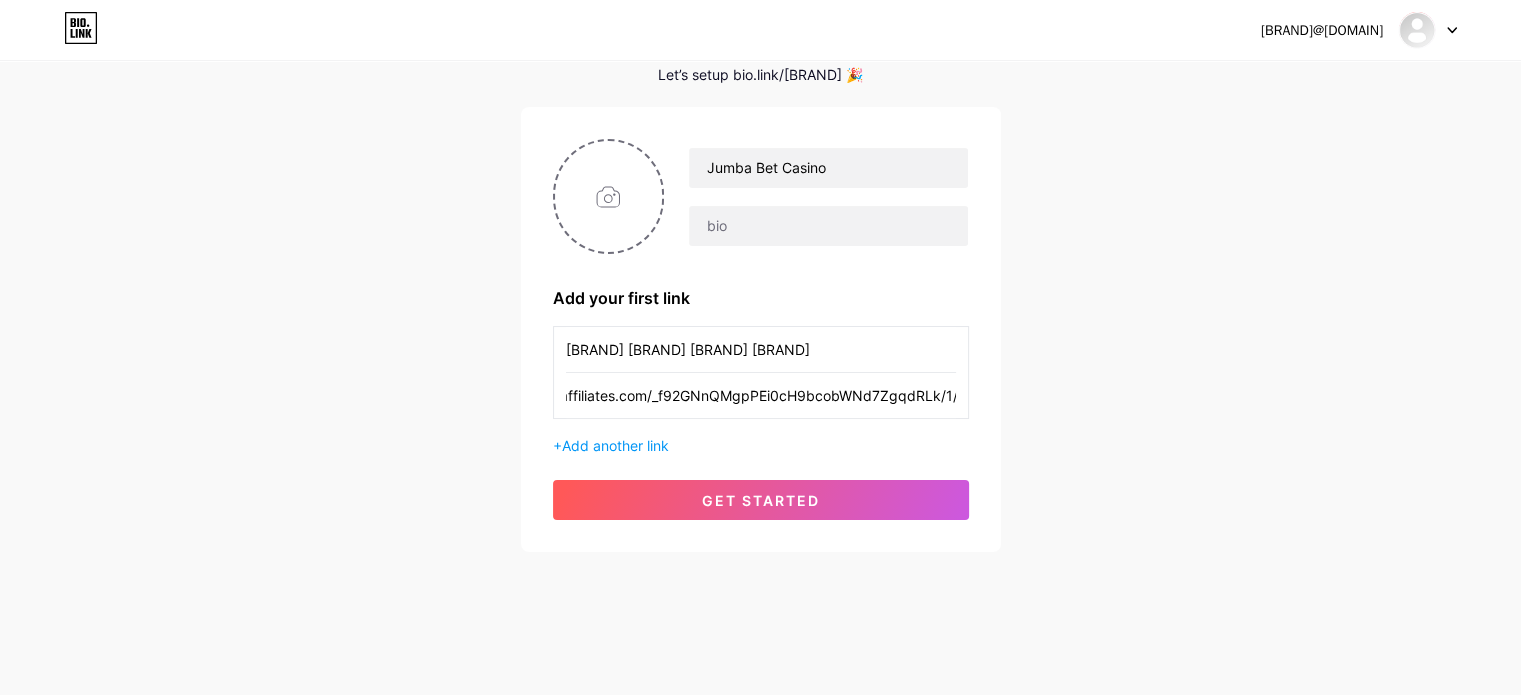 scroll, scrollTop: 0, scrollLeft: 0, axis: both 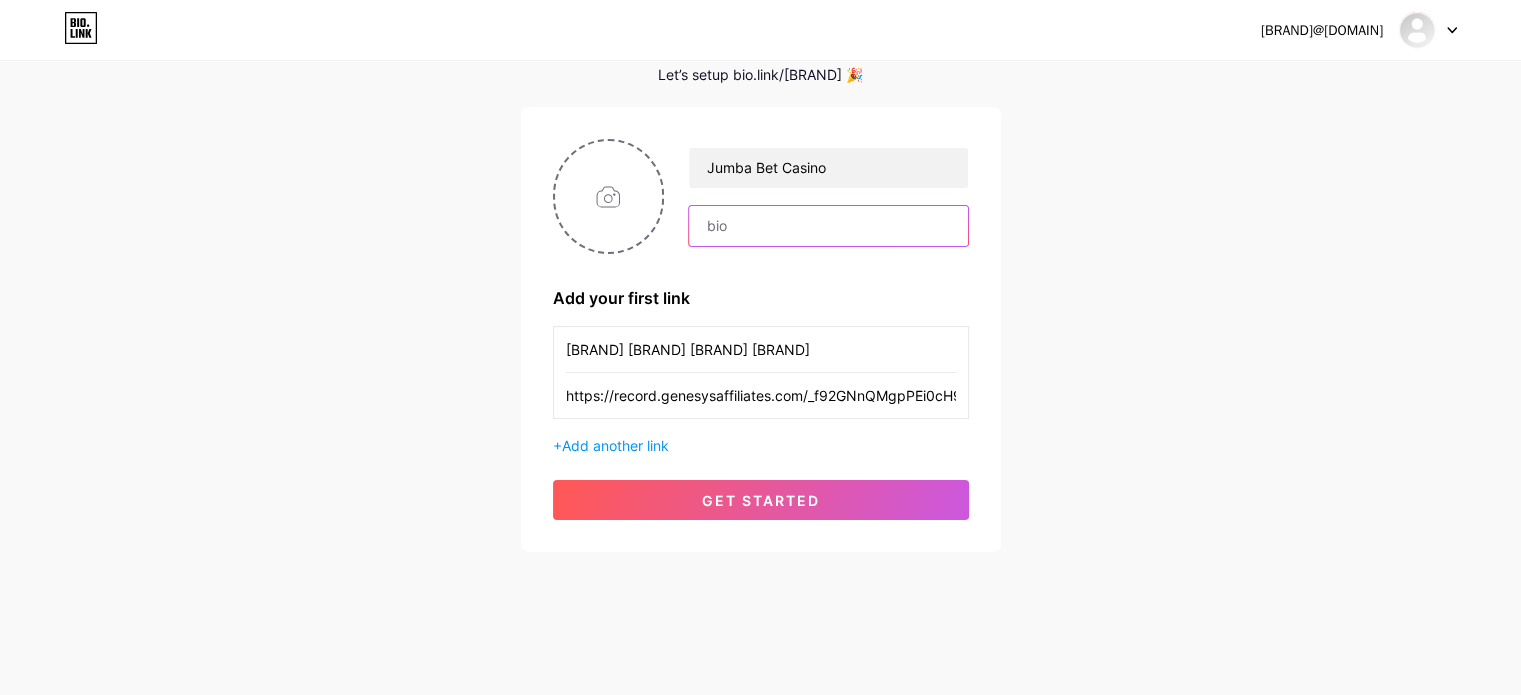 click at bounding box center [828, 226] 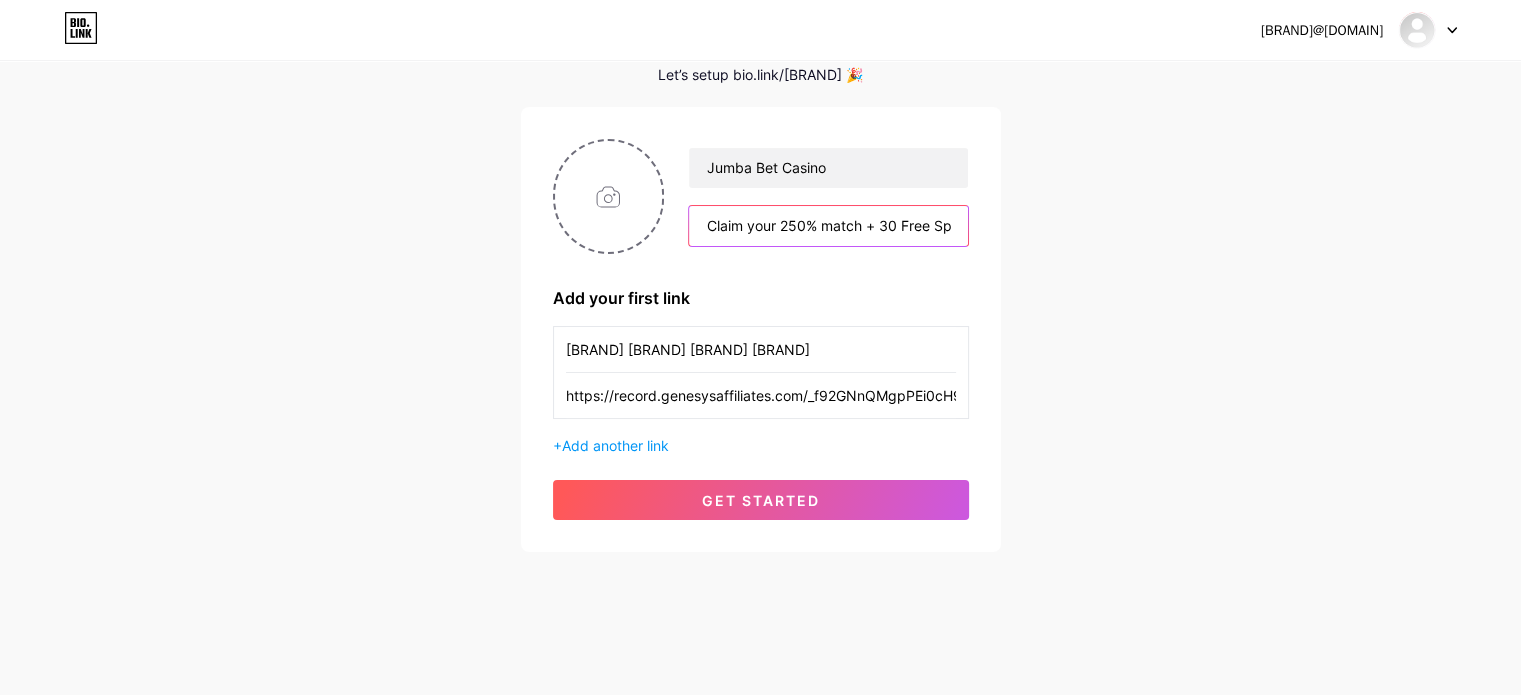 scroll, scrollTop: 0, scrollLeft: 308, axis: horizontal 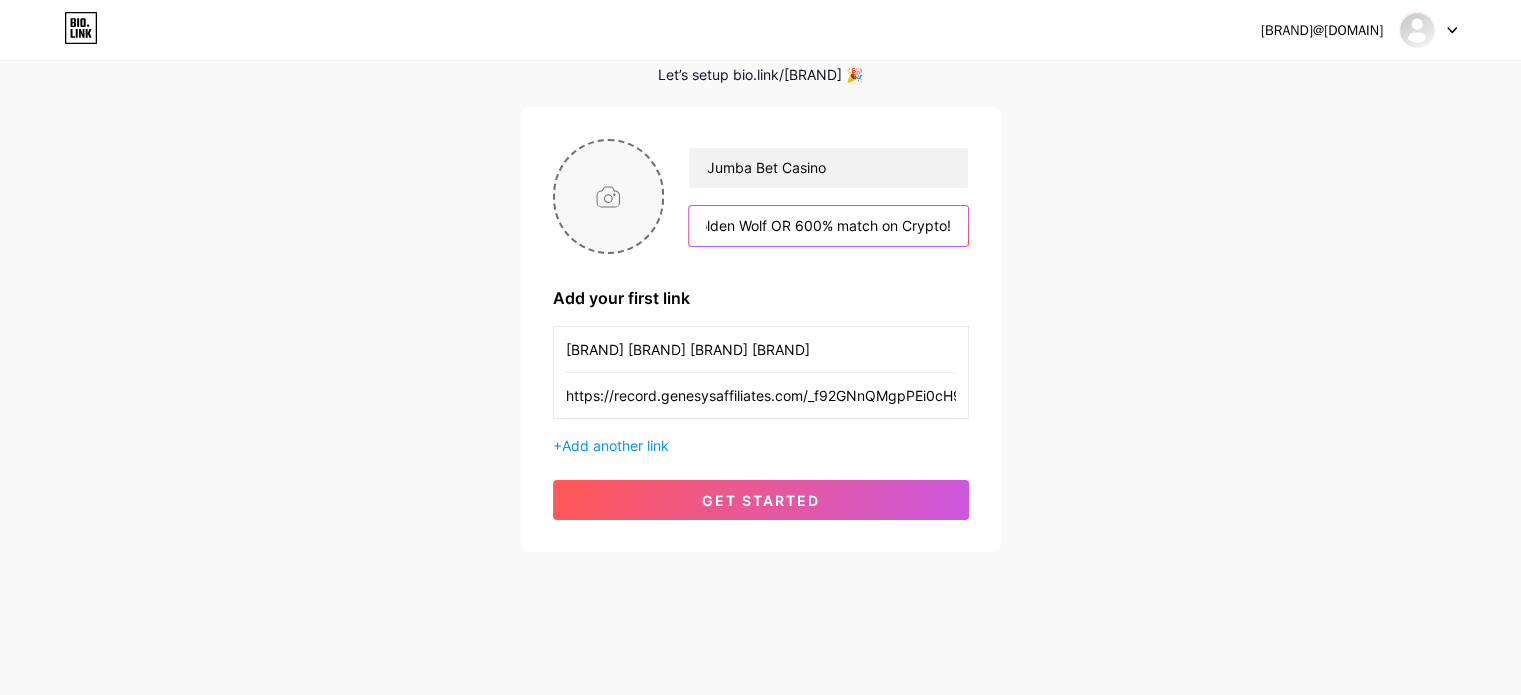 type on "Claim your 250% match + 30 Free Spins on Golden Wolf OR 600% match on Crypto!" 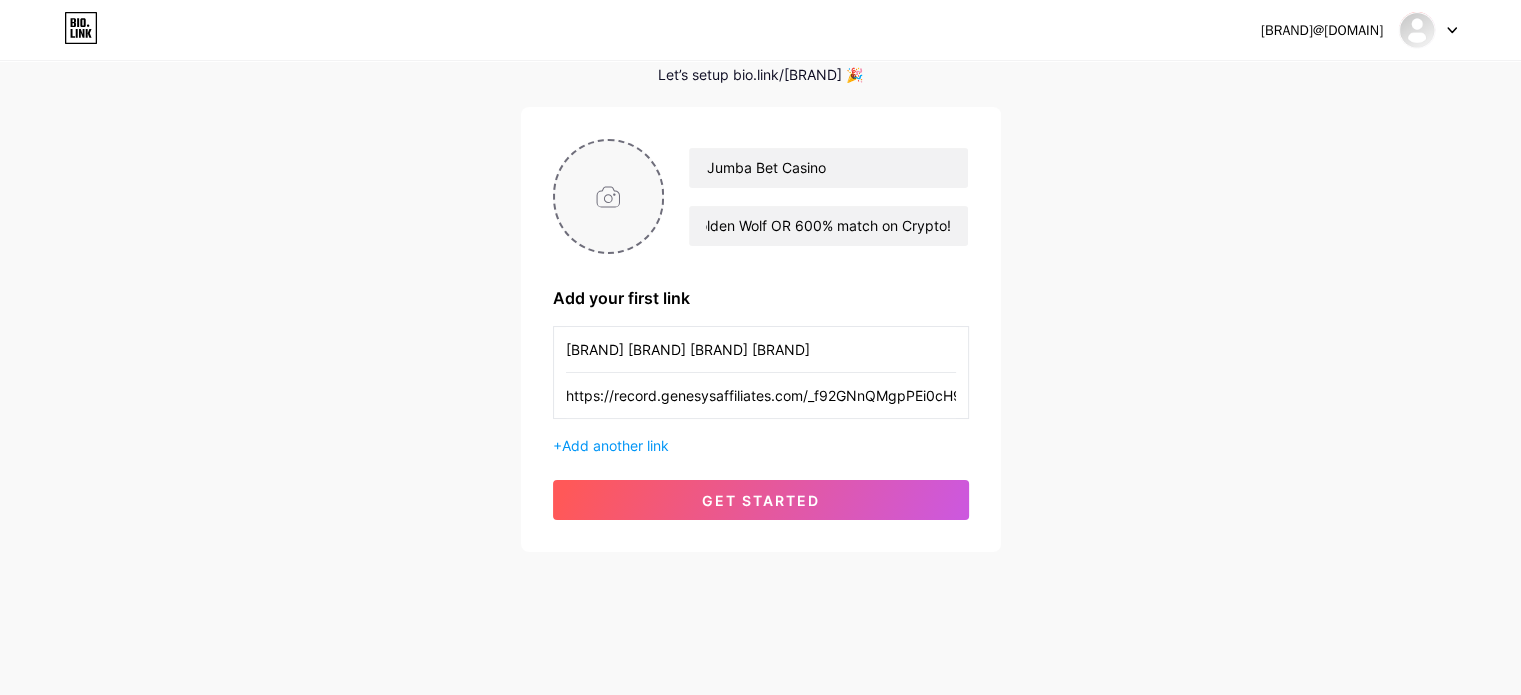 click at bounding box center (609, 196) 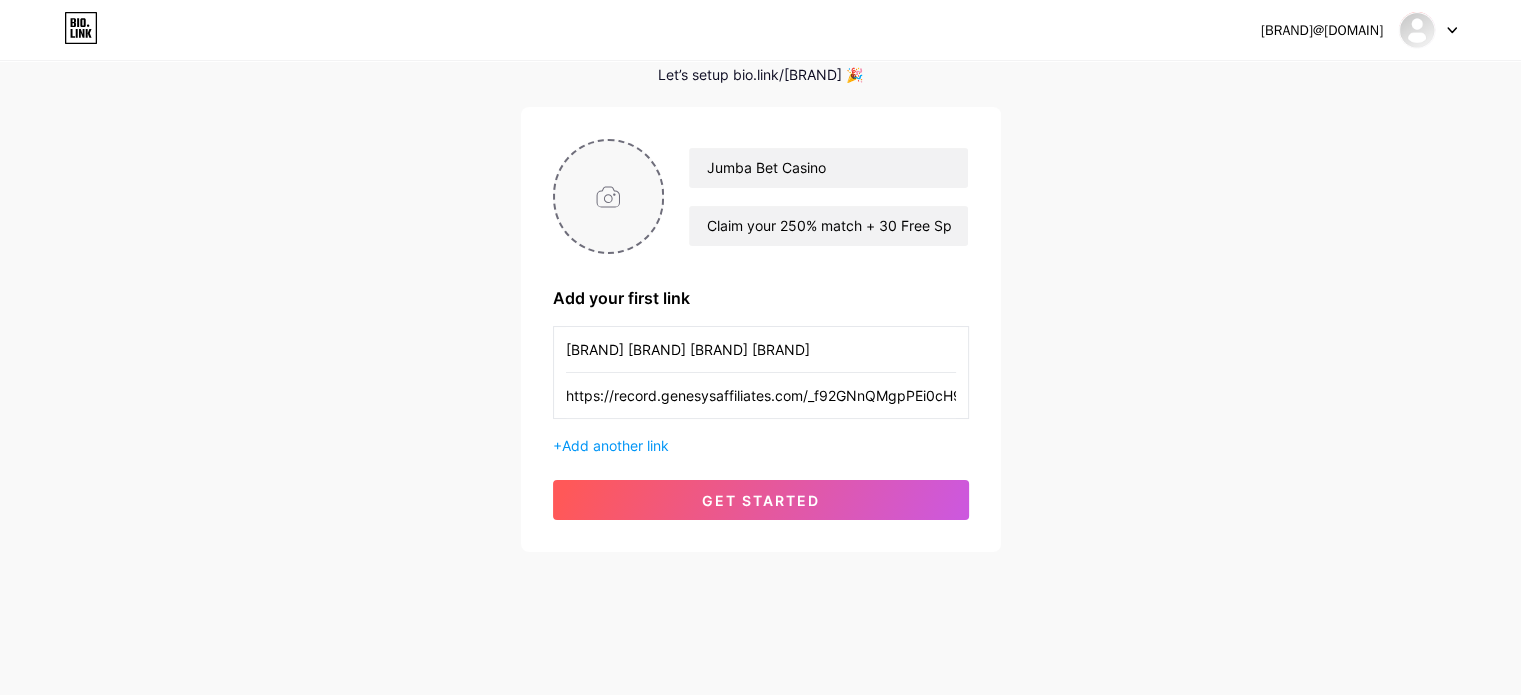 type on "C:\fakepath\[BRAND] [BRAND] [BRAND] [BRAND].png" 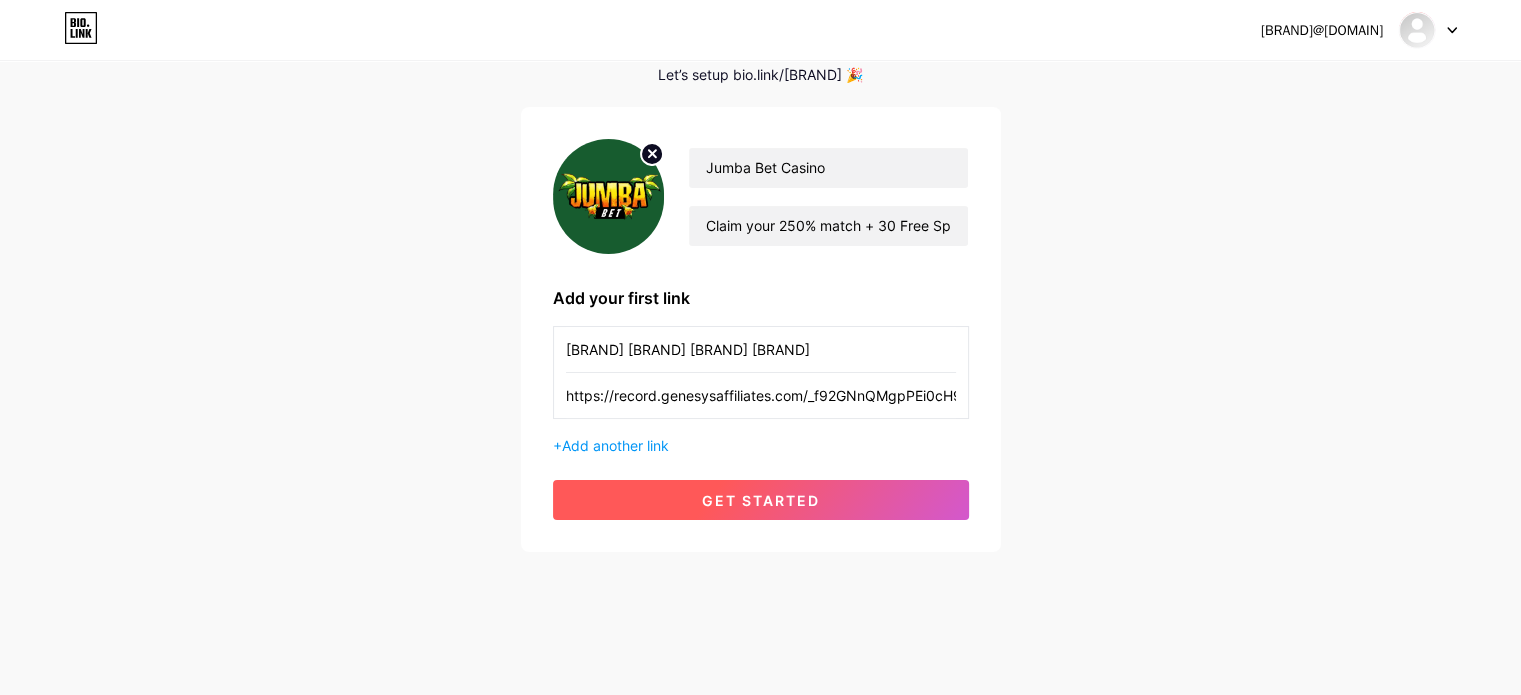 click on "get started" at bounding box center [761, 500] 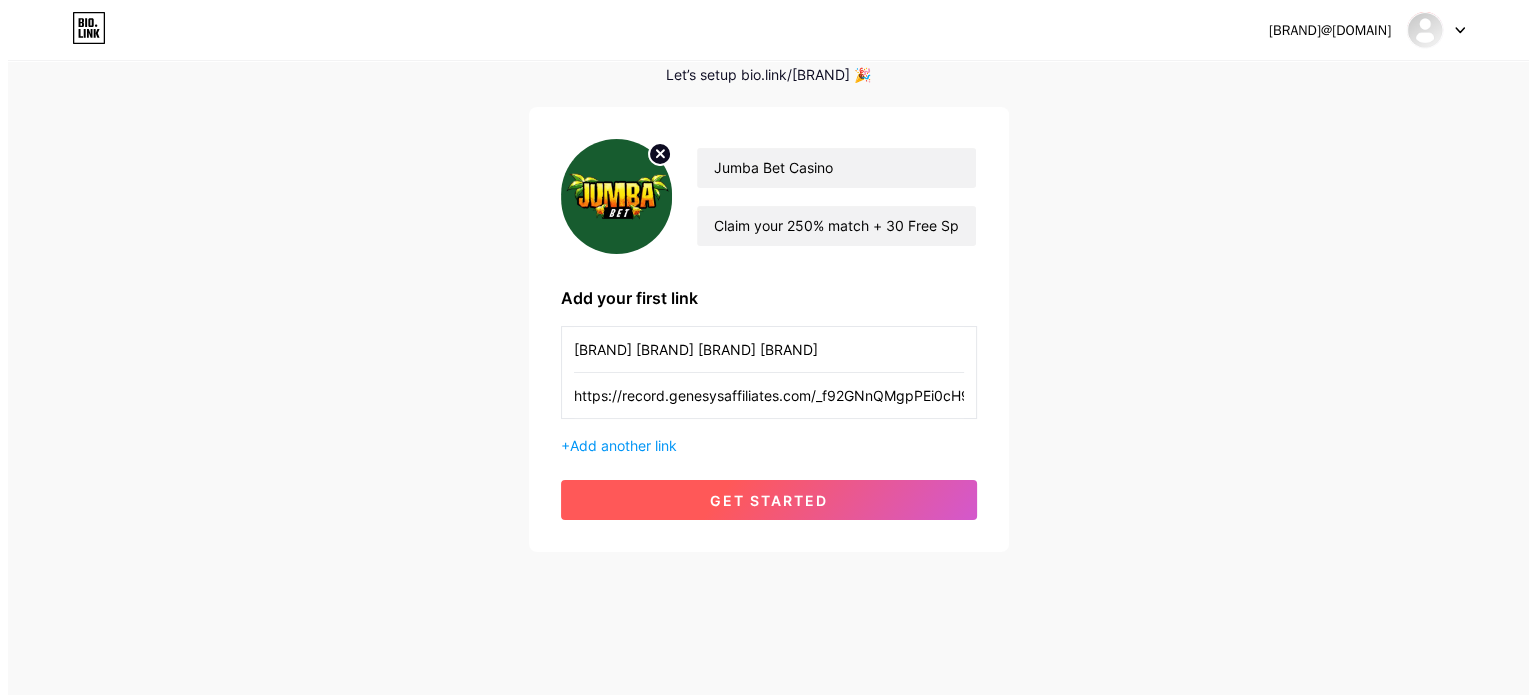 scroll, scrollTop: 0, scrollLeft: 0, axis: both 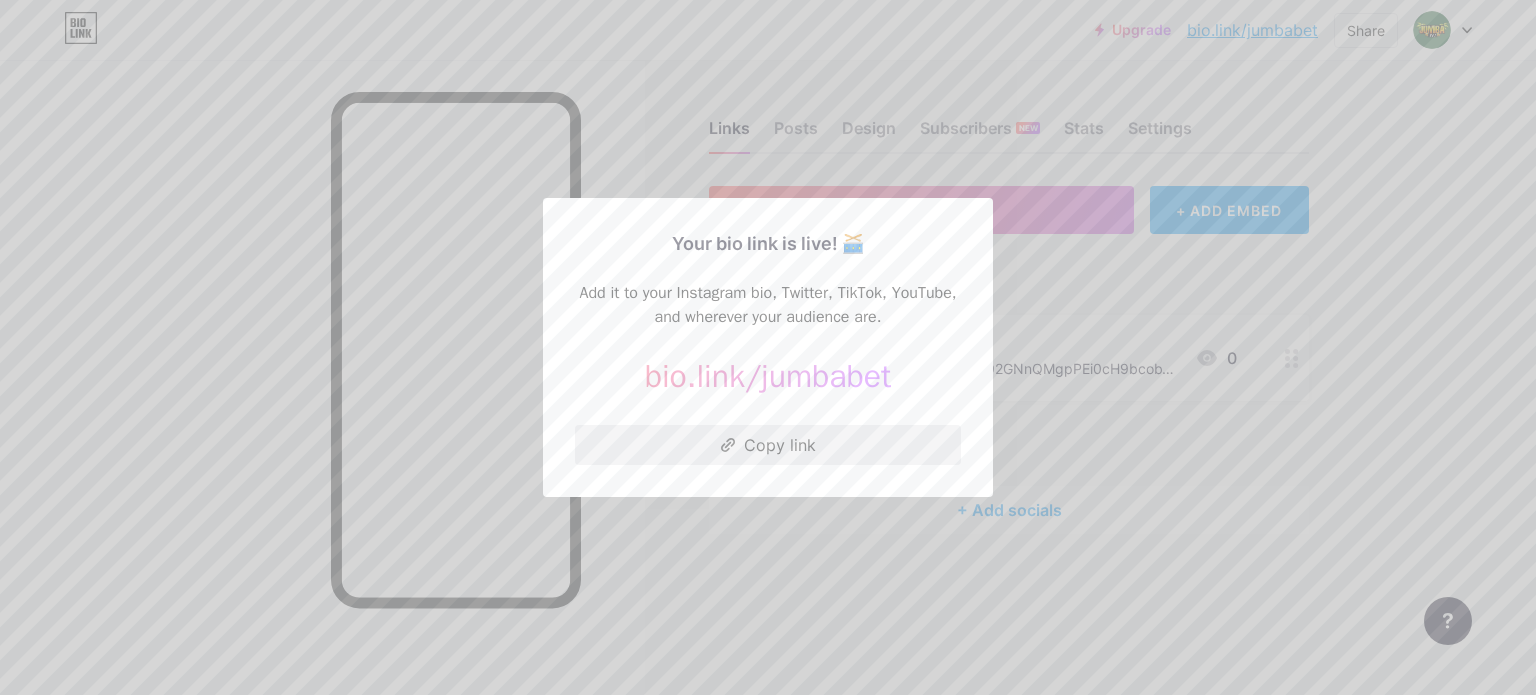 click on "Copy link" at bounding box center [768, 445] 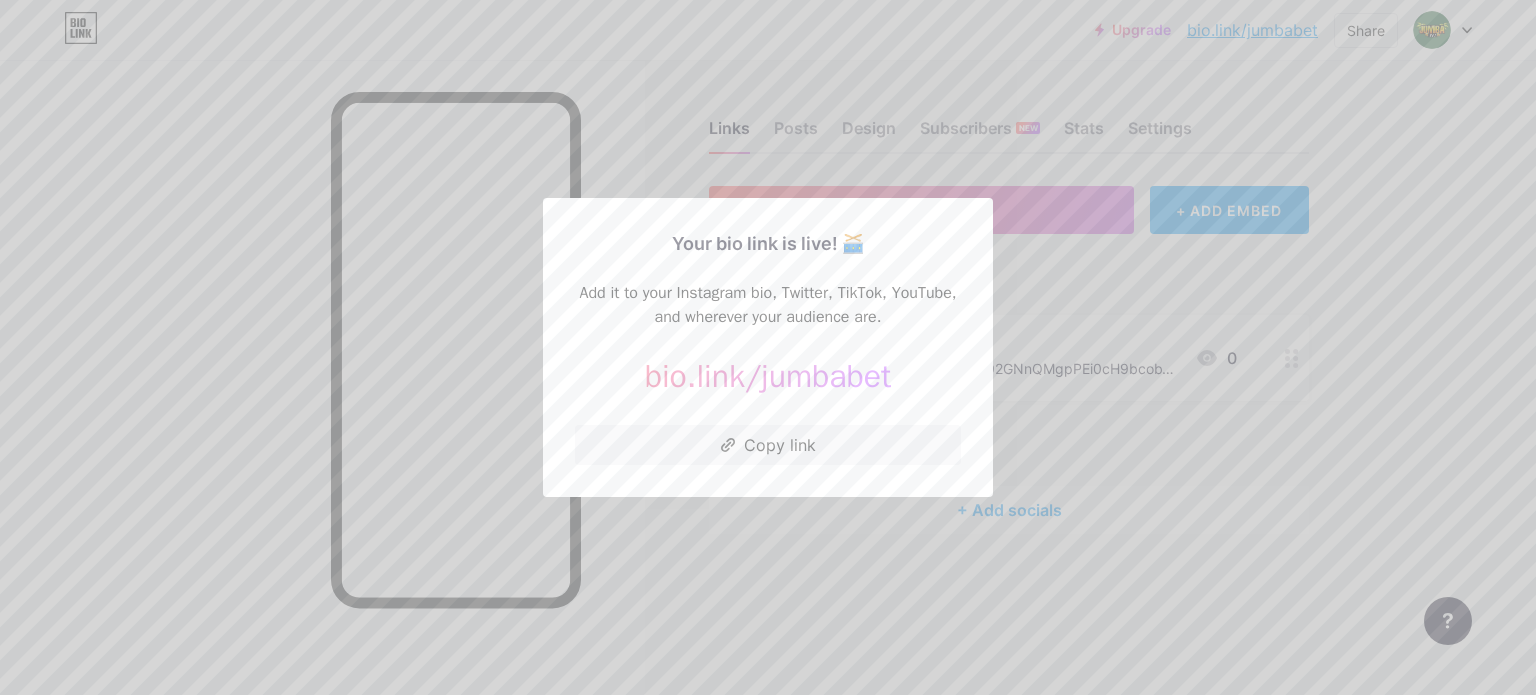 click at bounding box center [768, 347] 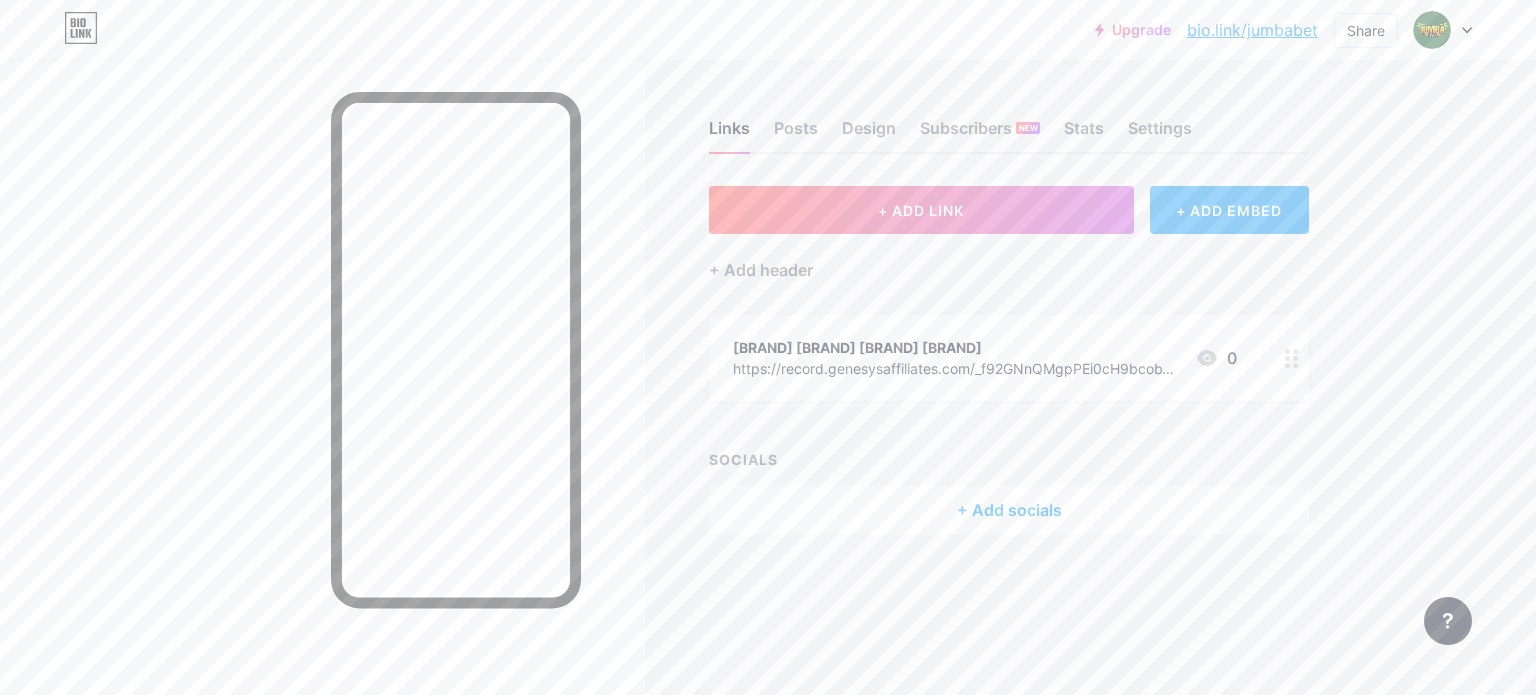 click on "+ ADD EMBED" at bounding box center (1229, 210) 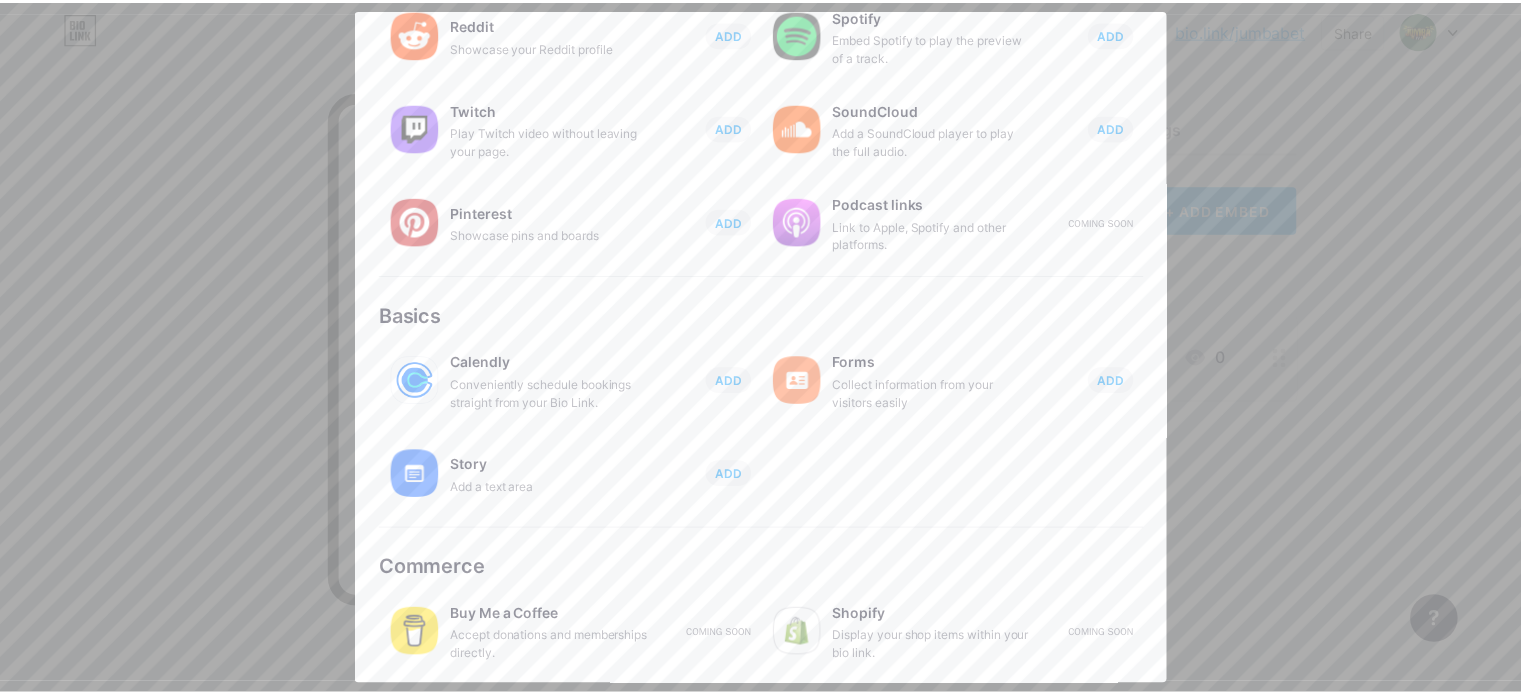 scroll, scrollTop: 0, scrollLeft: 0, axis: both 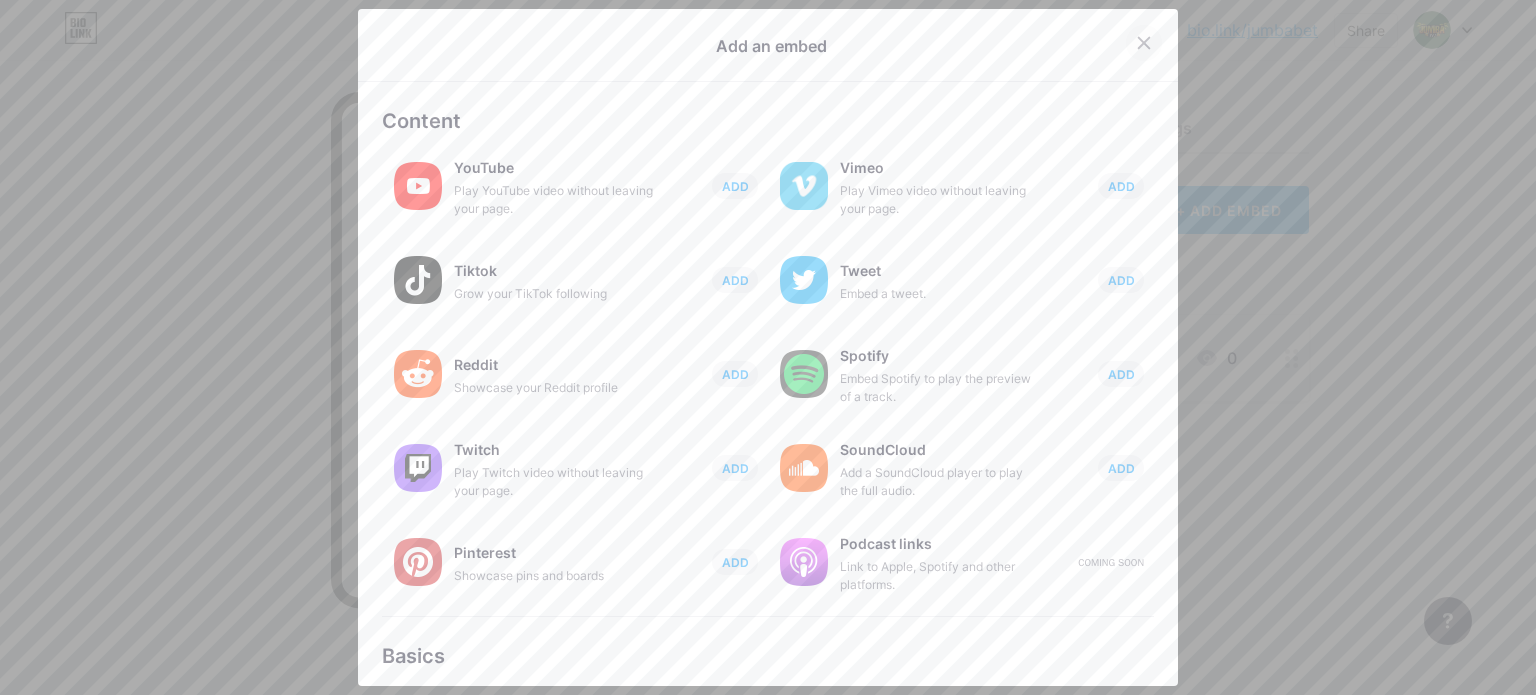 click 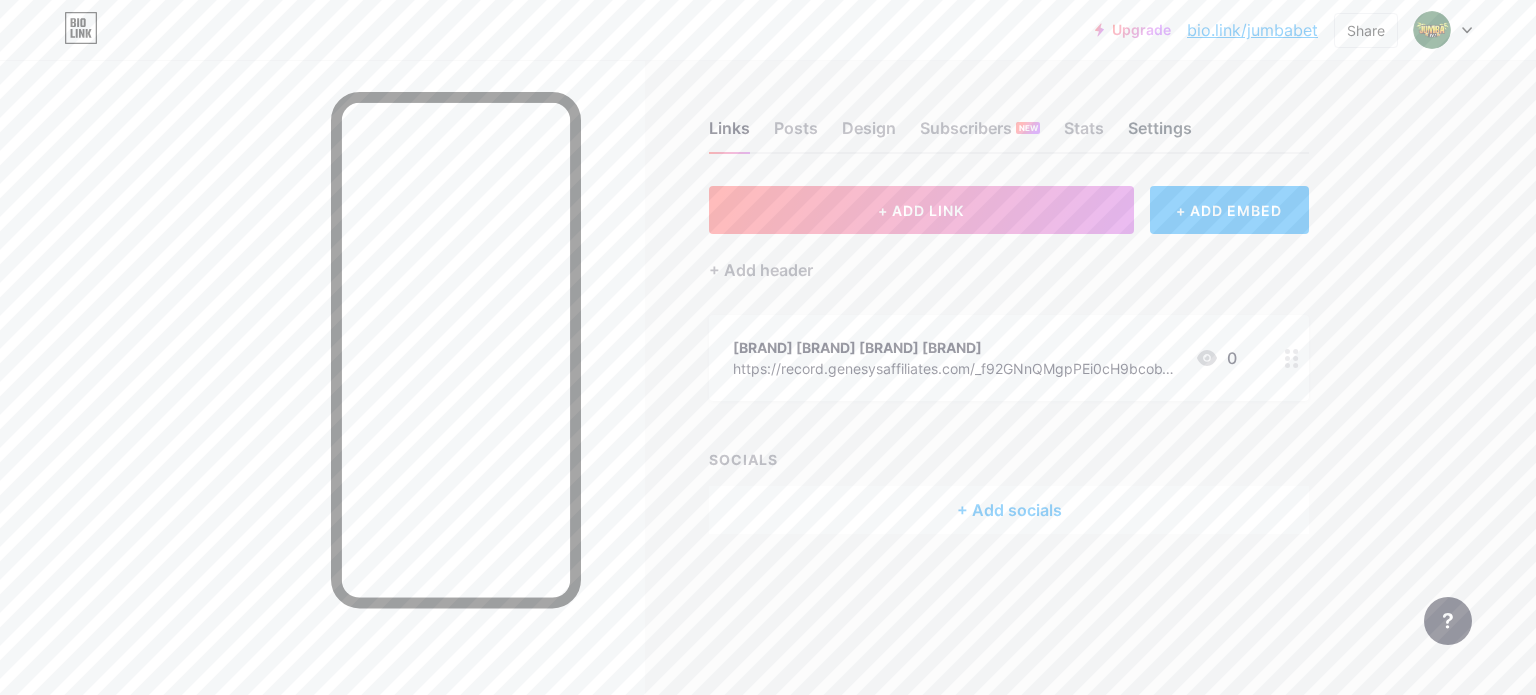 click on "Settings" at bounding box center [1160, 134] 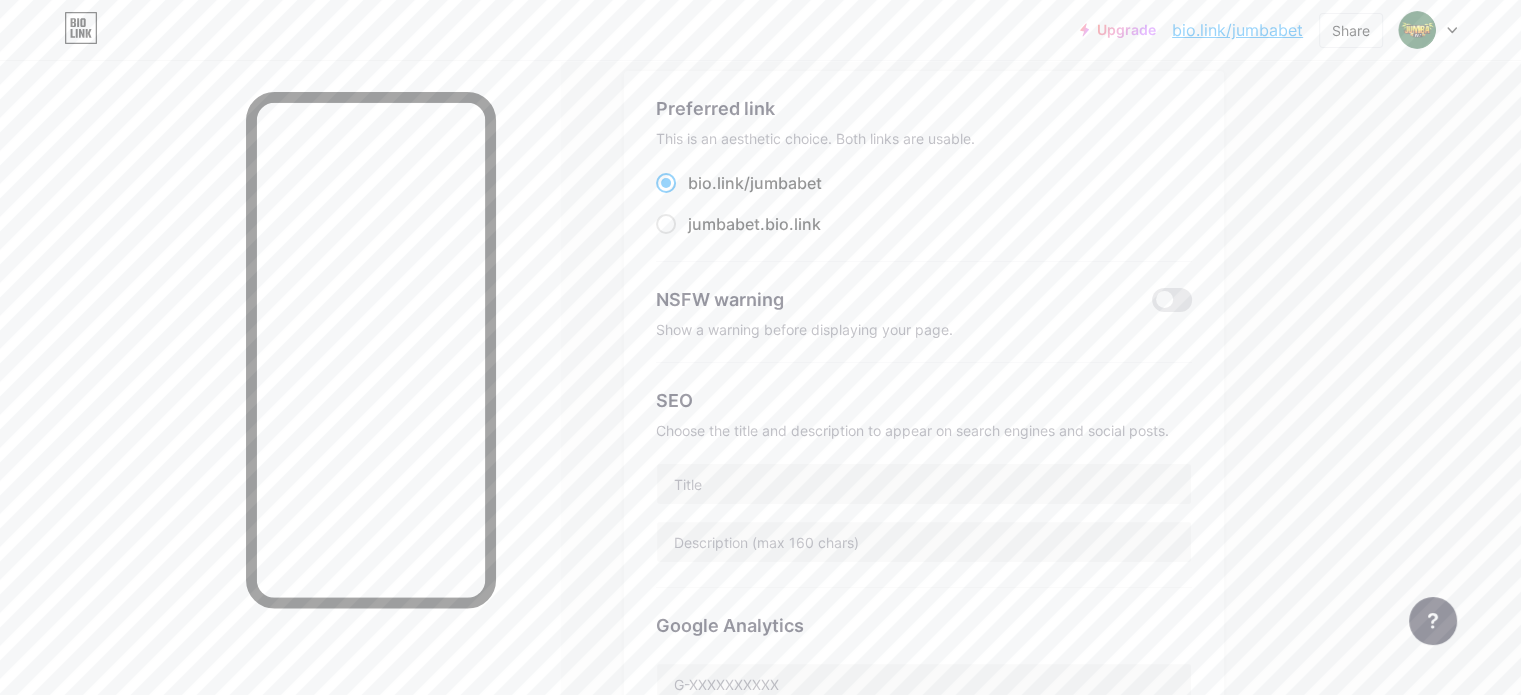 scroll, scrollTop: 0, scrollLeft: 0, axis: both 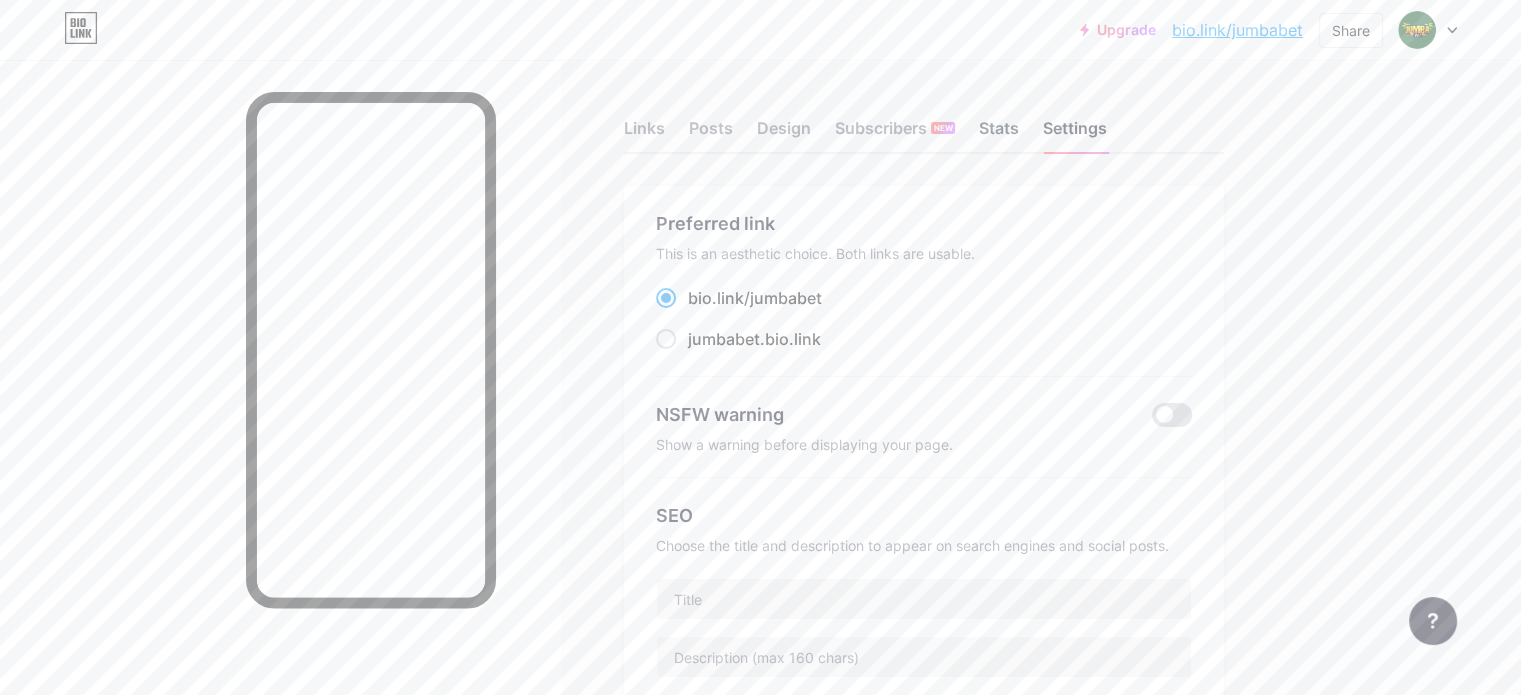 click on "Stats" at bounding box center [999, 134] 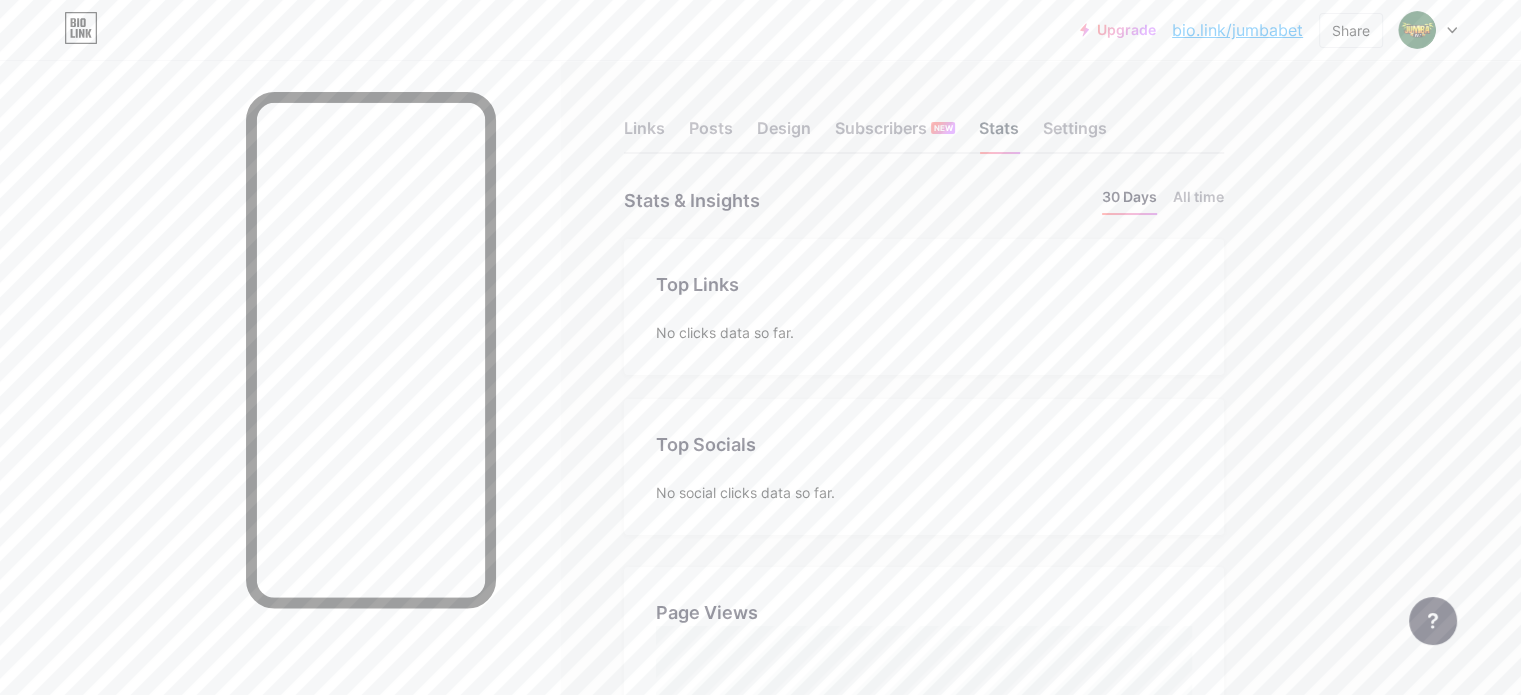 scroll, scrollTop: 999304, scrollLeft: 998479, axis: both 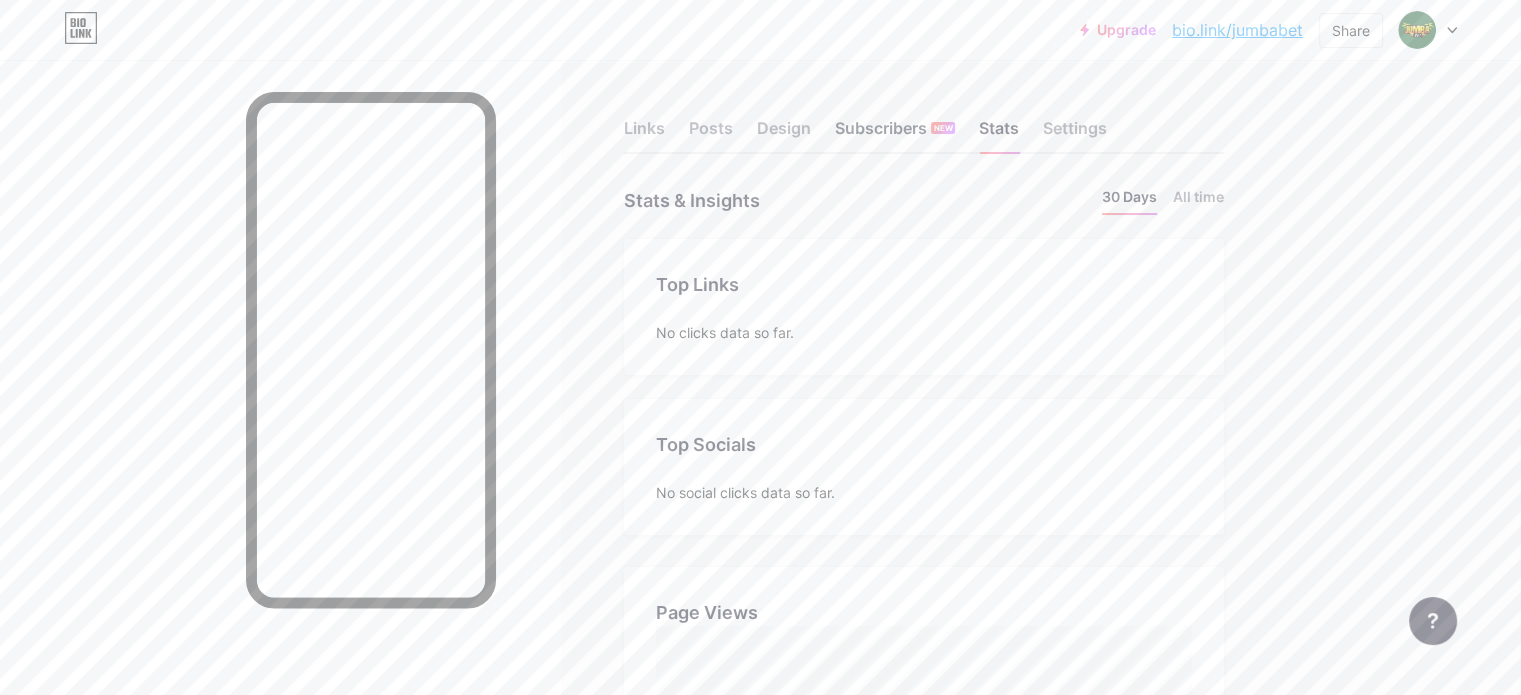 click on "Subscribers
NEW" at bounding box center [895, 134] 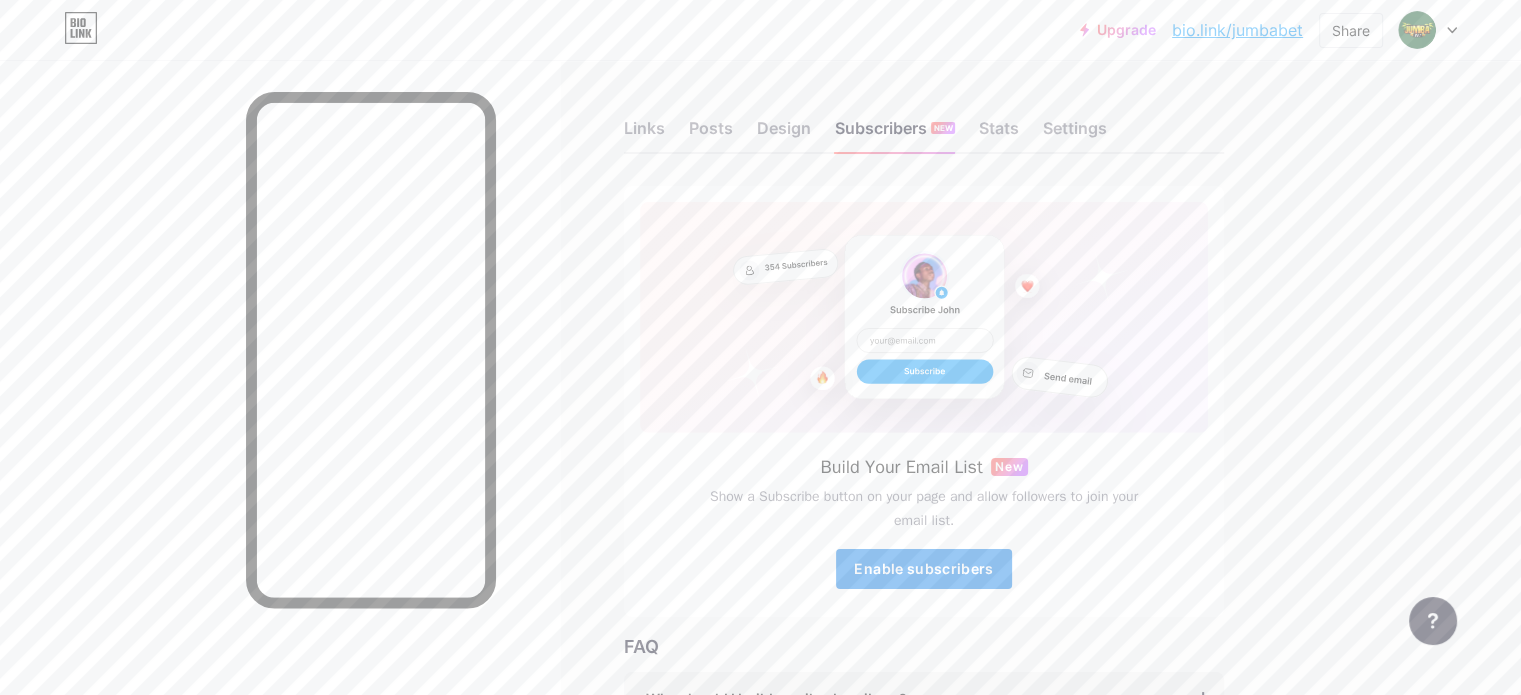 click on "Enable subscribers" at bounding box center [923, 568] 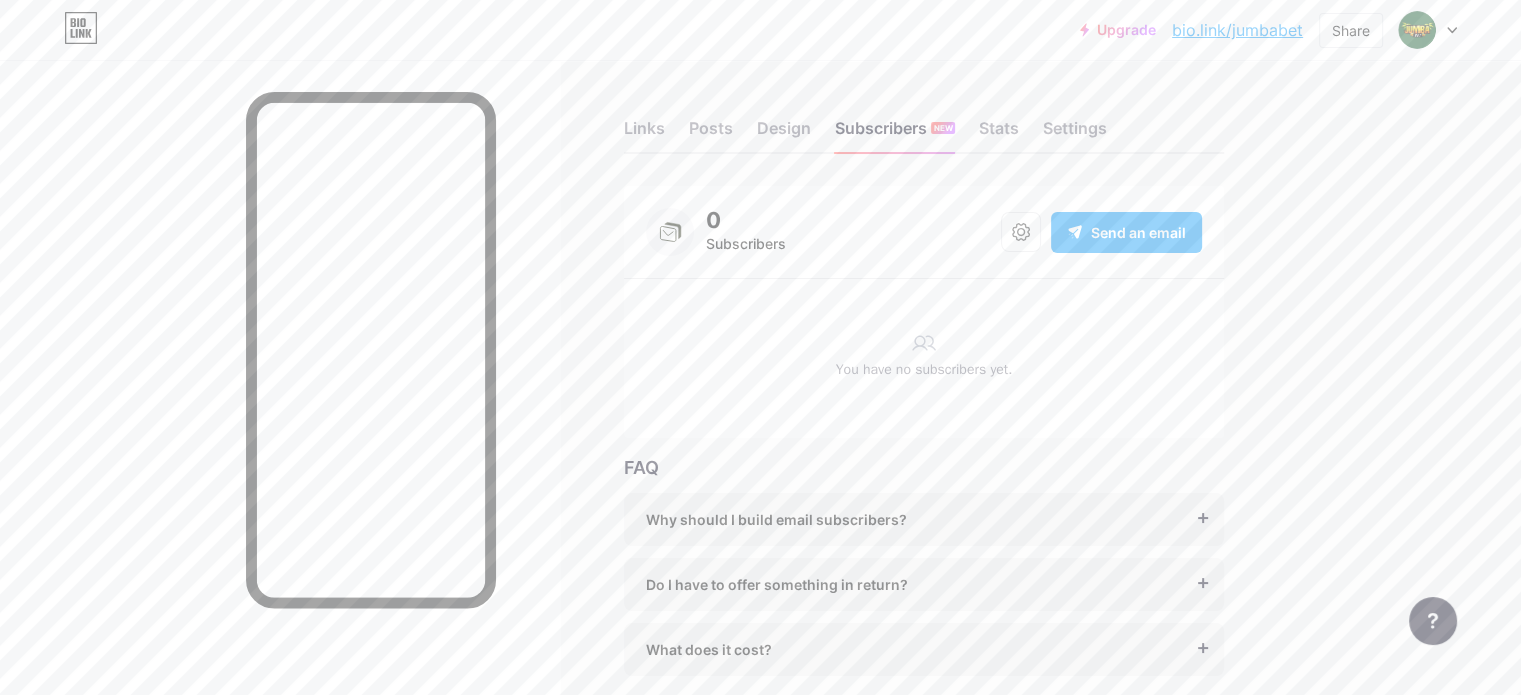 click on "What does it cost?   It’s free to get started, and you can accept unlimited subscribers. You only pay ($10/month) when you start sending emails." at bounding box center [924, 649] 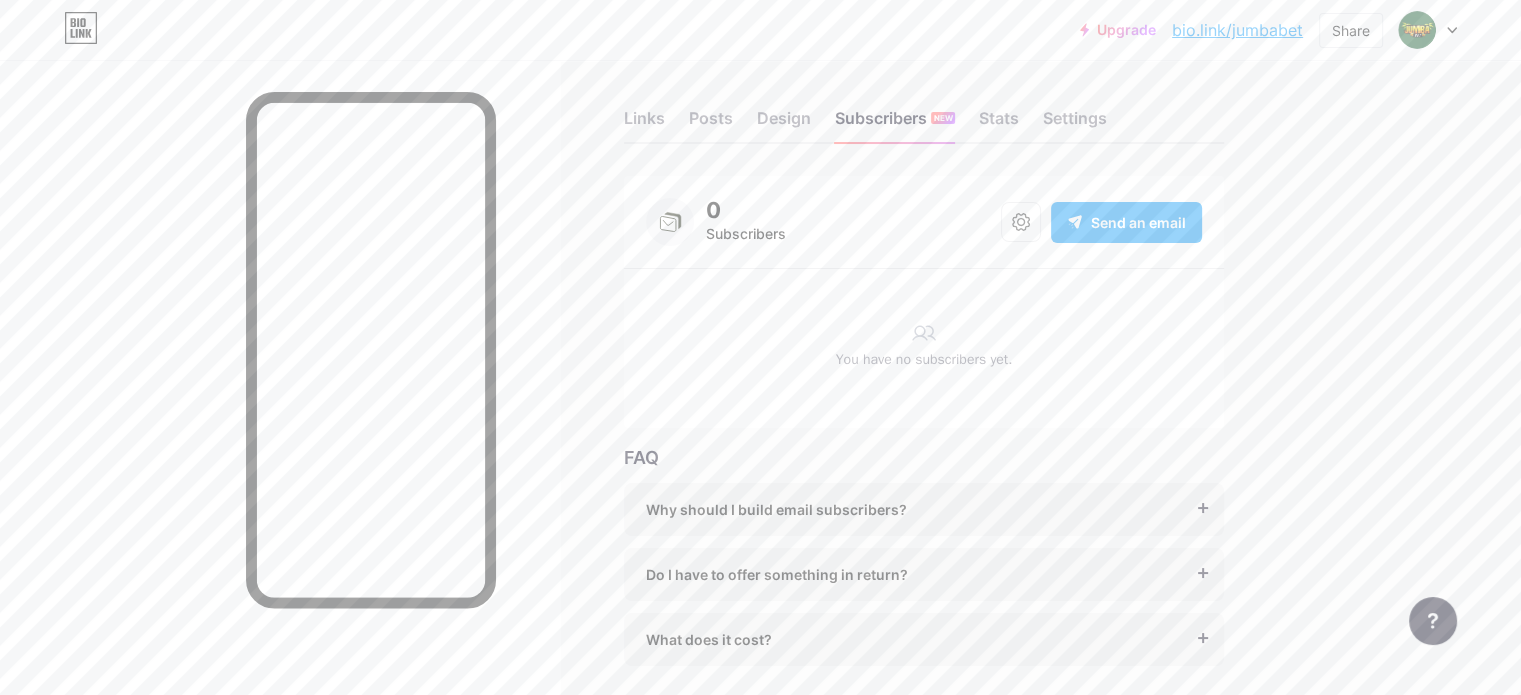 scroll, scrollTop: 80, scrollLeft: 0, axis: vertical 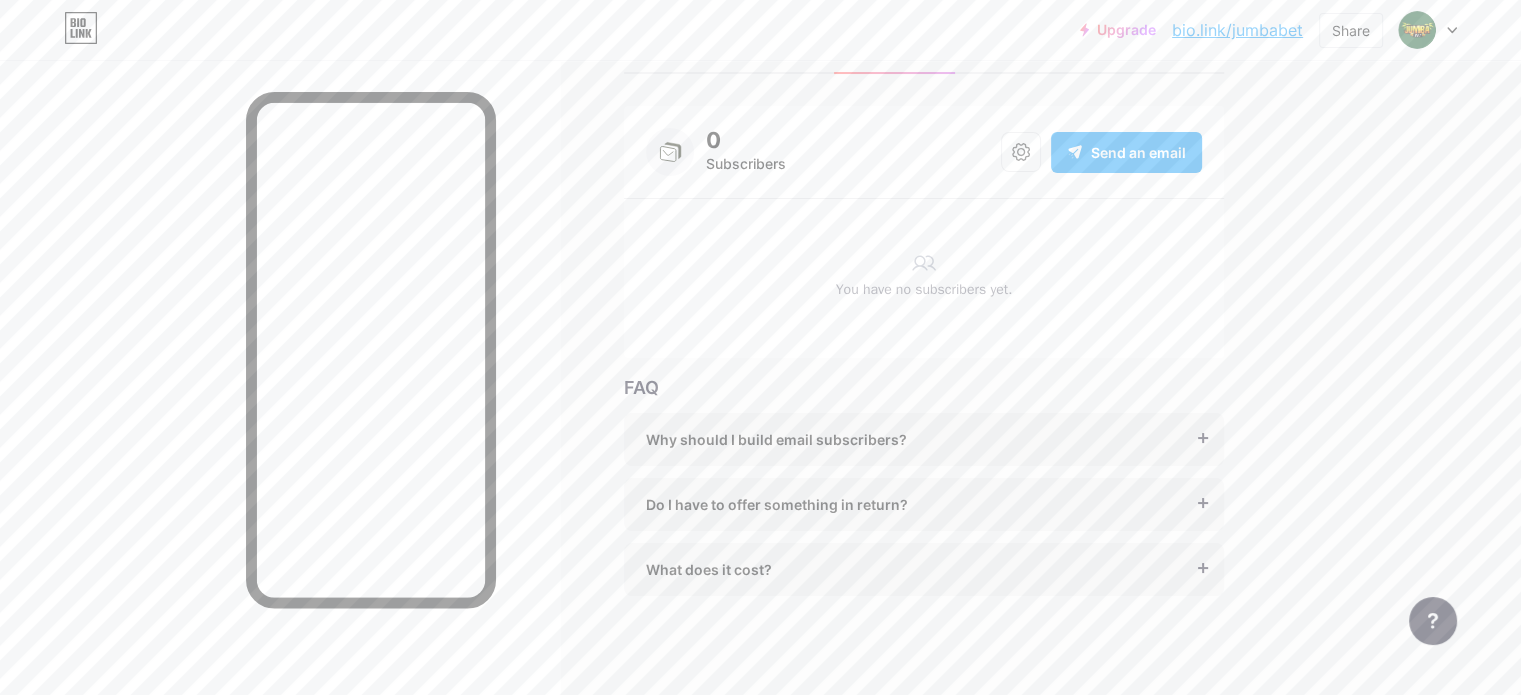 click on "What does it cost?   It’s free to get started, and you can accept unlimited subscribers. You only pay ($10/month) when you start sending emails." at bounding box center [924, 569] 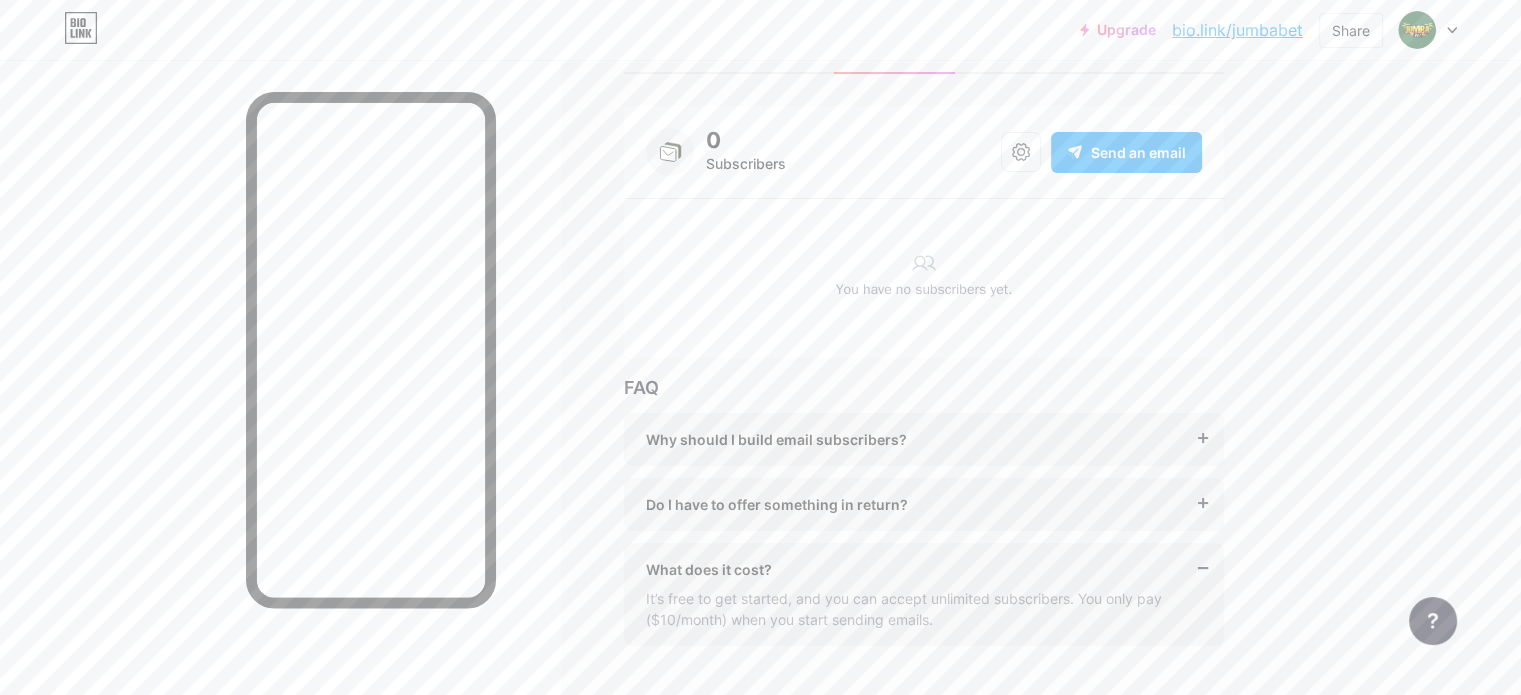scroll, scrollTop: 0, scrollLeft: 0, axis: both 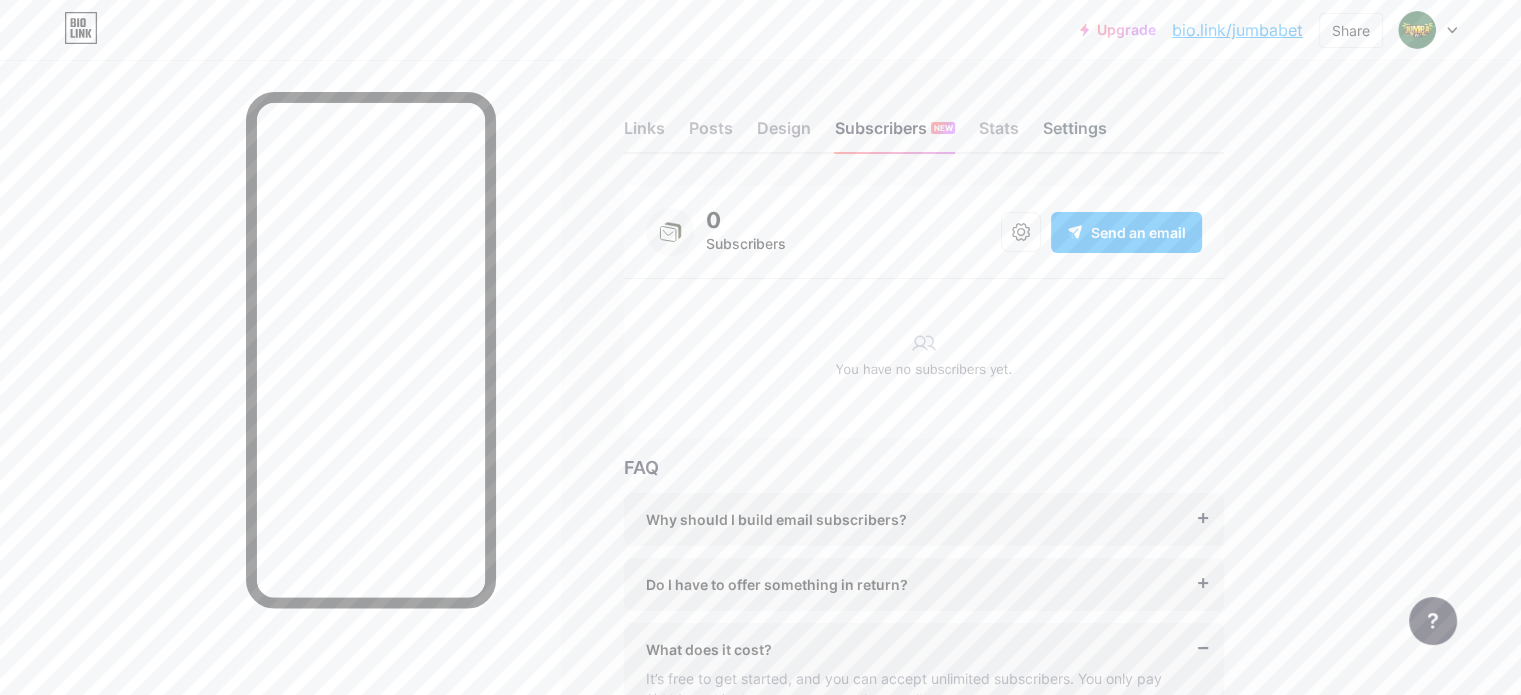 click on "Settings" at bounding box center (1075, 134) 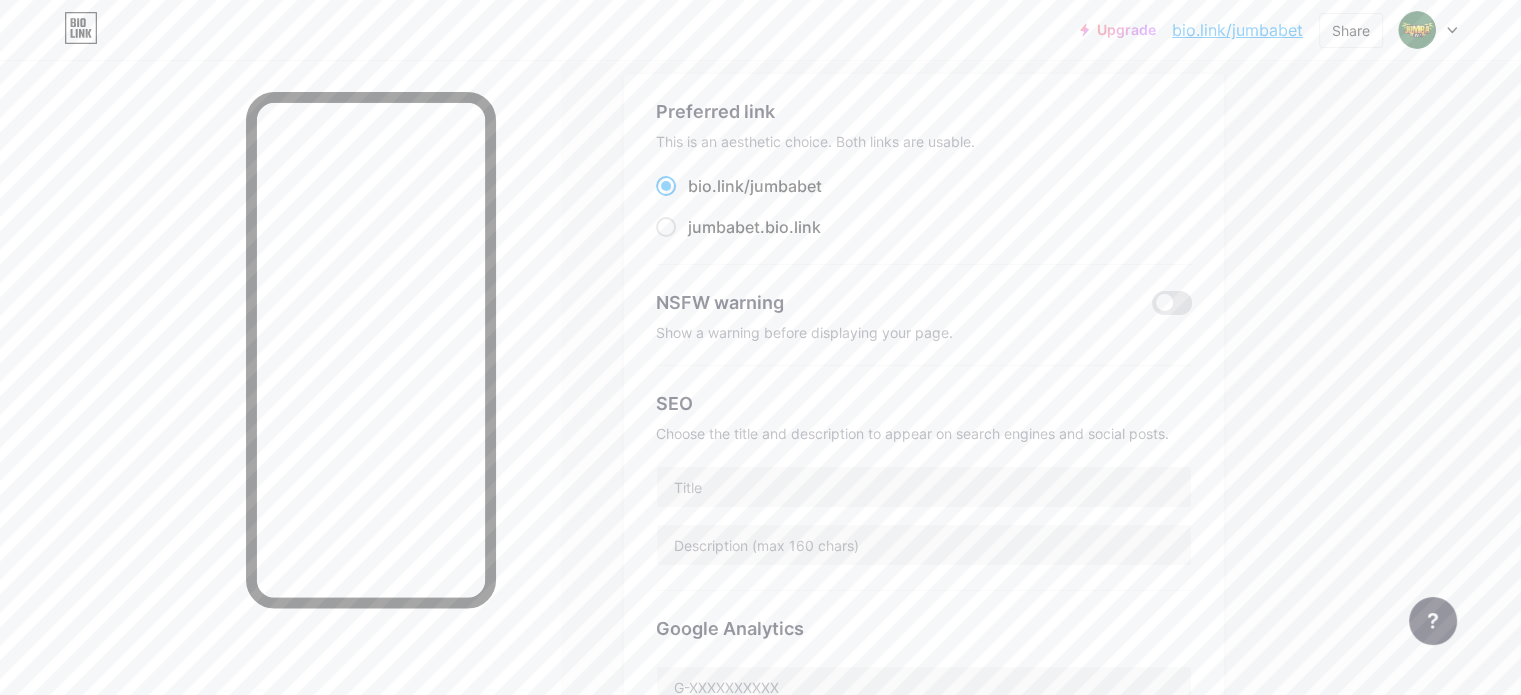 scroll, scrollTop: 0, scrollLeft: 0, axis: both 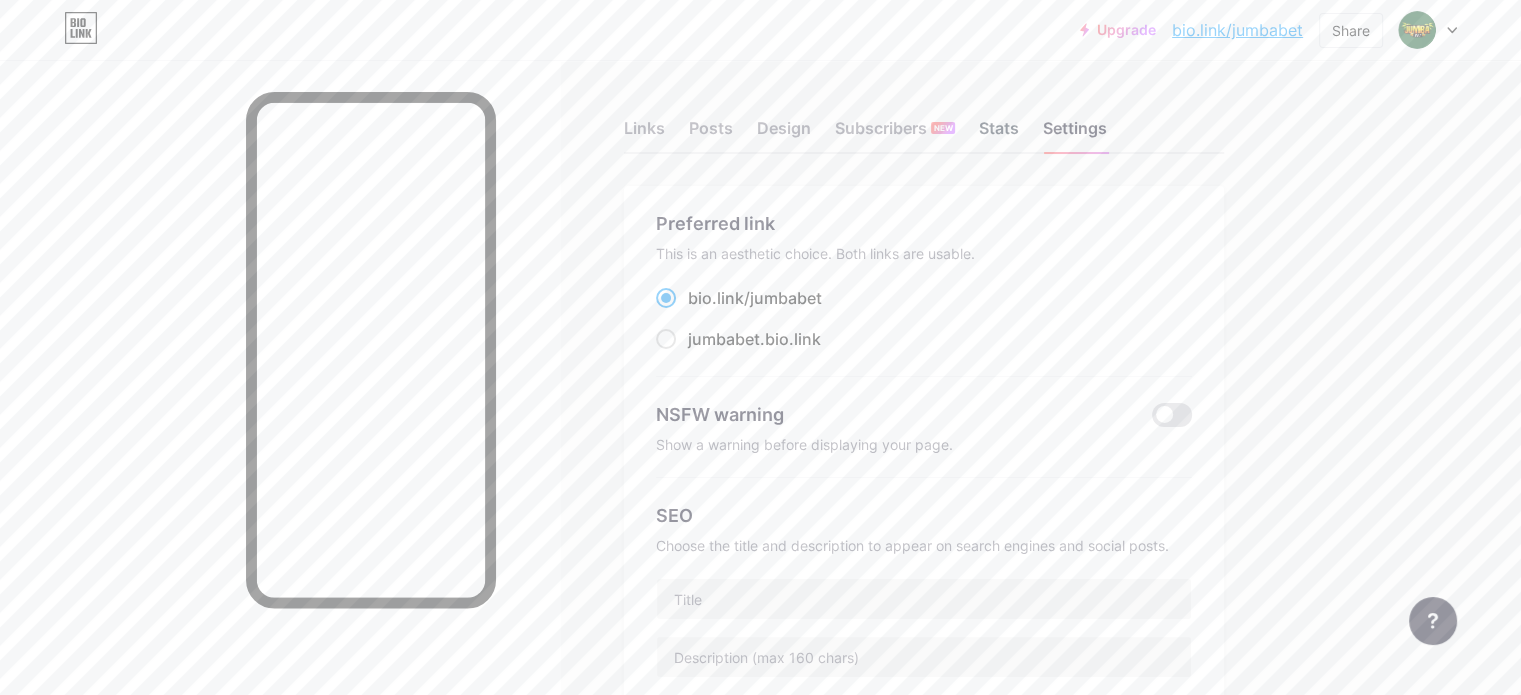 click on "Stats" at bounding box center (999, 134) 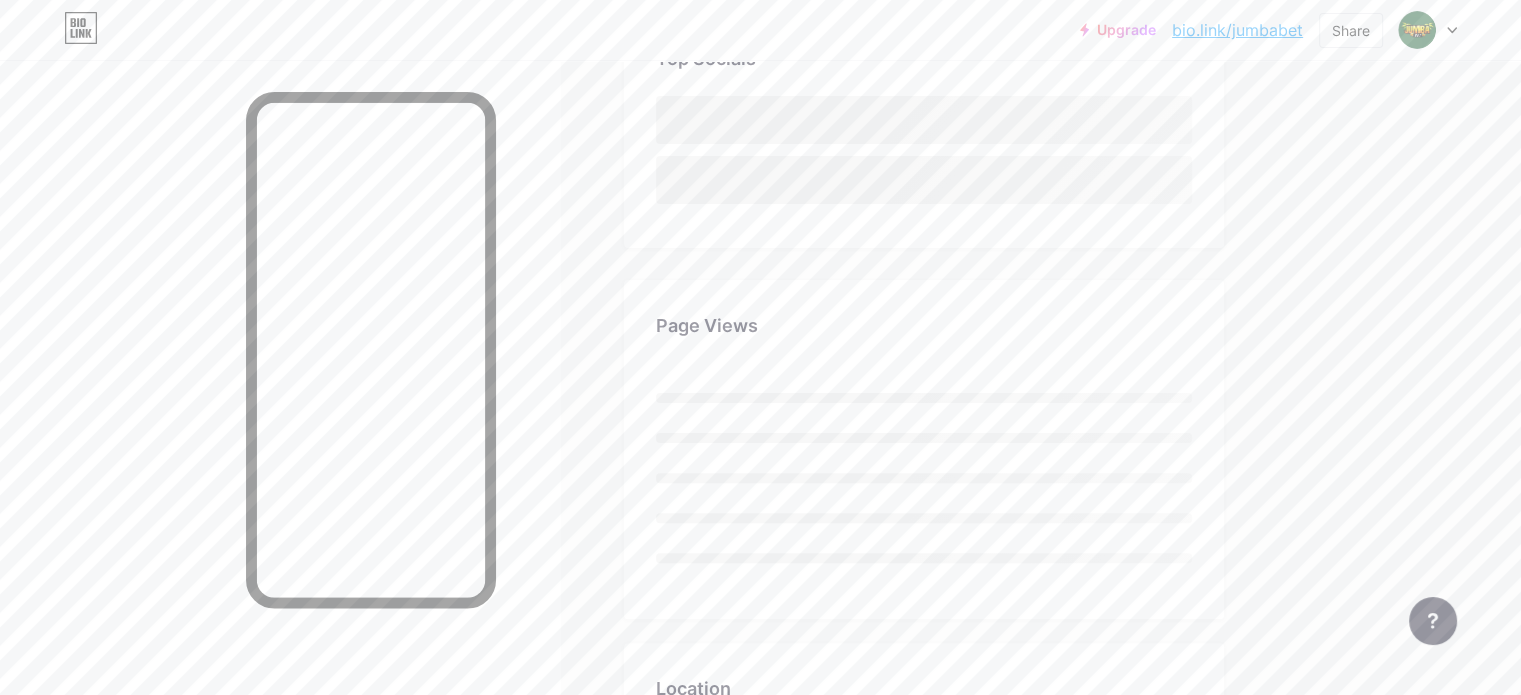 scroll, scrollTop: 600, scrollLeft: 0, axis: vertical 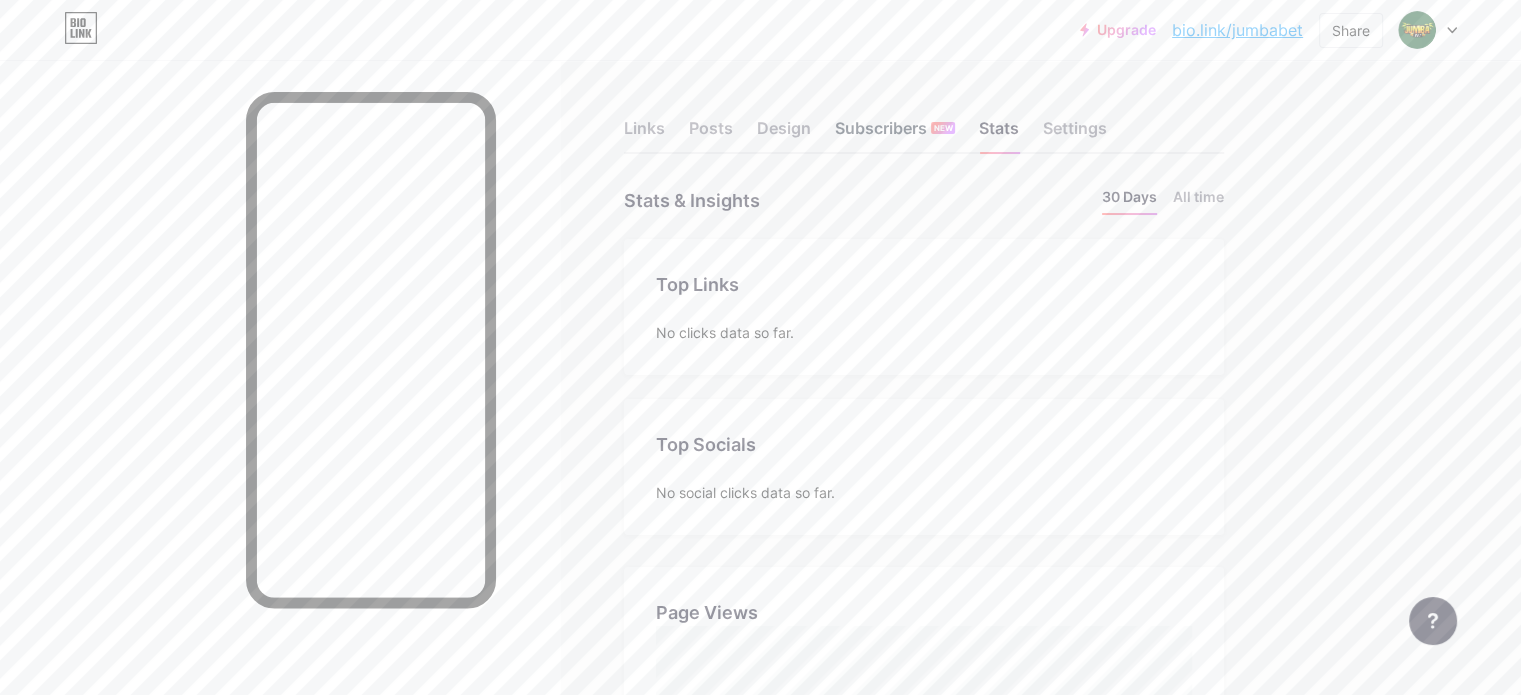 click on "Subscribers
NEW" at bounding box center [895, 134] 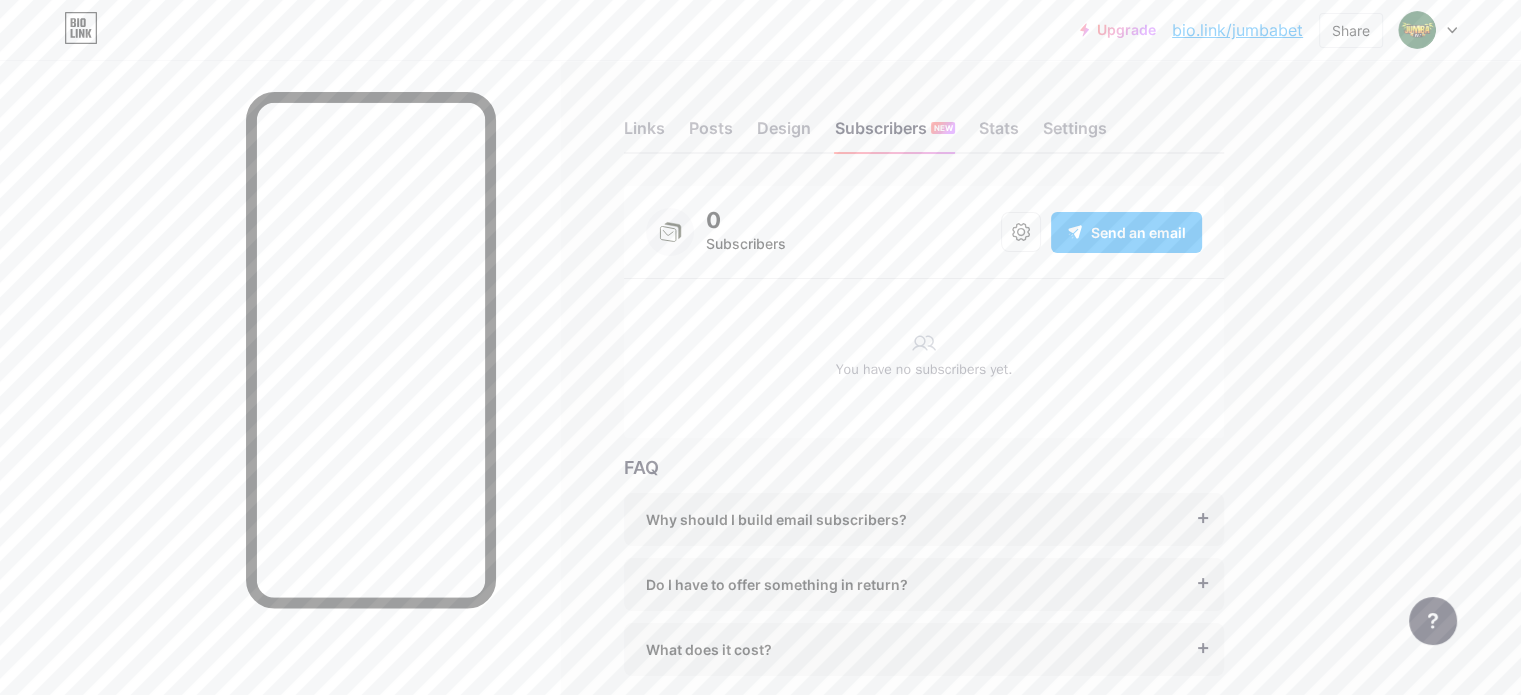 click on "Links
Posts
Design
Subscribers
NEW
Stats
Settings" at bounding box center (924, 119) 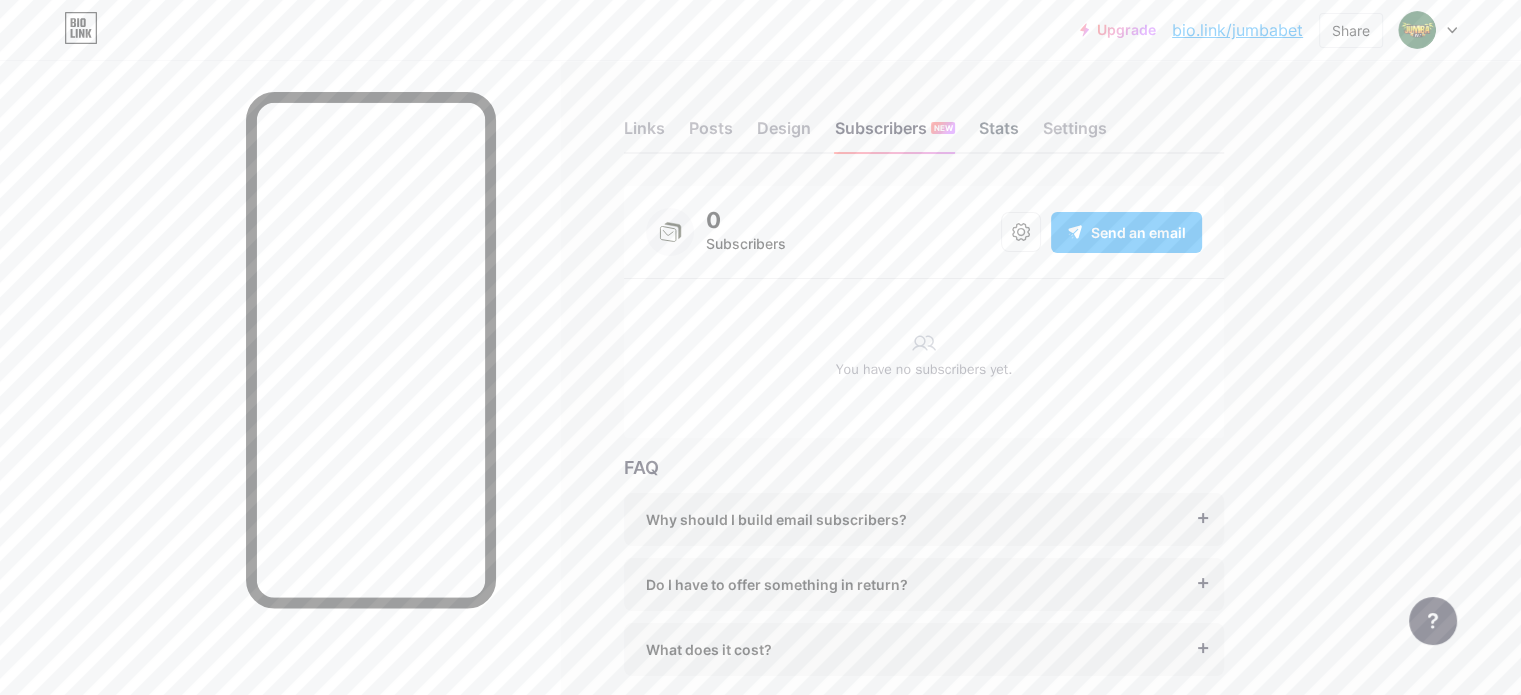 click on "Stats" at bounding box center [999, 134] 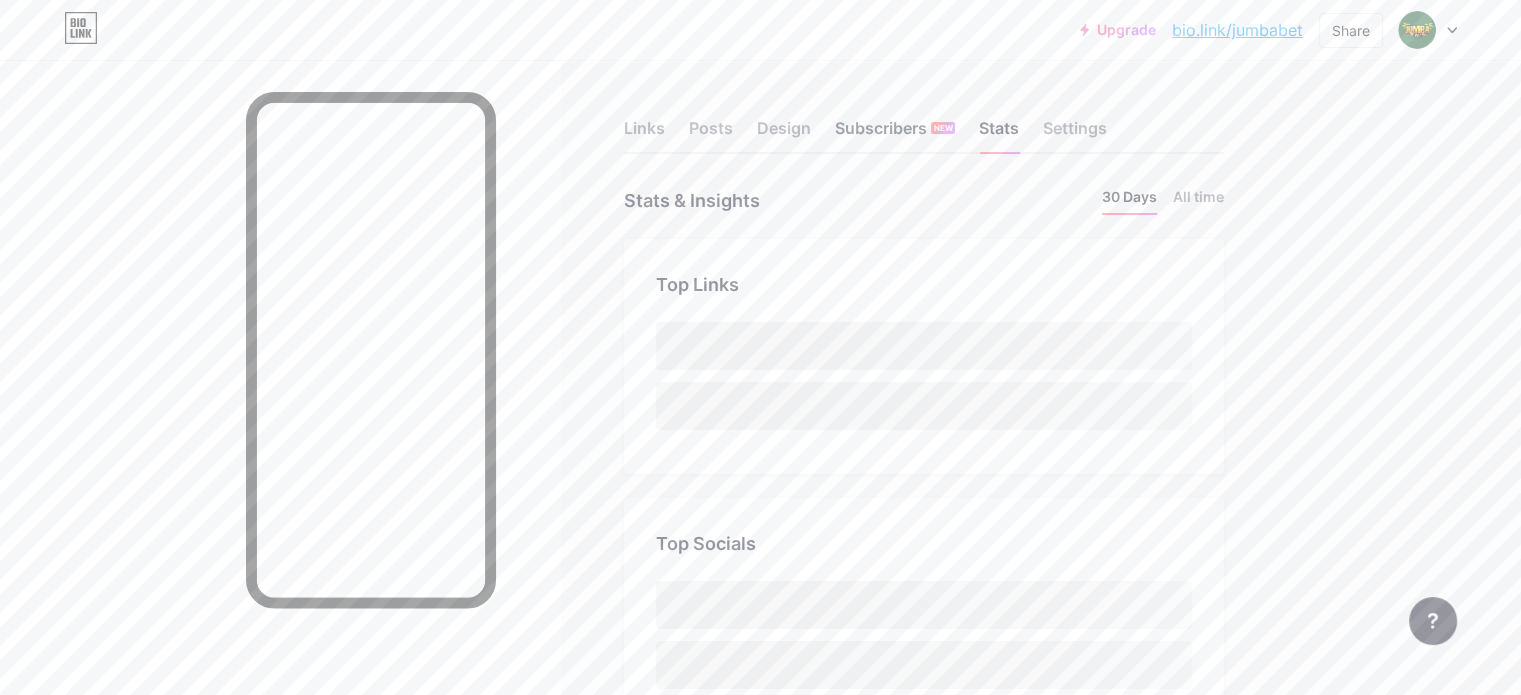 click on "Subscribers
NEW" at bounding box center (895, 134) 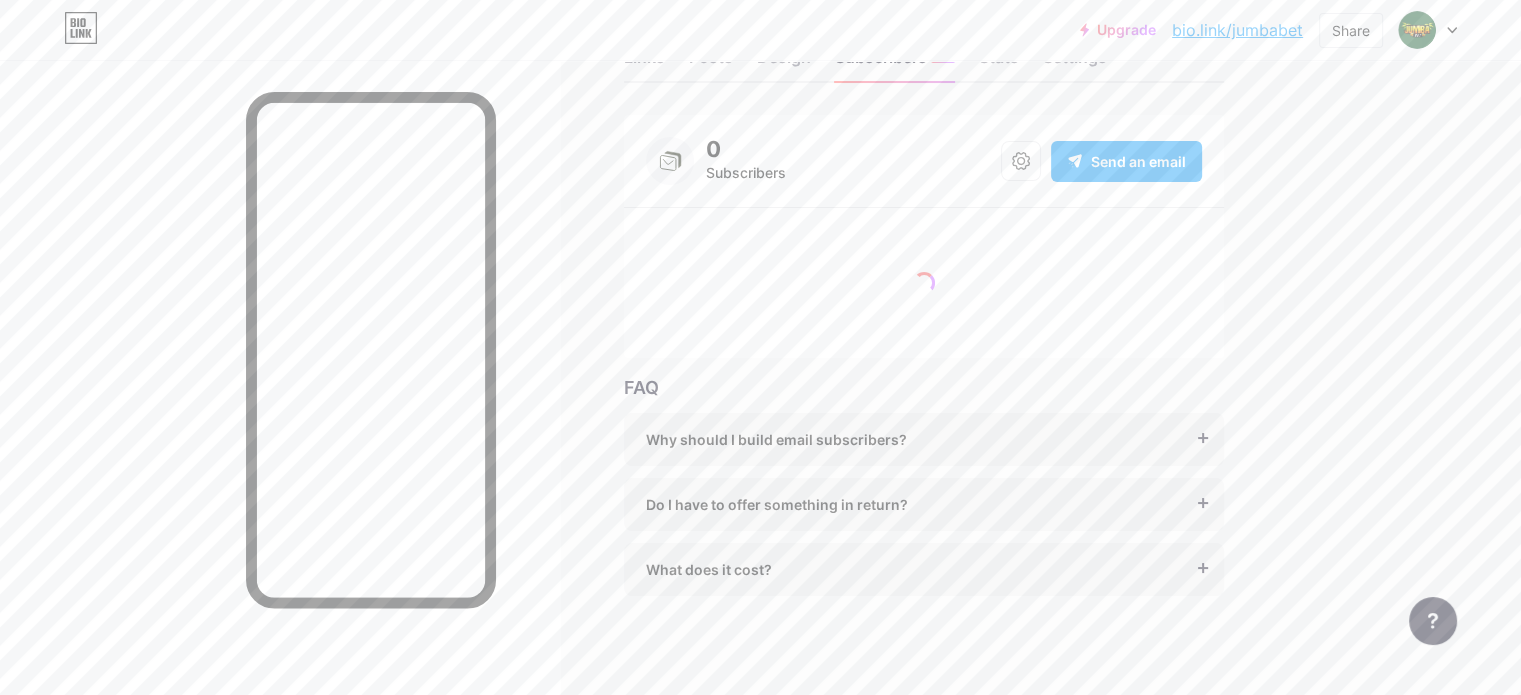 scroll, scrollTop: 0, scrollLeft: 0, axis: both 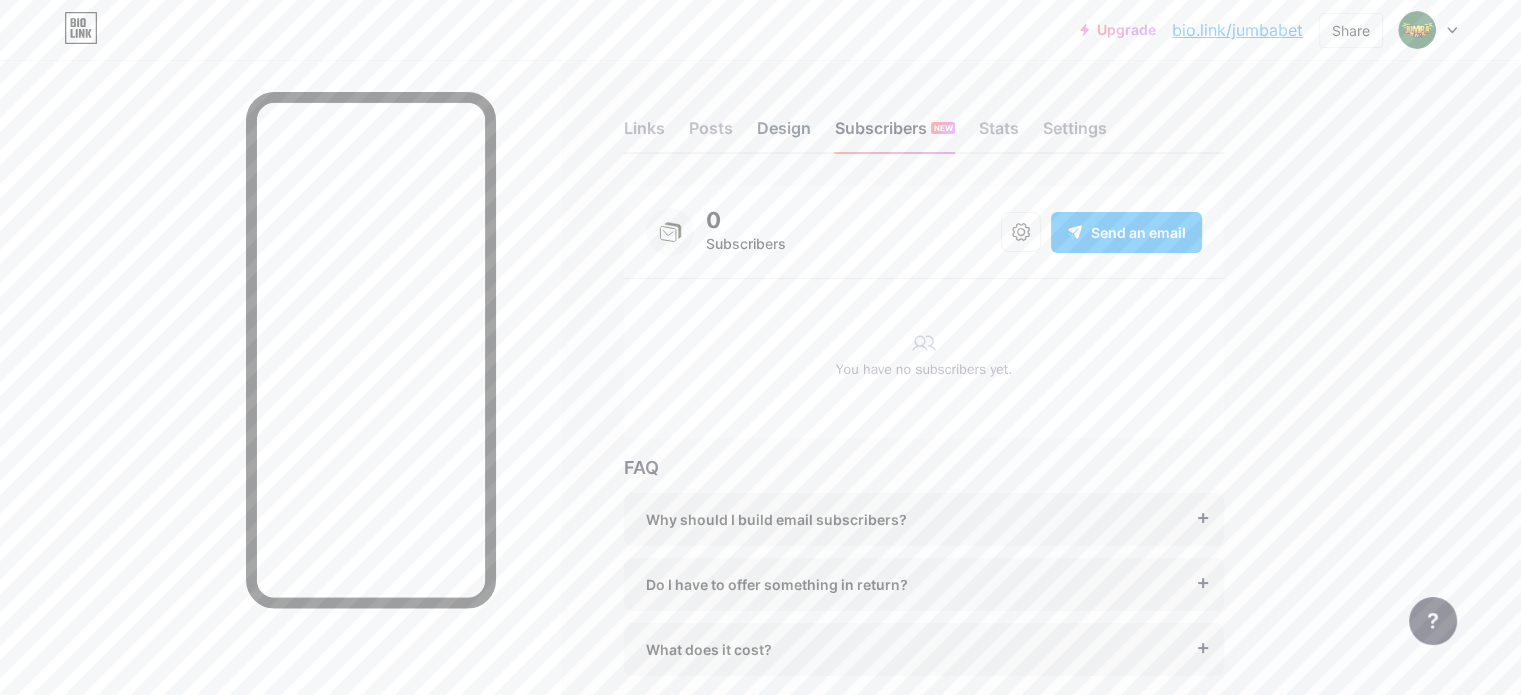 click on "Design" at bounding box center [784, 134] 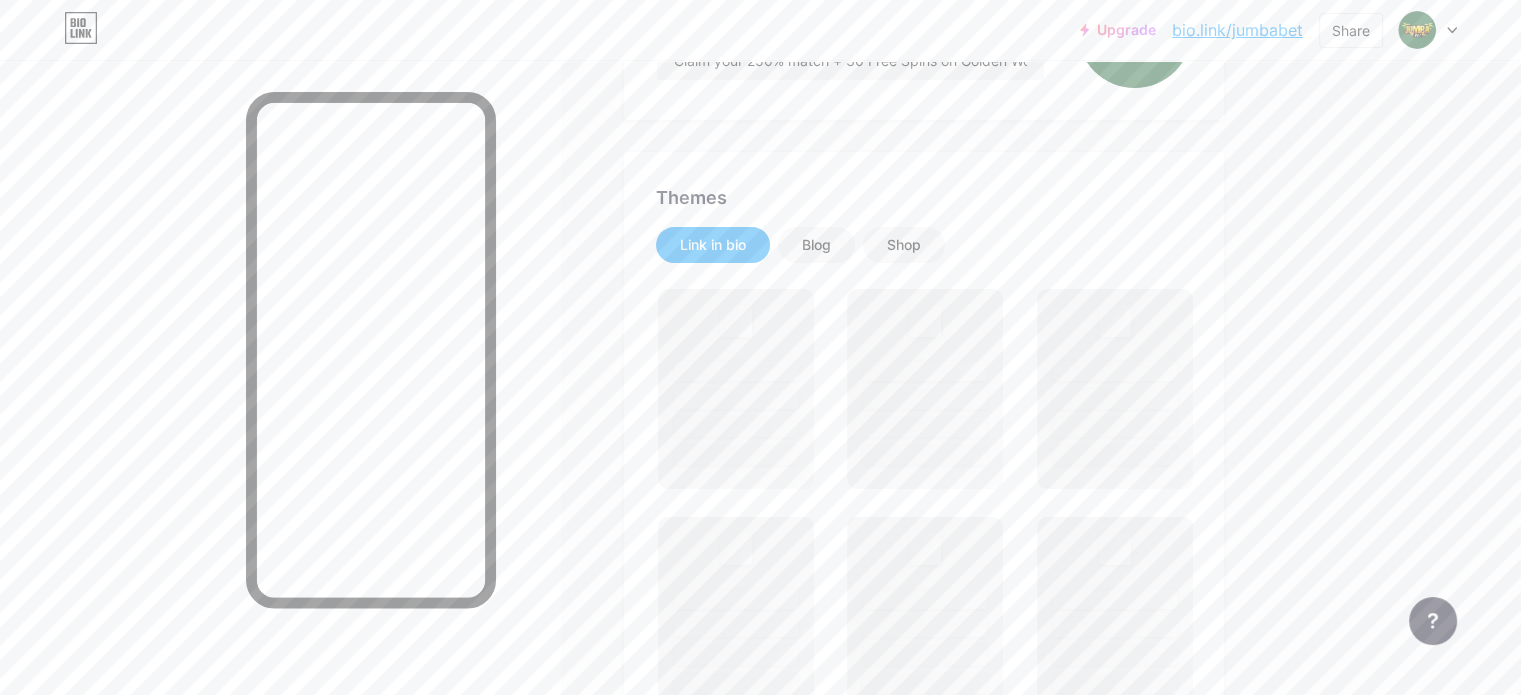 scroll, scrollTop: 300, scrollLeft: 0, axis: vertical 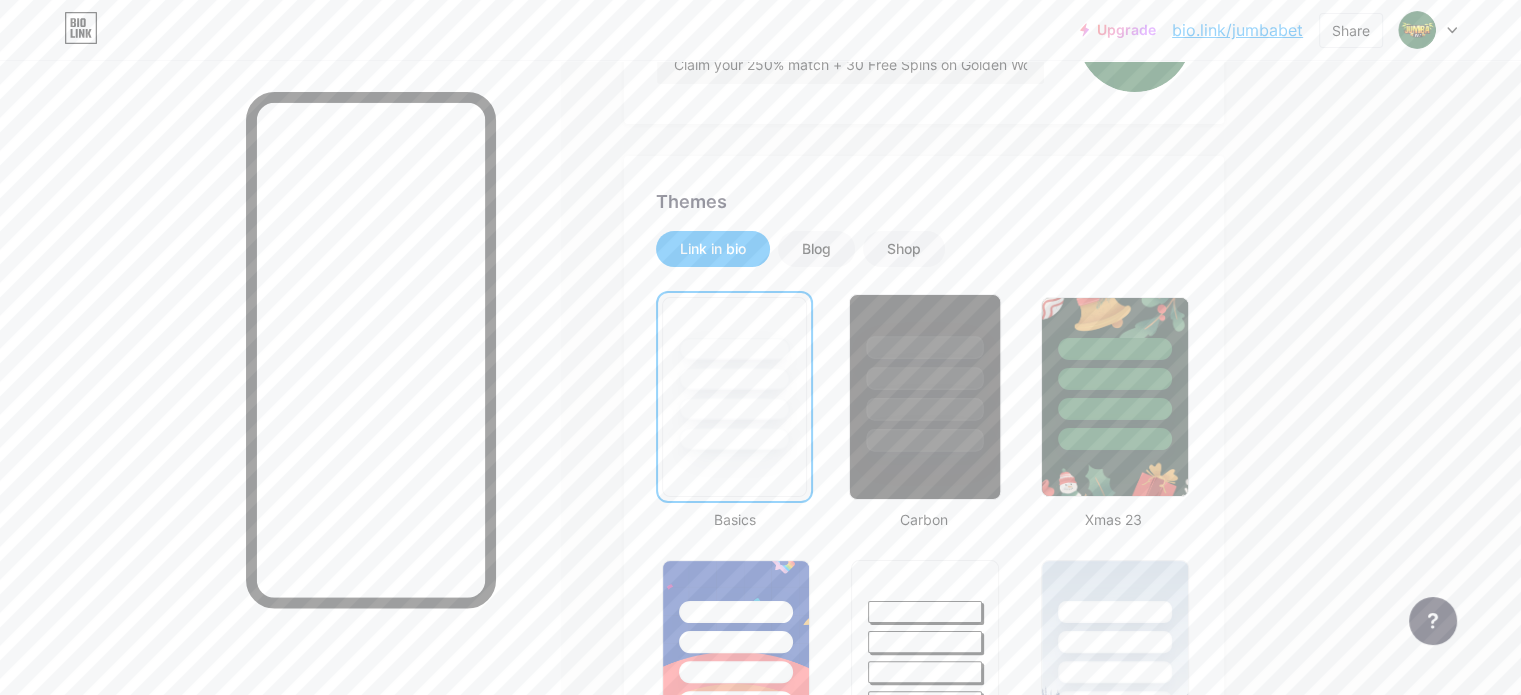 click at bounding box center [925, 347] 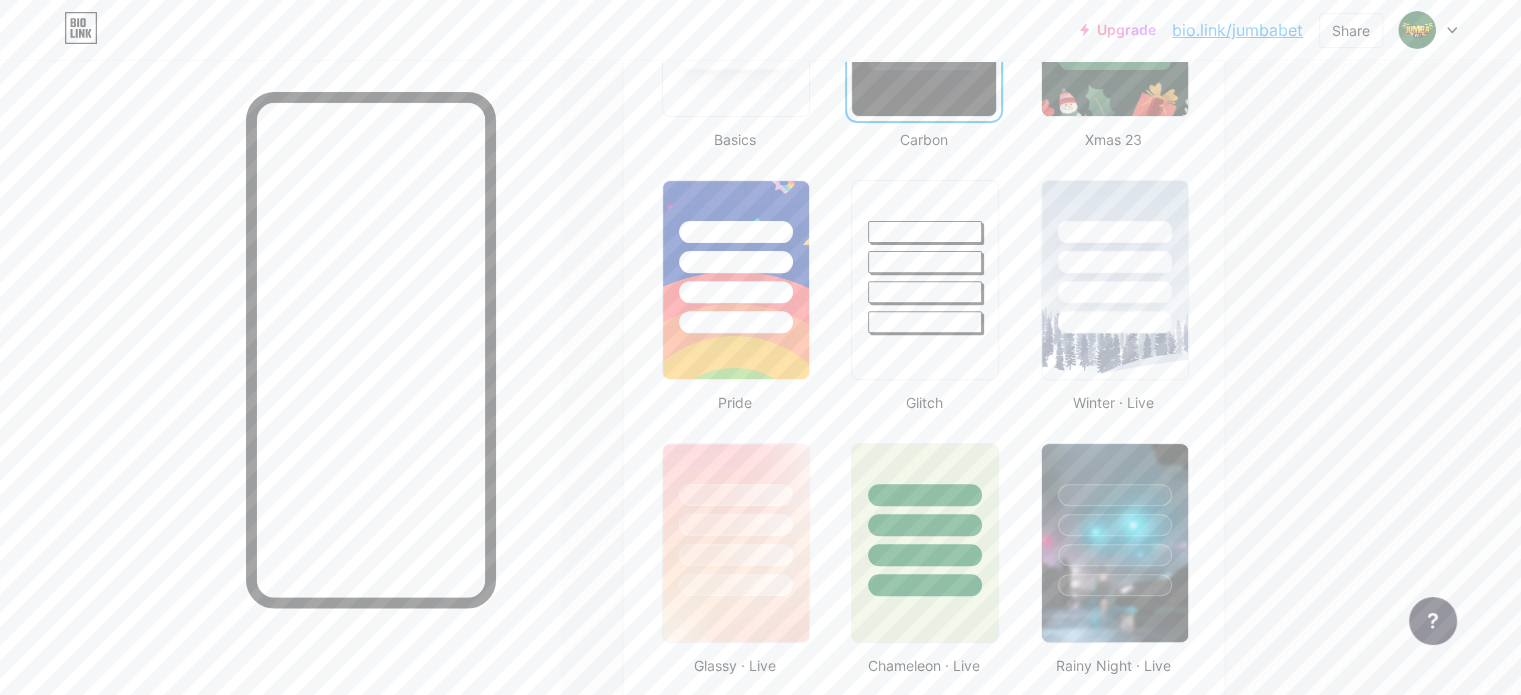 scroll, scrollTop: 700, scrollLeft: 0, axis: vertical 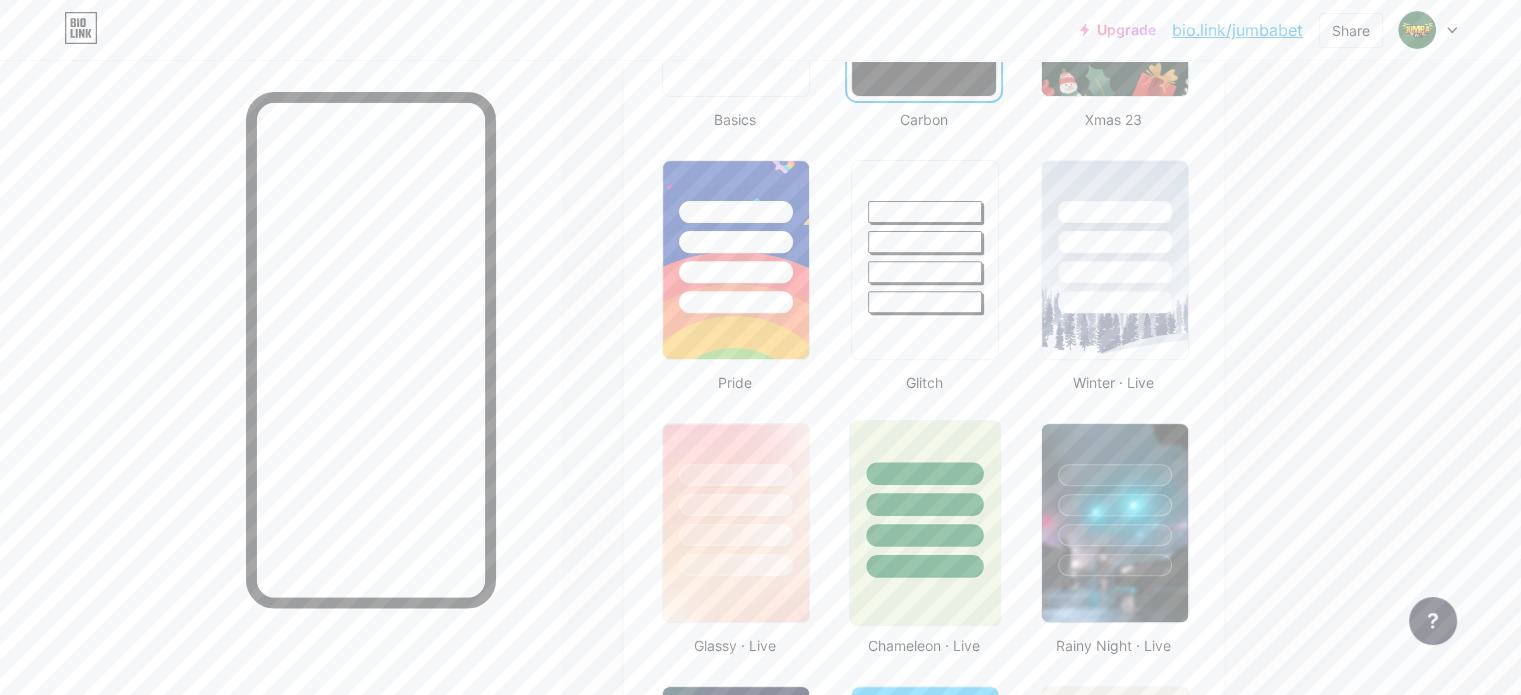 click at bounding box center (925, 473) 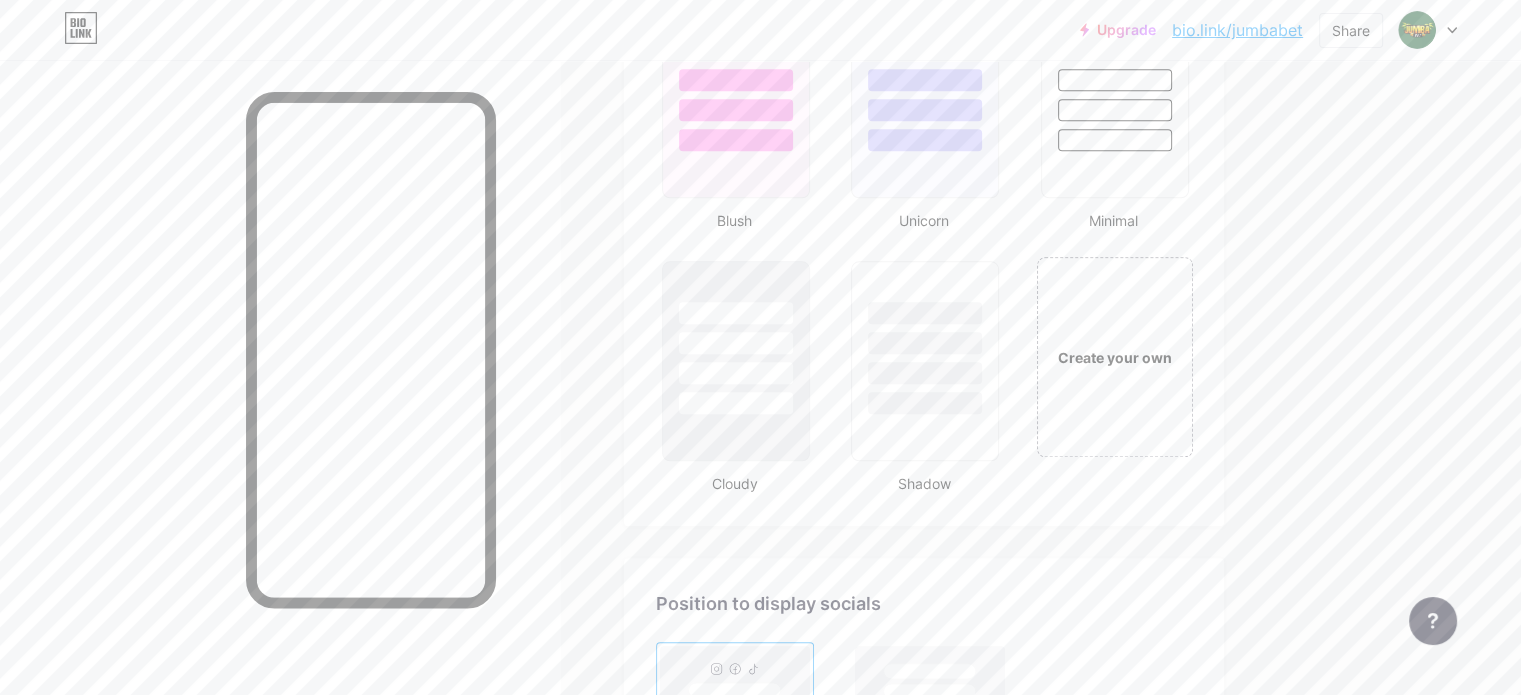 scroll, scrollTop: 2200, scrollLeft: 0, axis: vertical 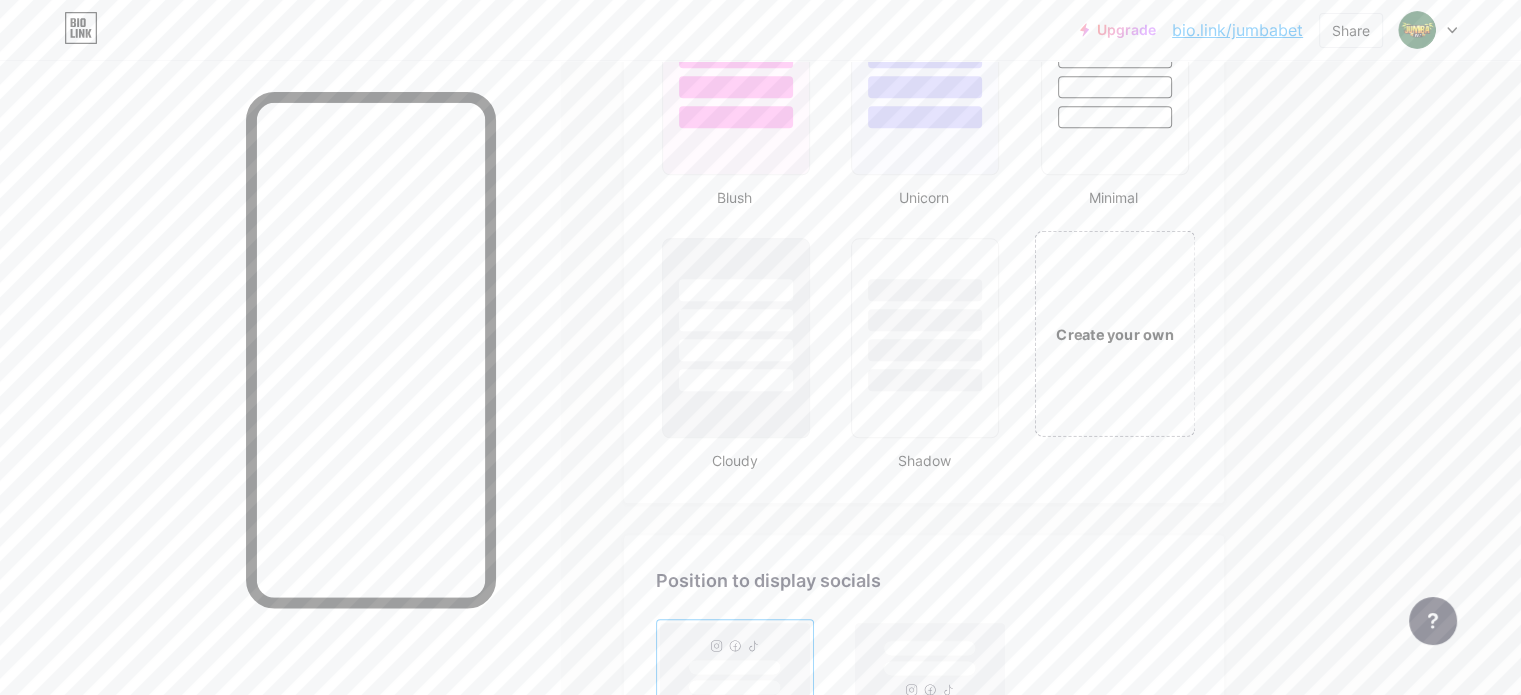 click on "Create your own" at bounding box center [1114, 333] 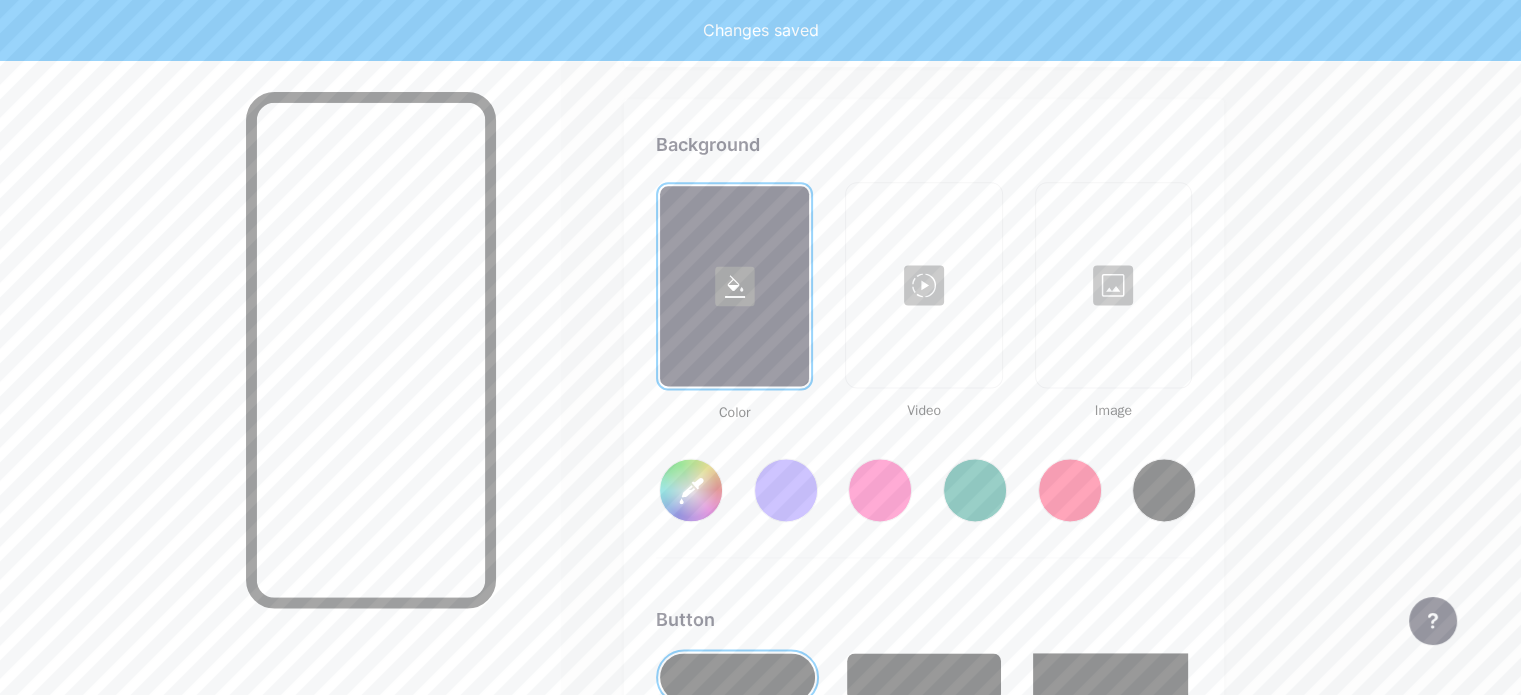 scroll, scrollTop: 2648, scrollLeft: 0, axis: vertical 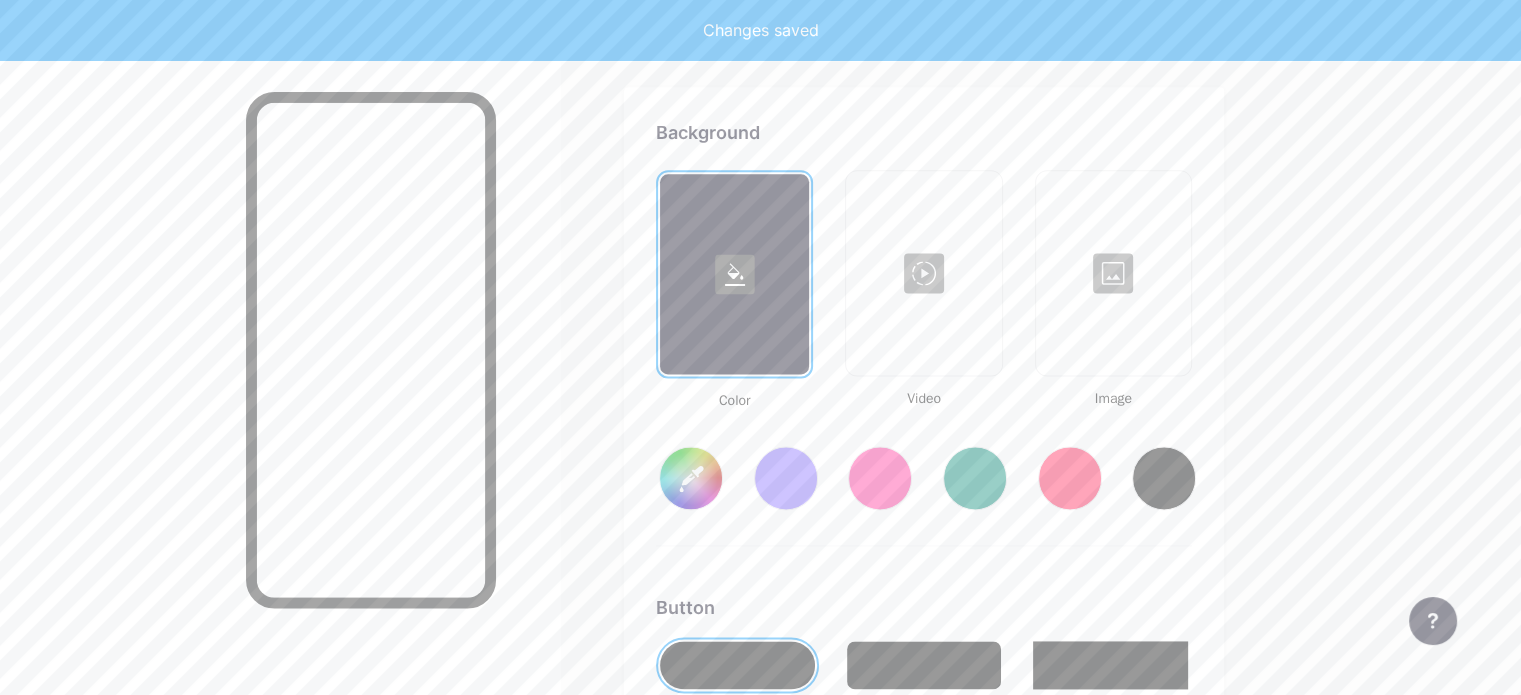 type on "#ffffff" 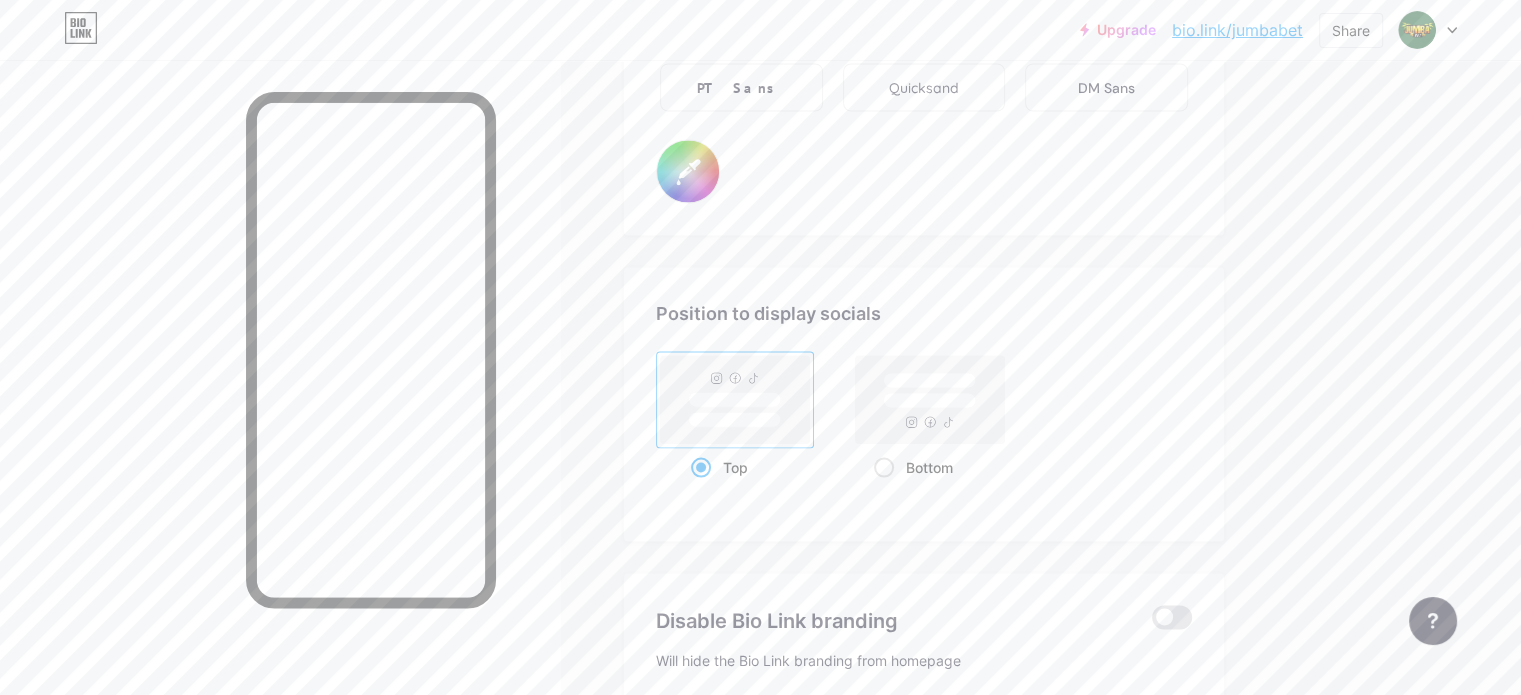 scroll, scrollTop: 3948, scrollLeft: 0, axis: vertical 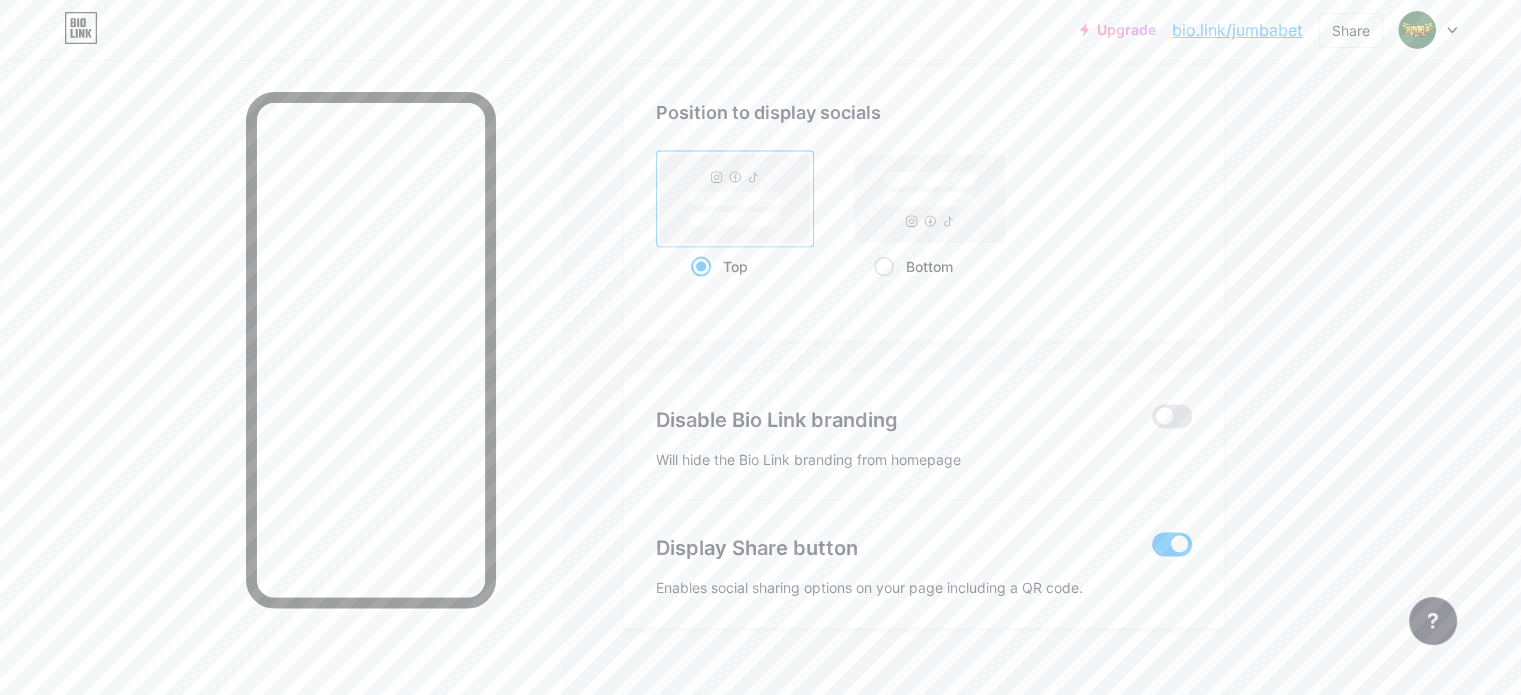 click at bounding box center (1172, 545) 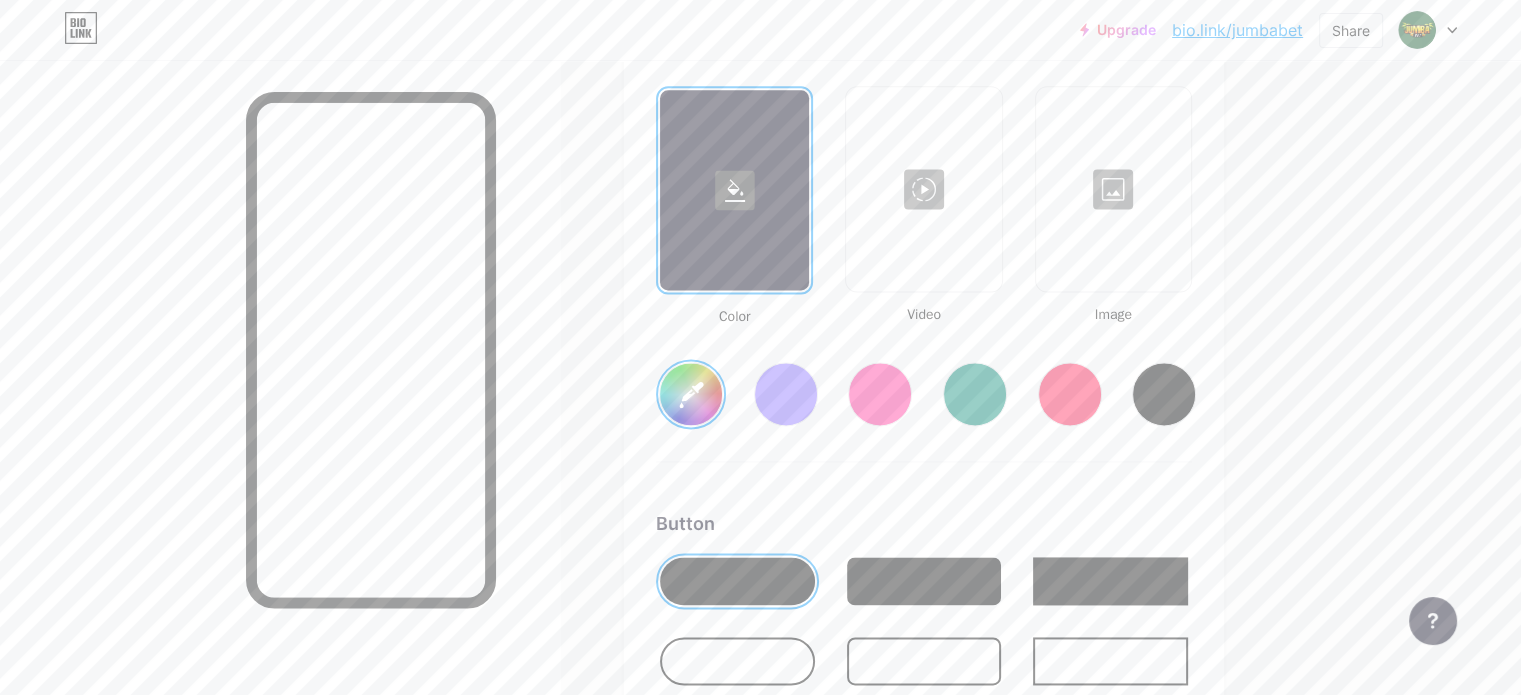scroll, scrollTop: 2548, scrollLeft: 0, axis: vertical 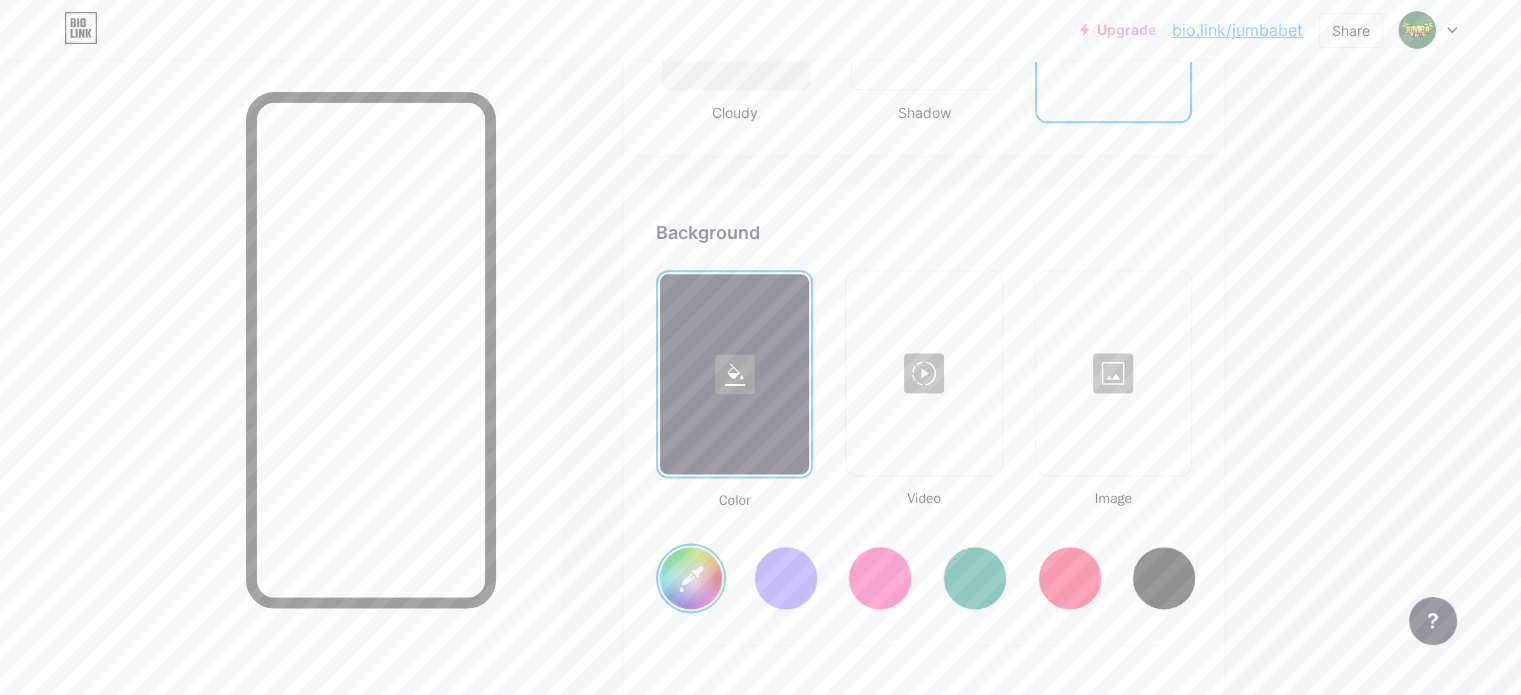click 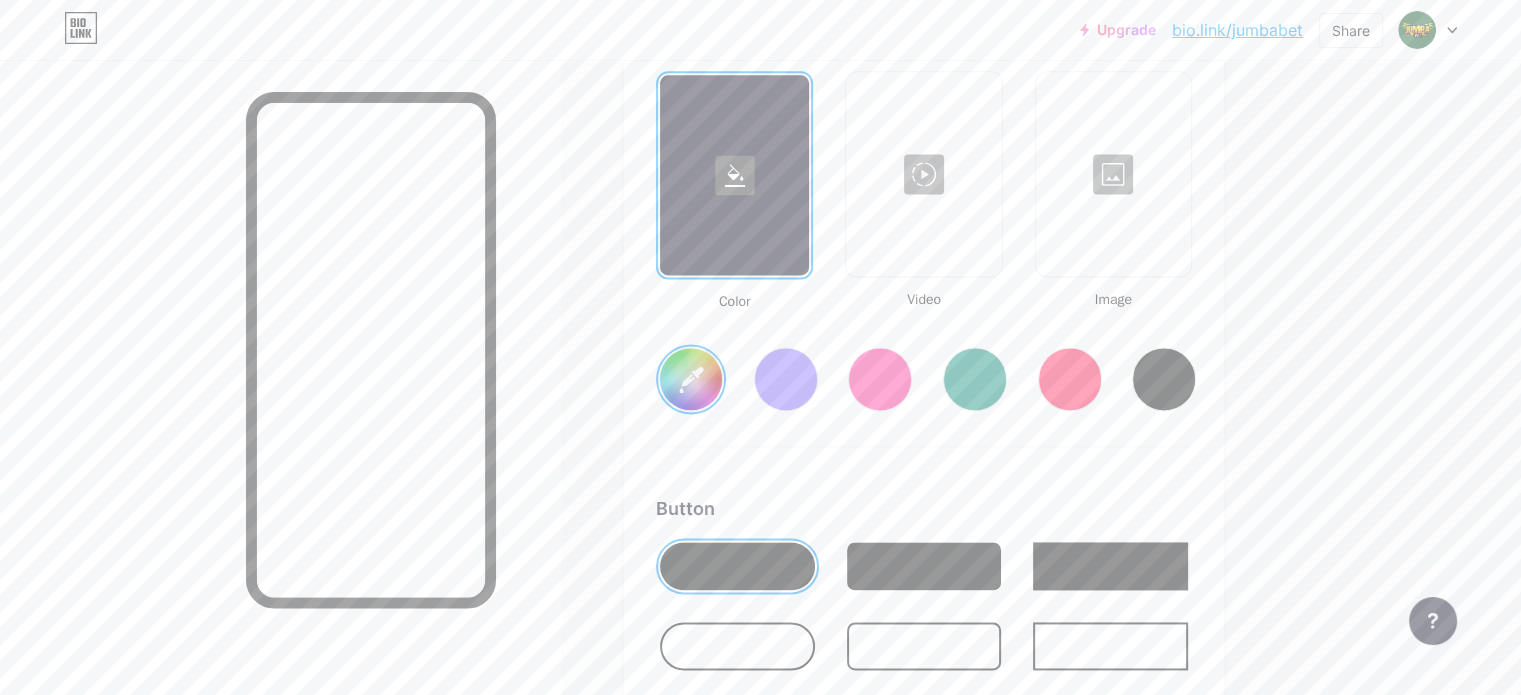 scroll, scrollTop: 2748, scrollLeft: 0, axis: vertical 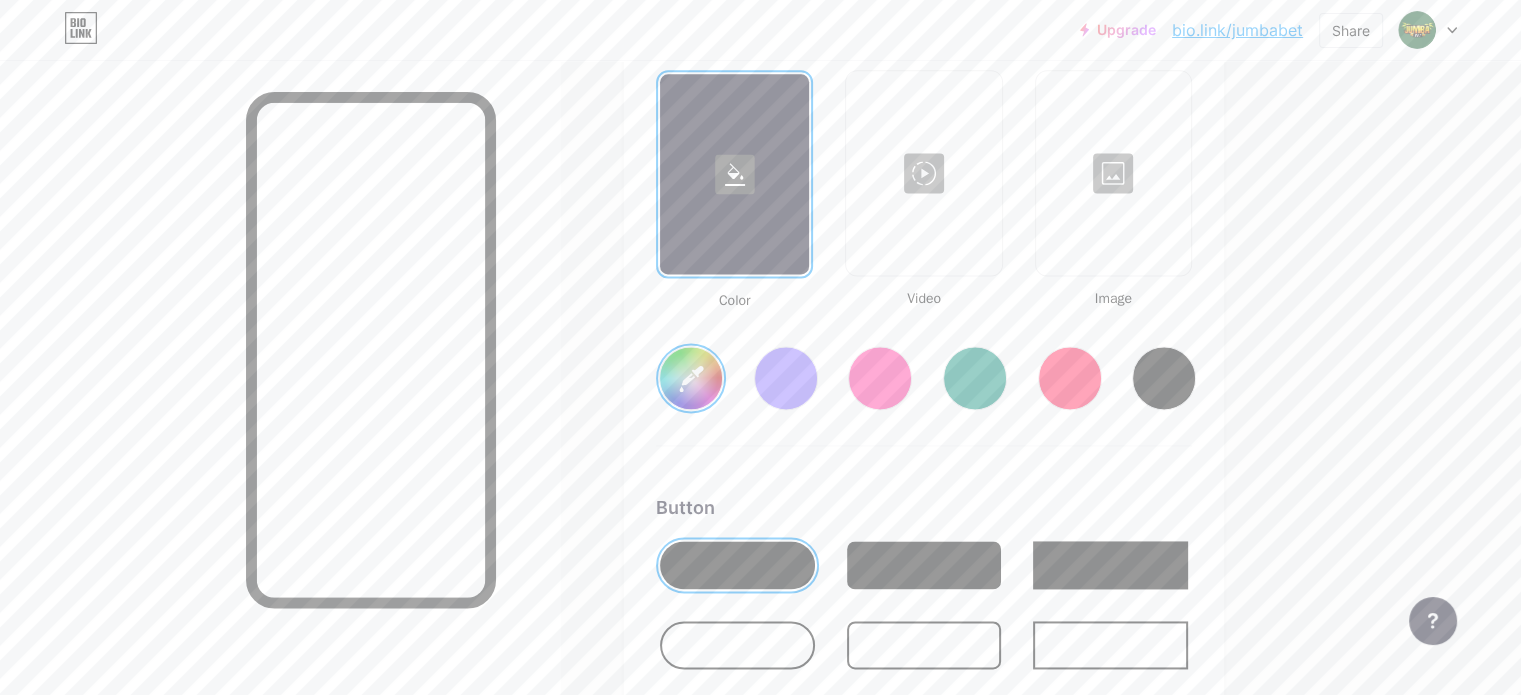 click on "#ffffff" at bounding box center [691, 378] 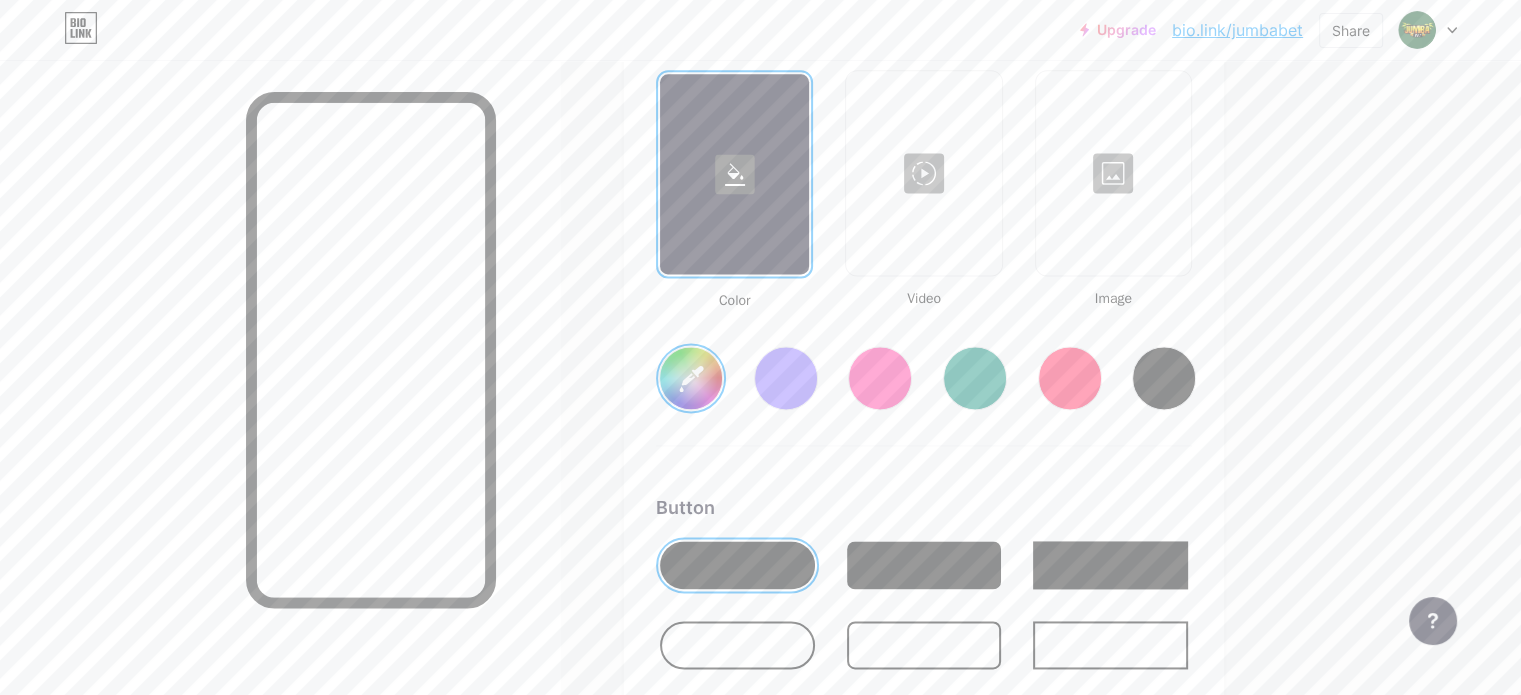 type on "#[HEX]" 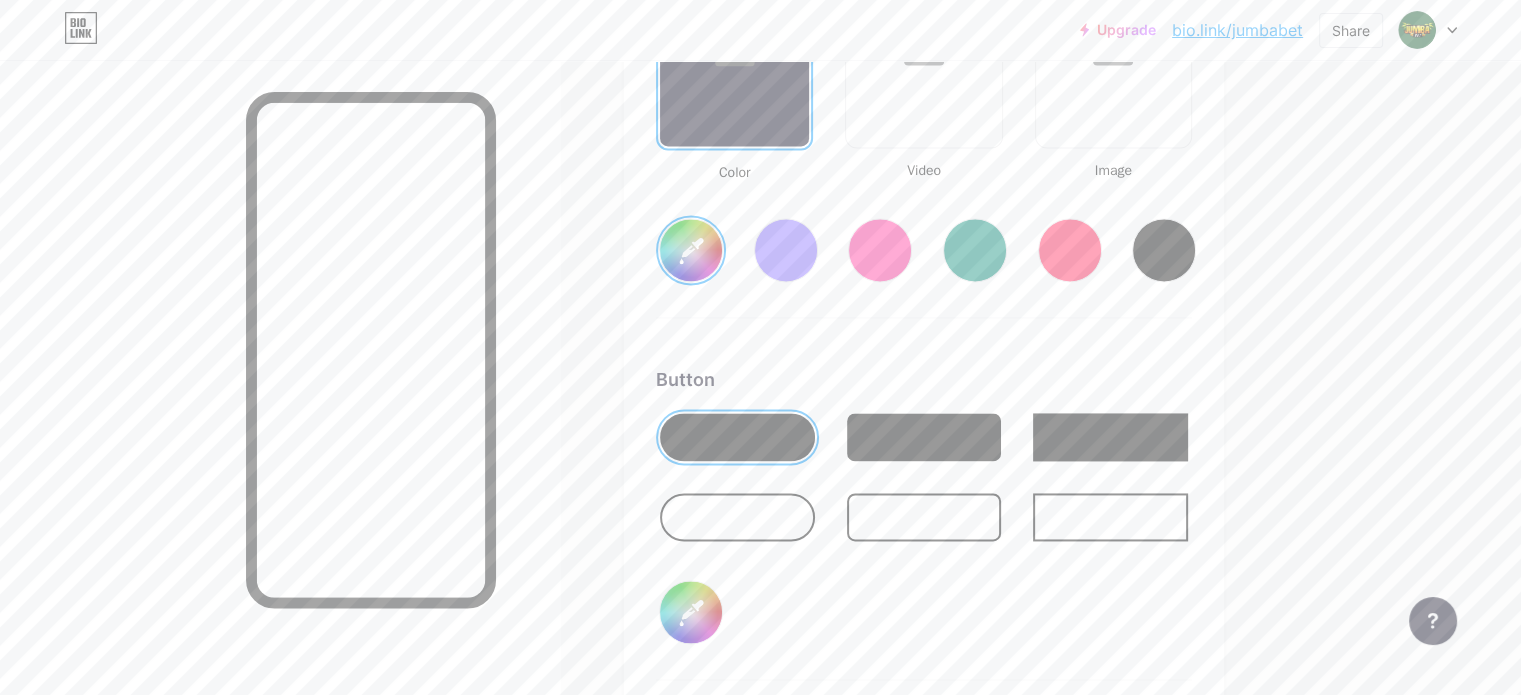 scroll, scrollTop: 3048, scrollLeft: 0, axis: vertical 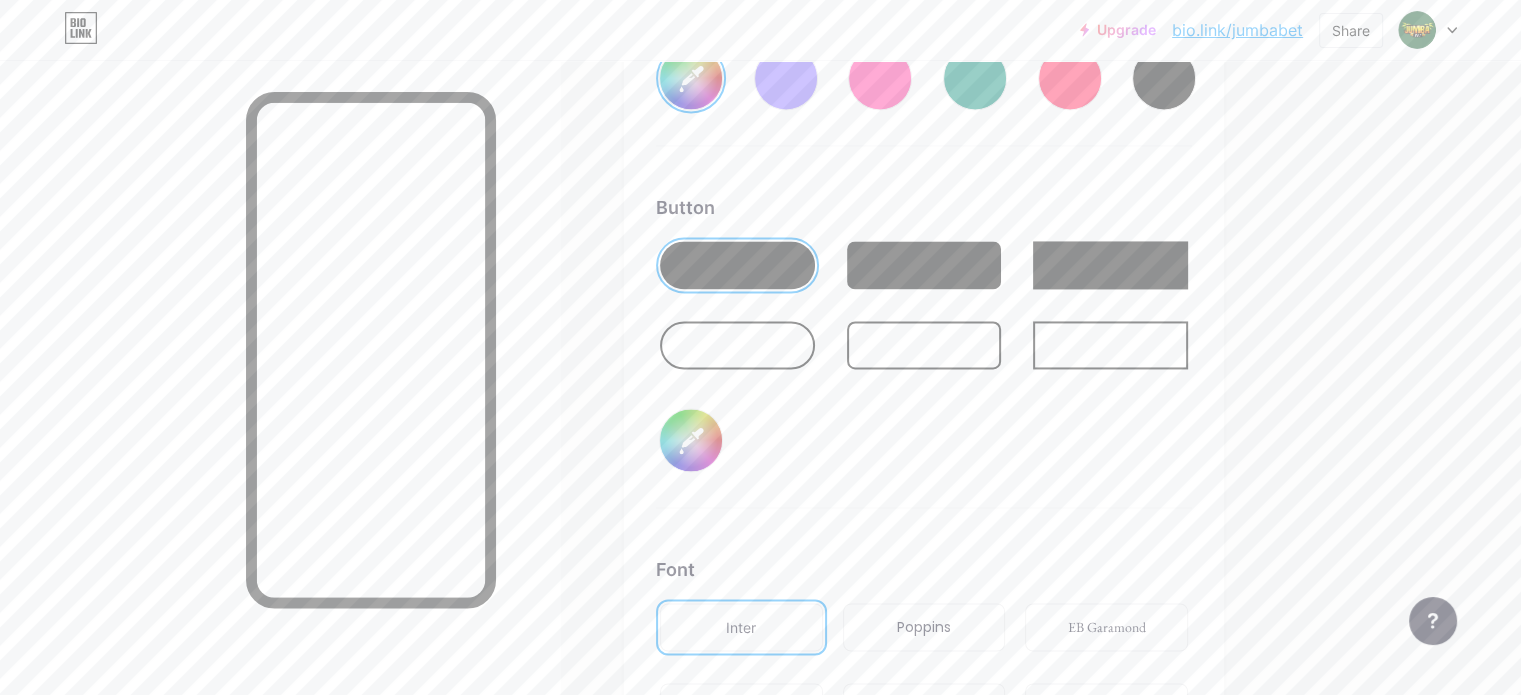 click at bounding box center (737, 345) 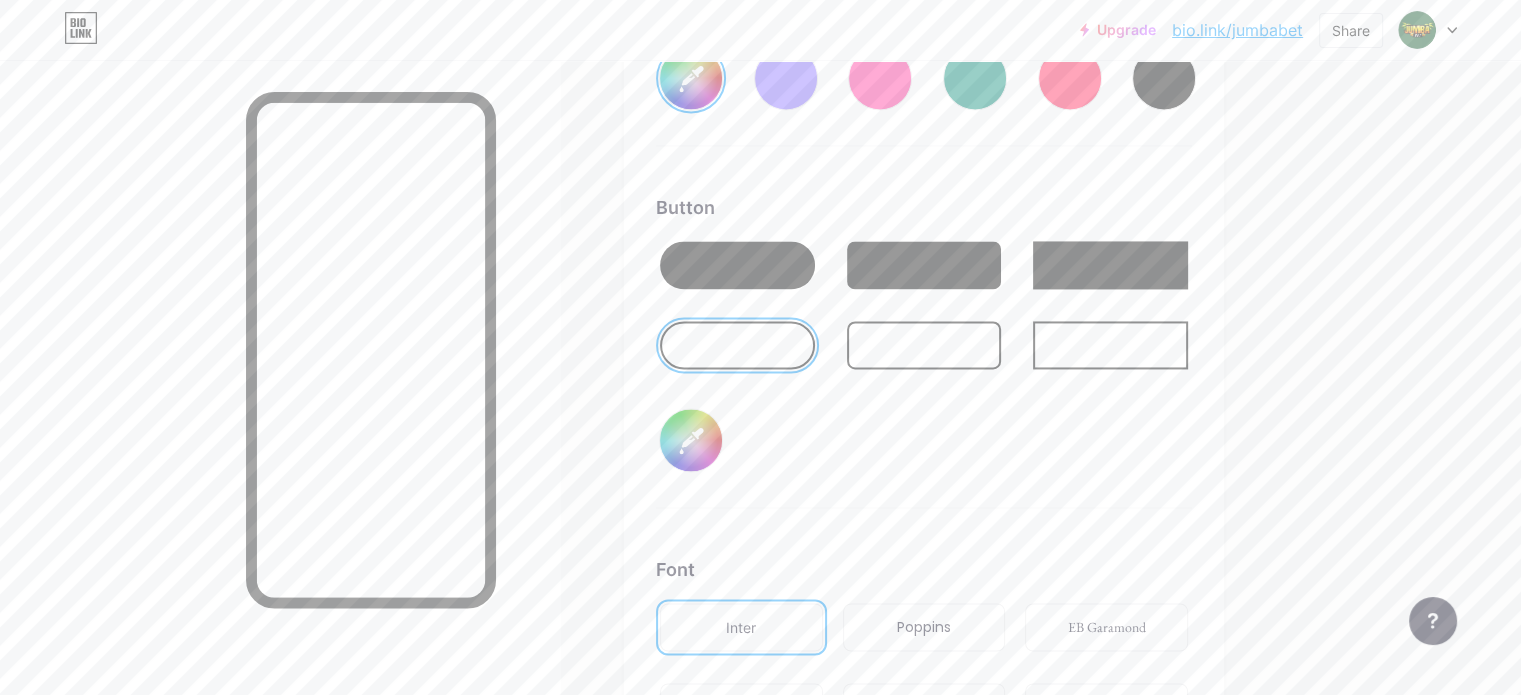 click at bounding box center [737, 265] 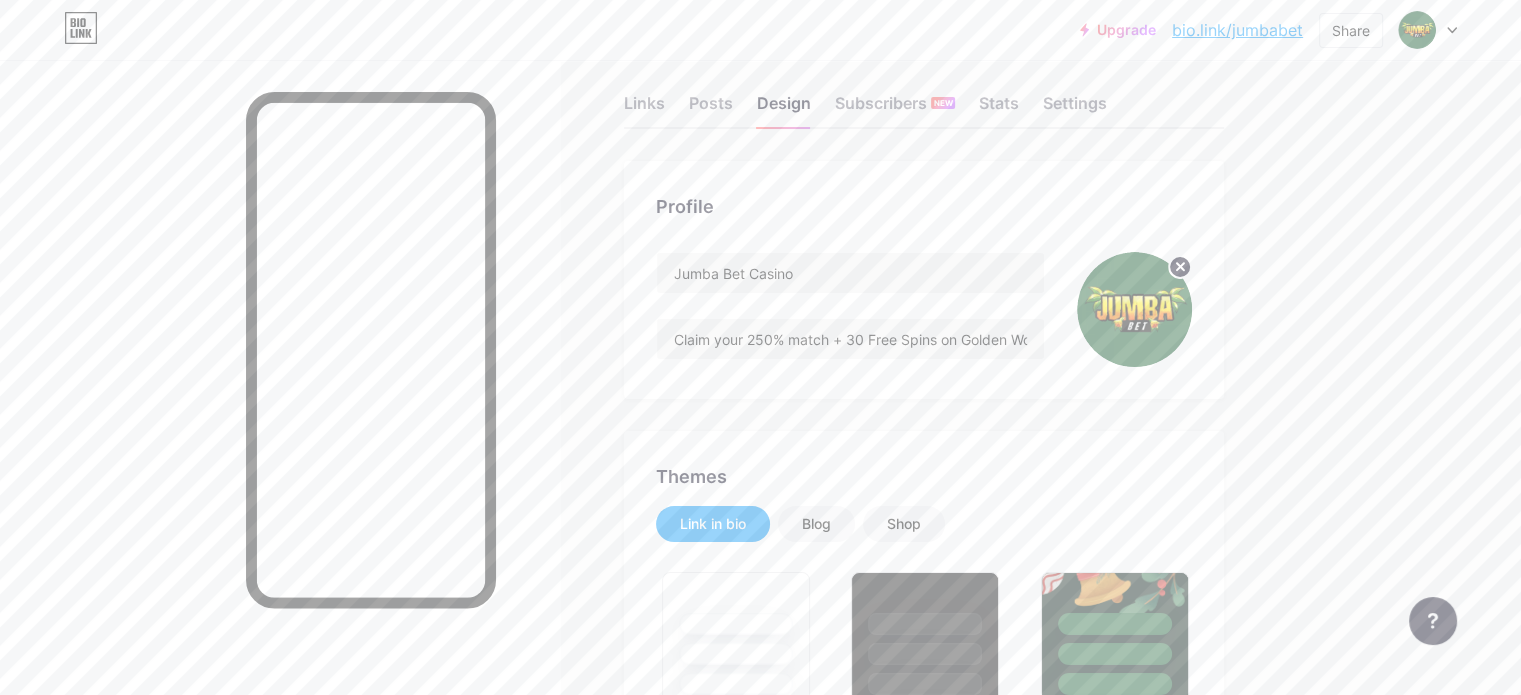 scroll, scrollTop: 0, scrollLeft: 0, axis: both 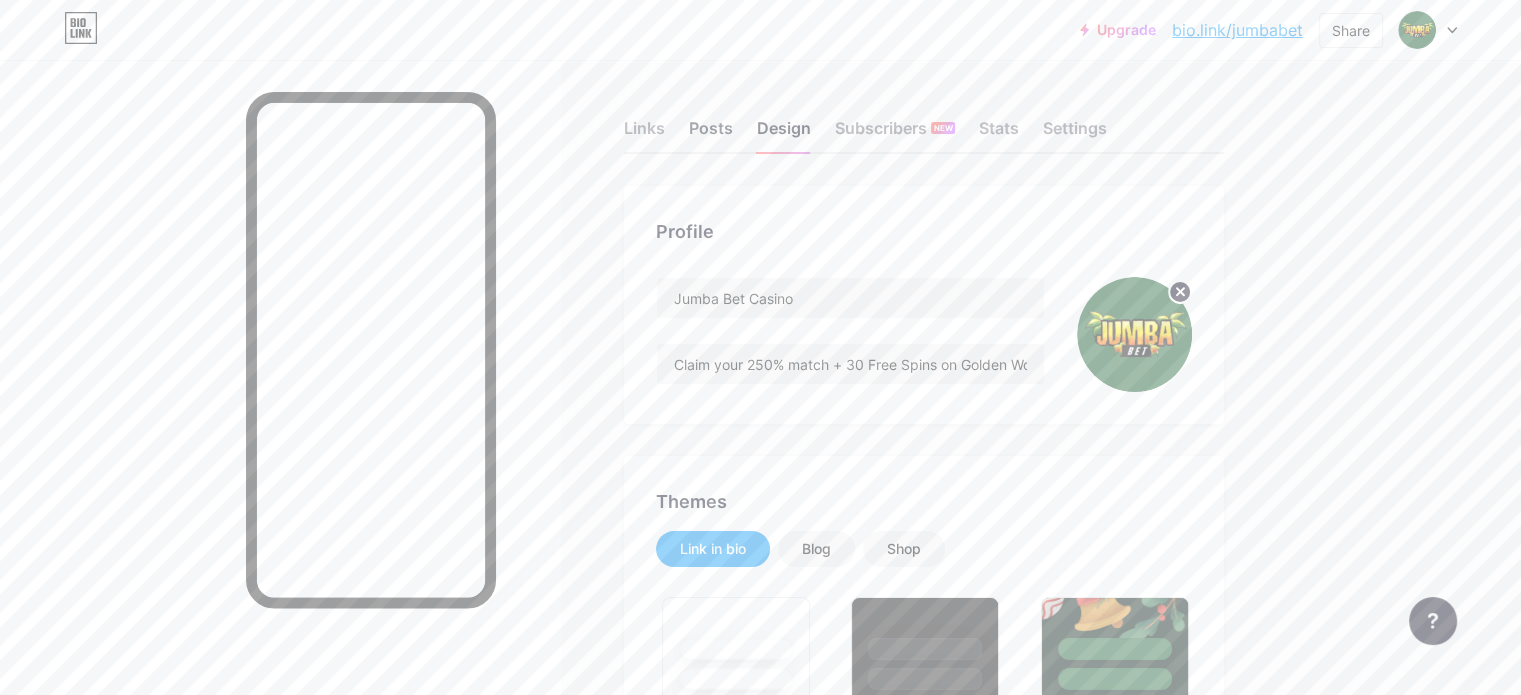 click on "Posts" at bounding box center (711, 134) 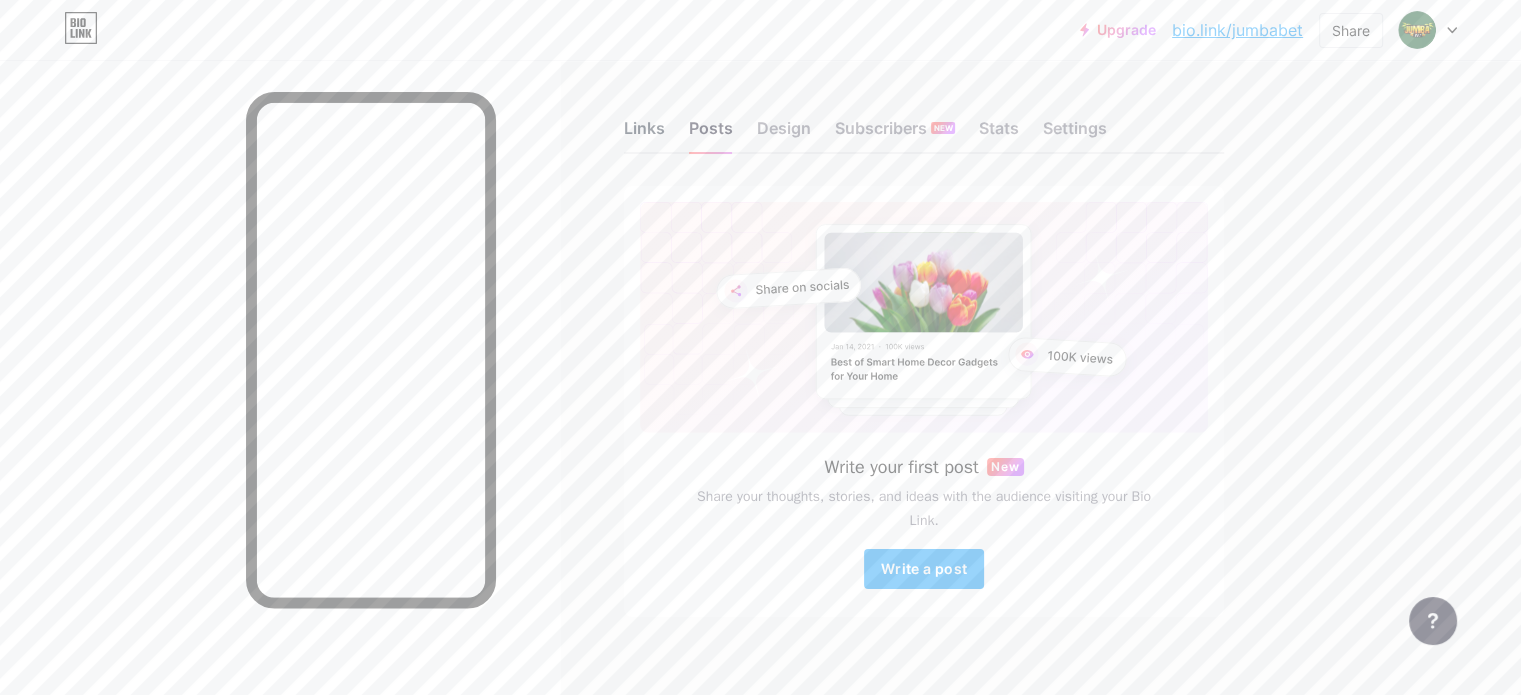 click on "Links" at bounding box center [644, 134] 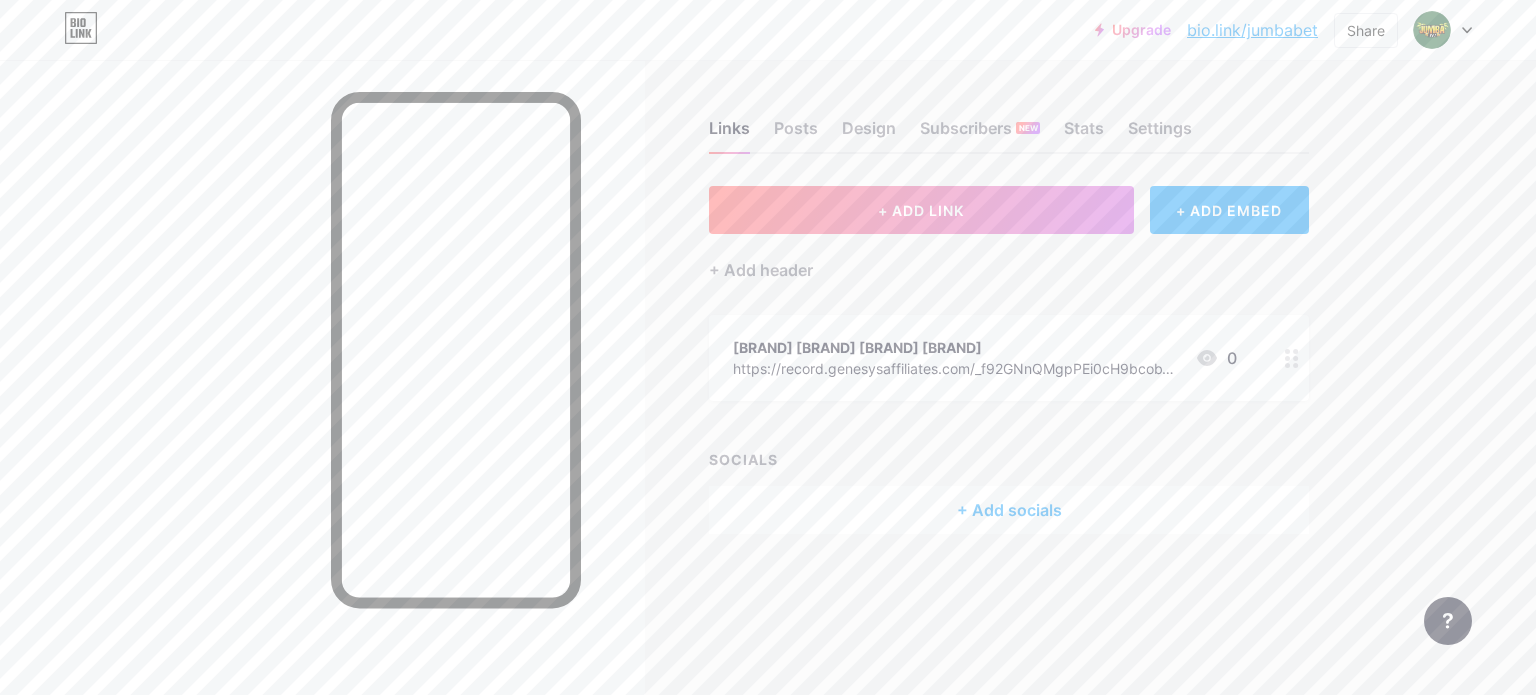 click on "+ Add socials" at bounding box center [1009, 510] 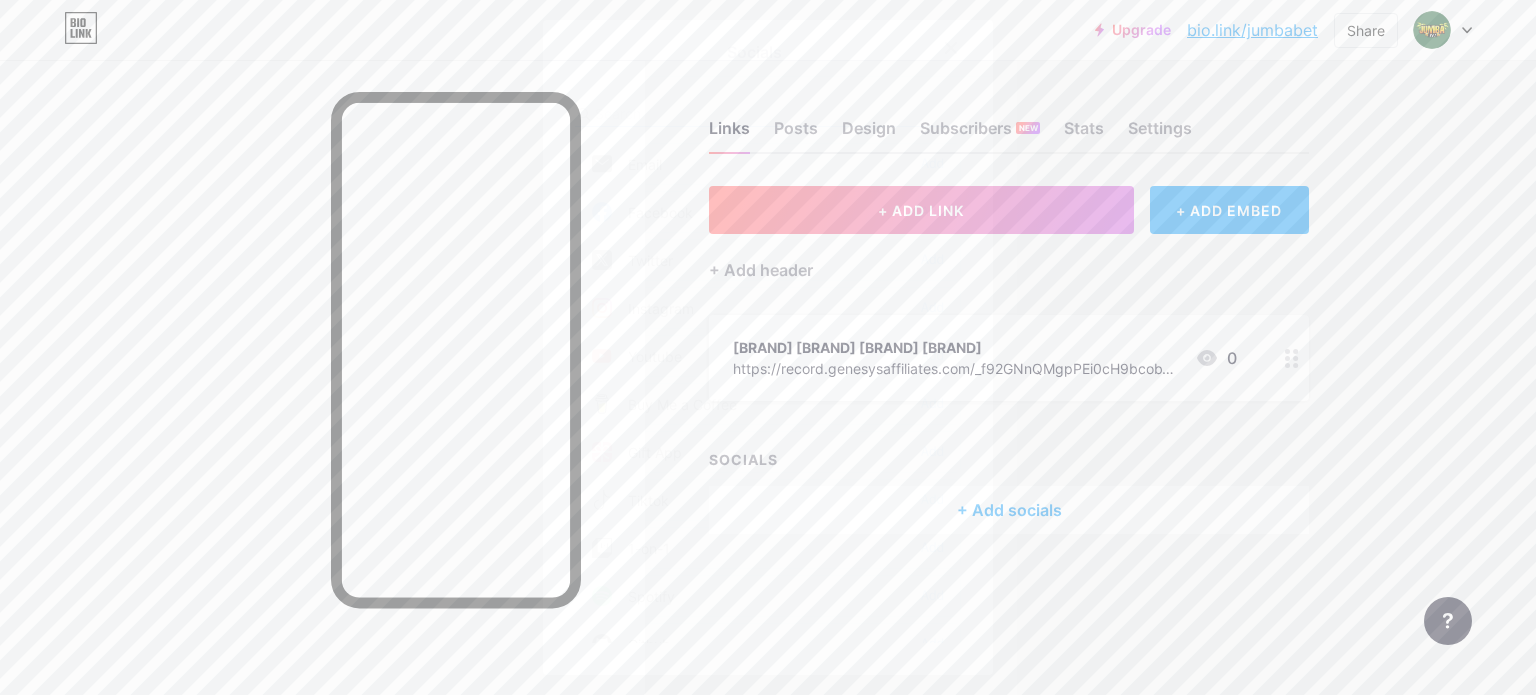 click on "Twitter
Add" at bounding box center [768, 260] 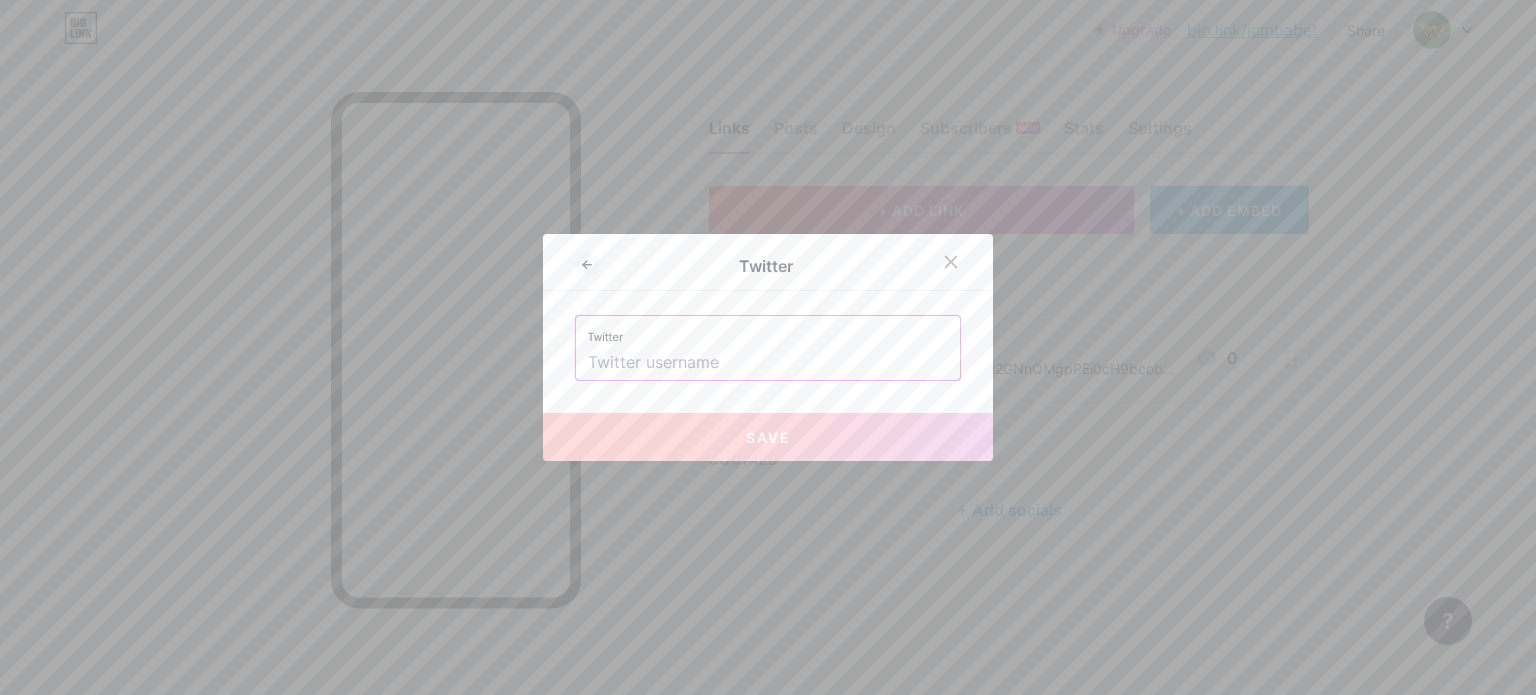 click at bounding box center [768, 363] 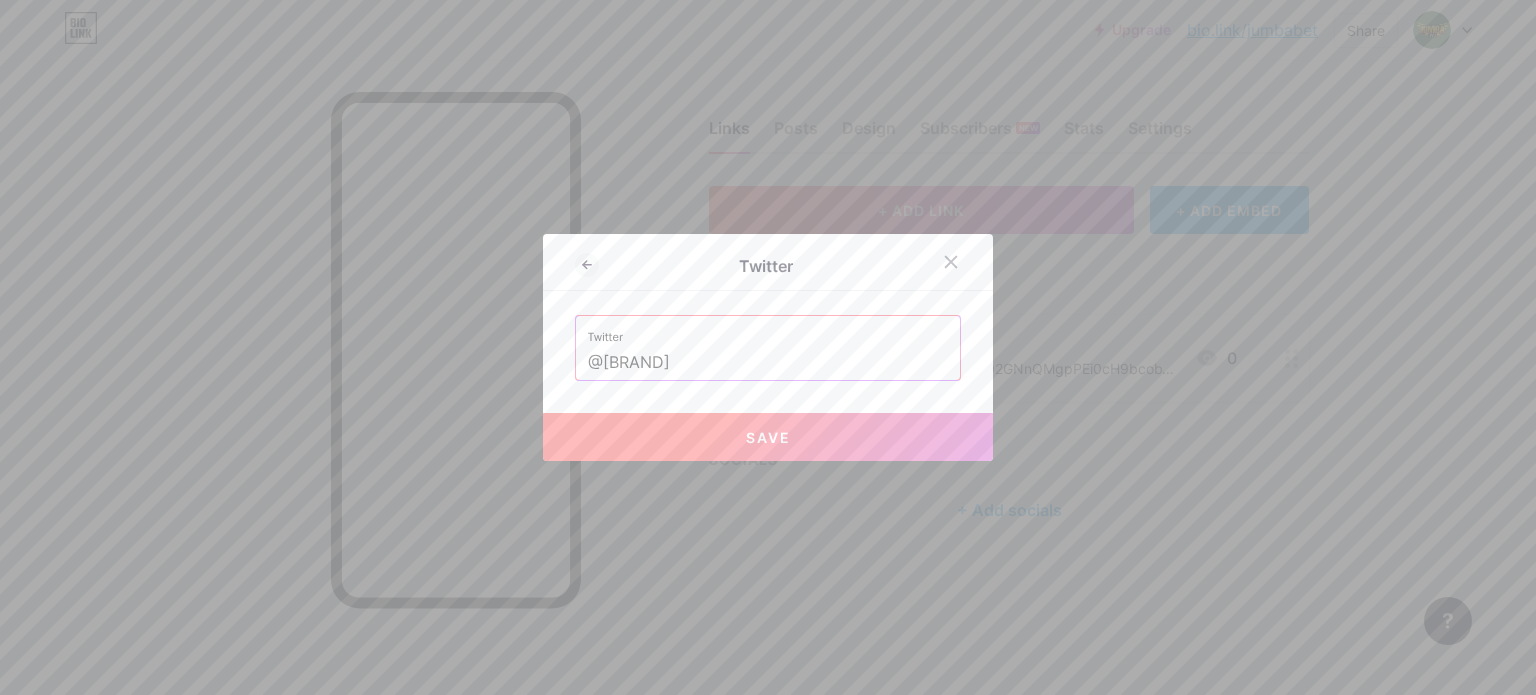 click on "@[BRAND]" at bounding box center (768, 363) 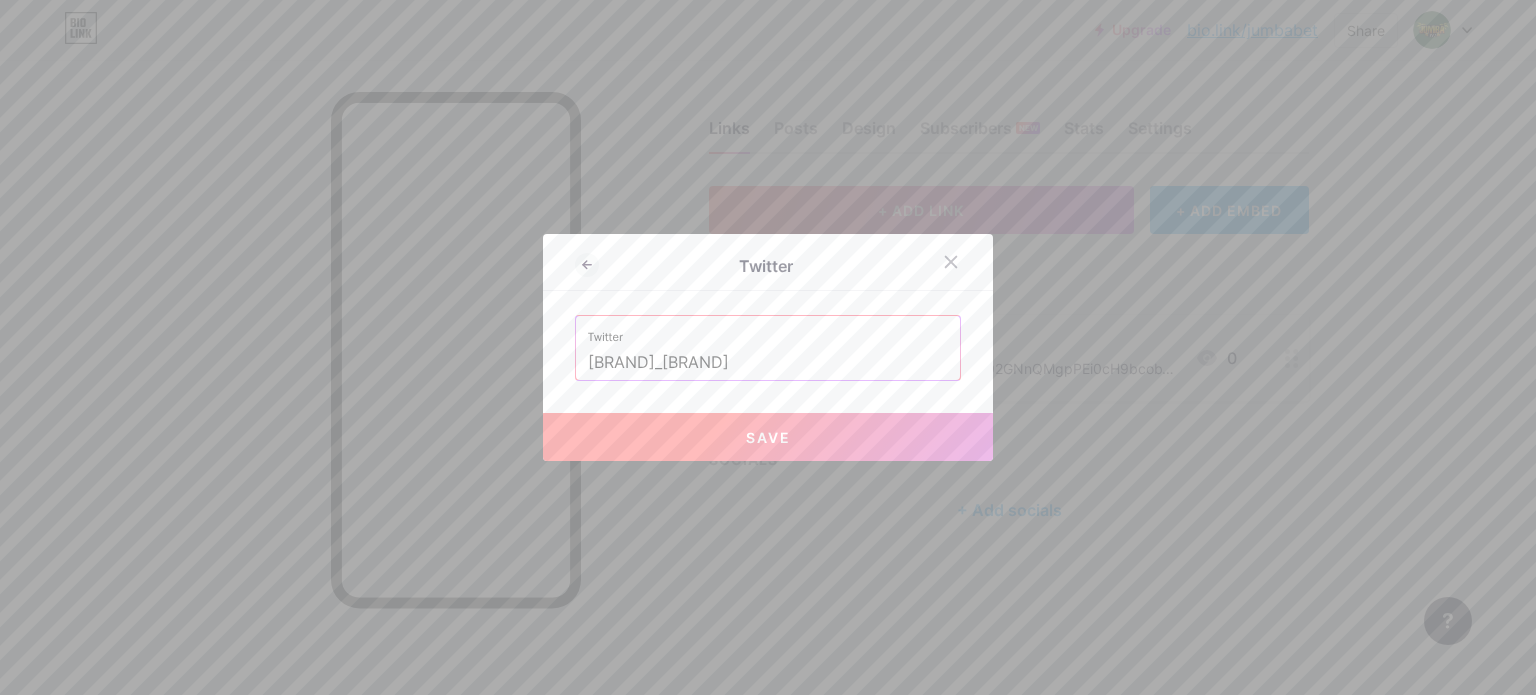 click on "Save" at bounding box center [768, 437] 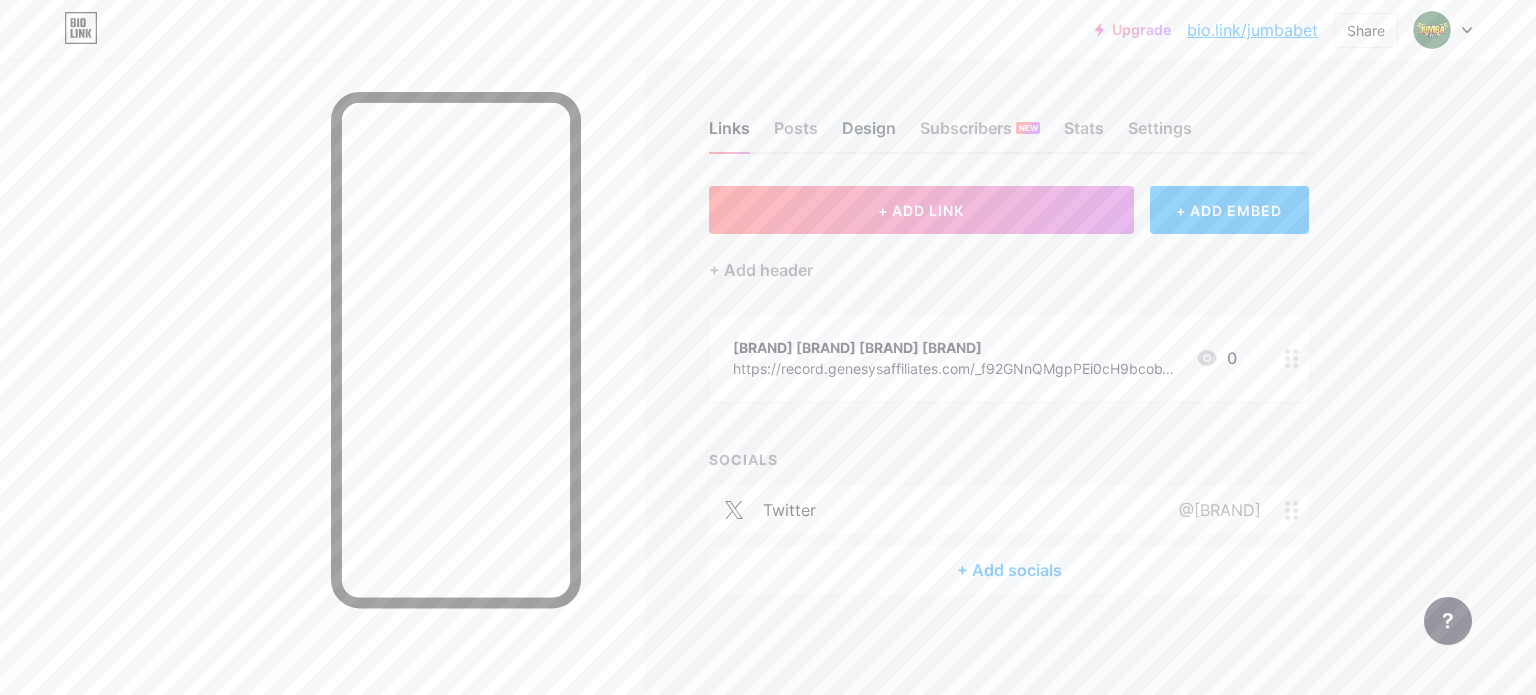 click on "Design" at bounding box center [869, 134] 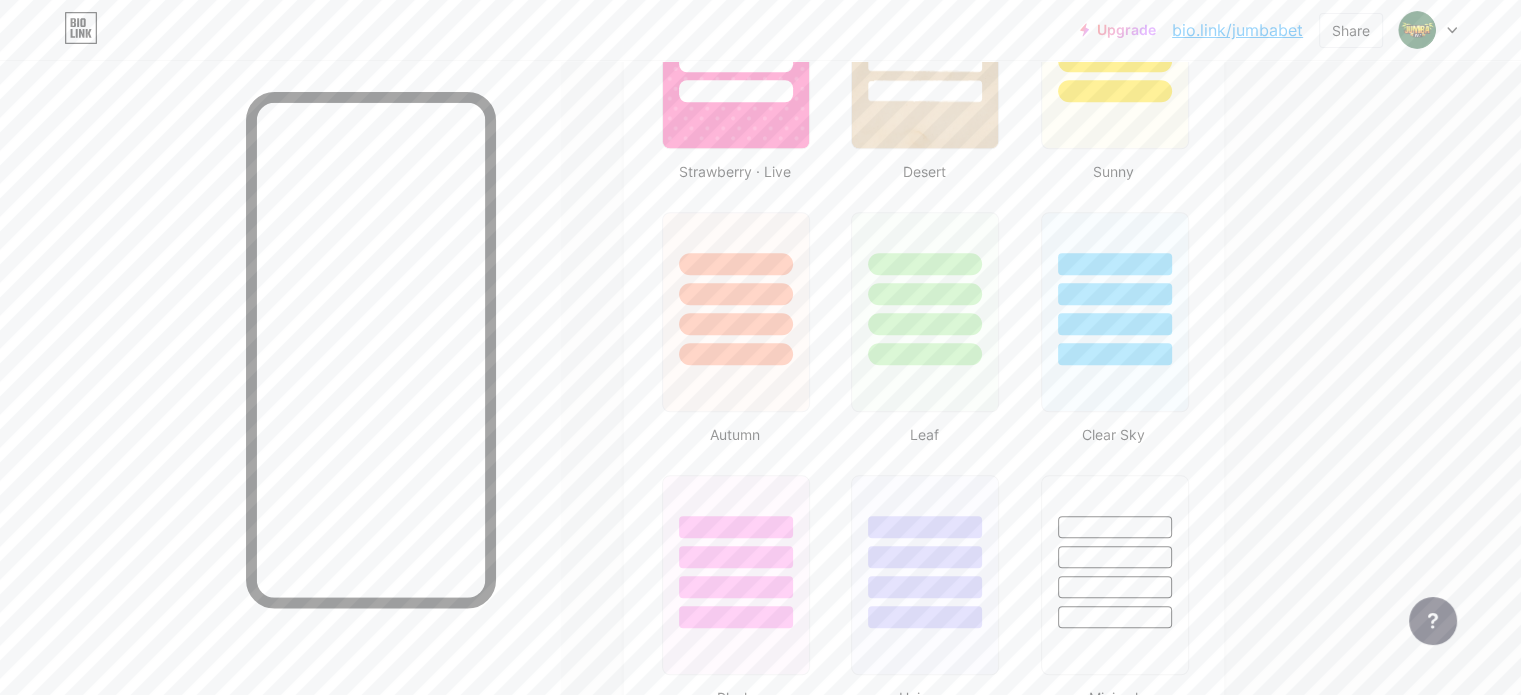 type on "#[HEX]" 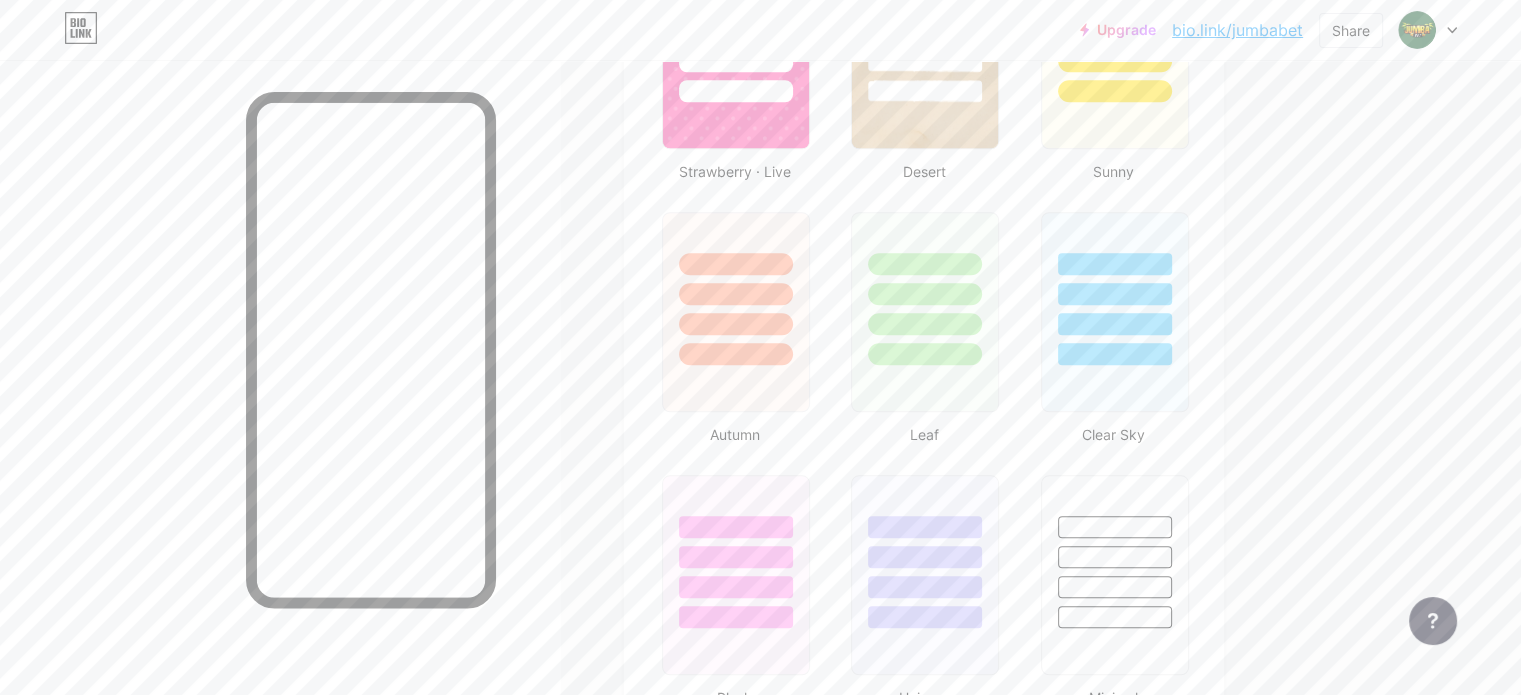 type on "#ffffff" 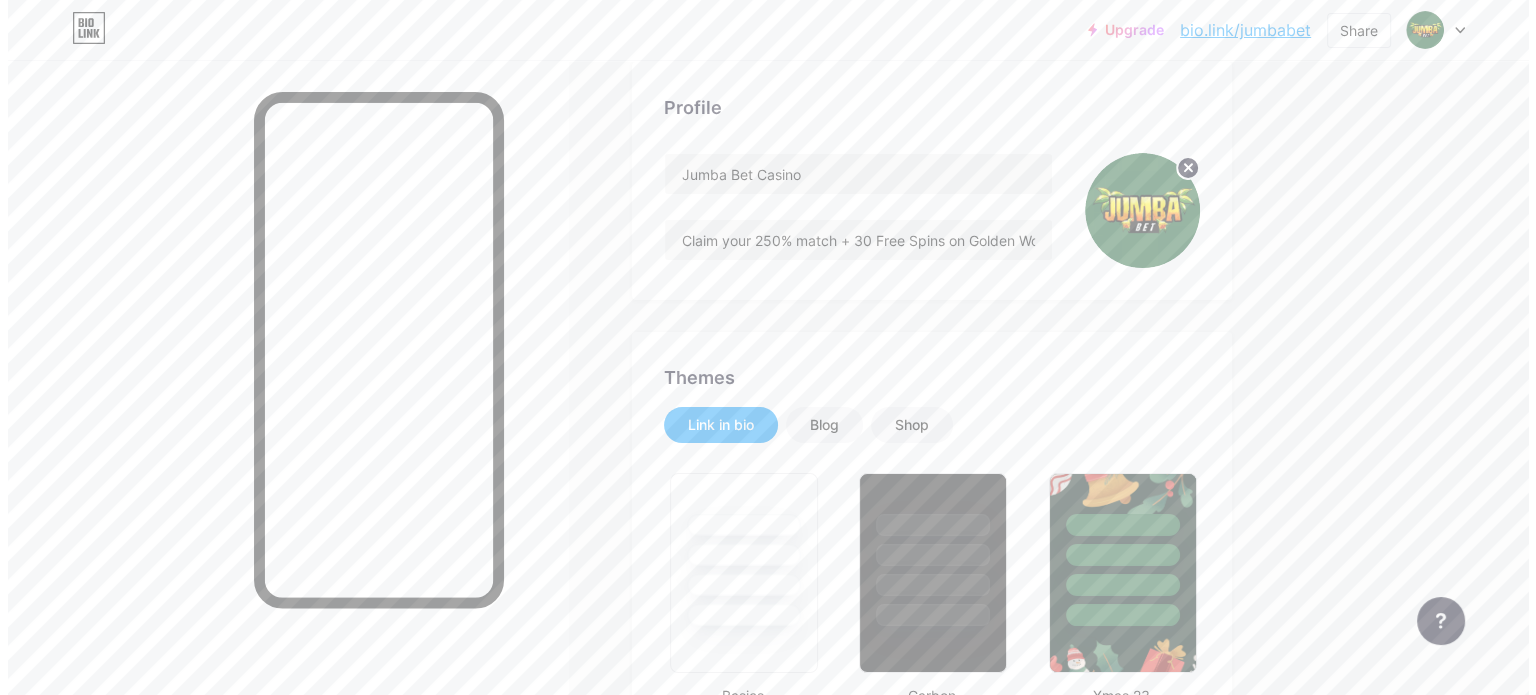 scroll, scrollTop: 0, scrollLeft: 0, axis: both 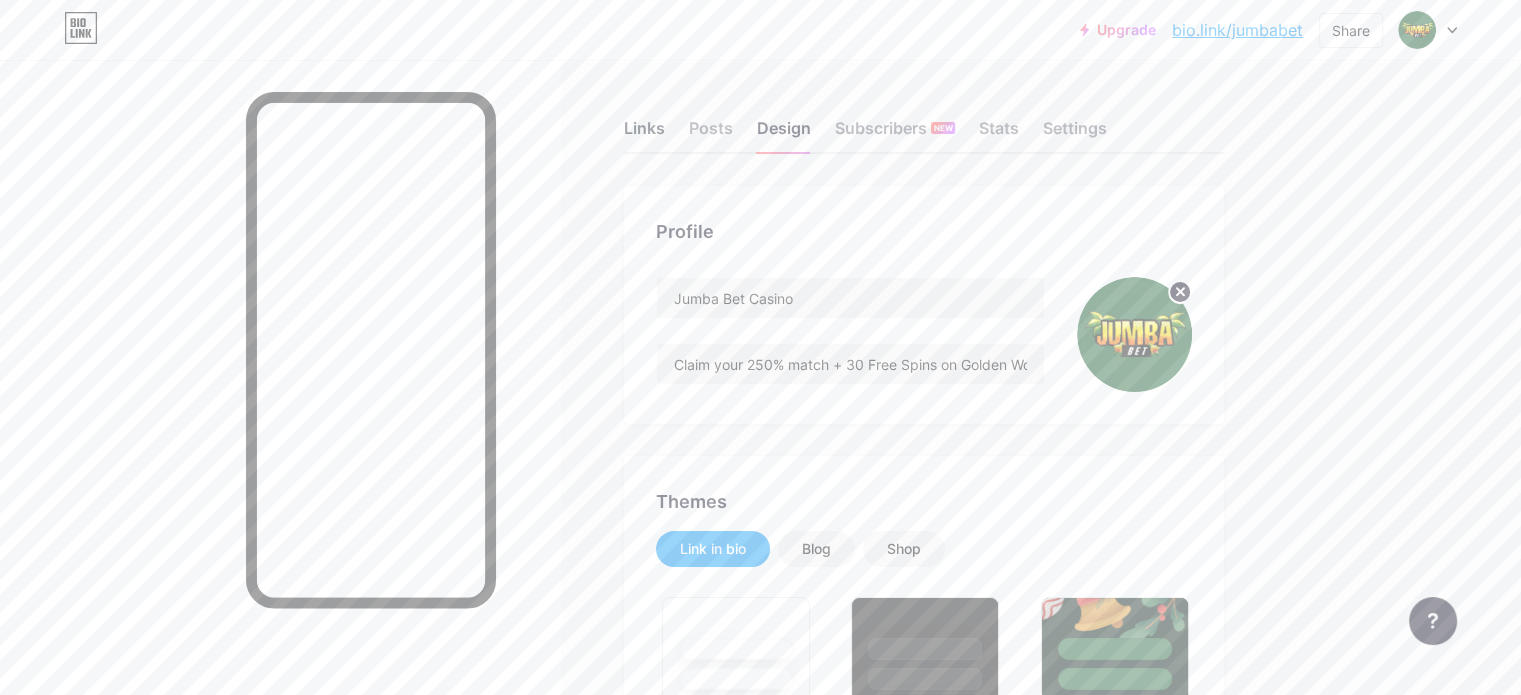 click on "Links" at bounding box center (644, 134) 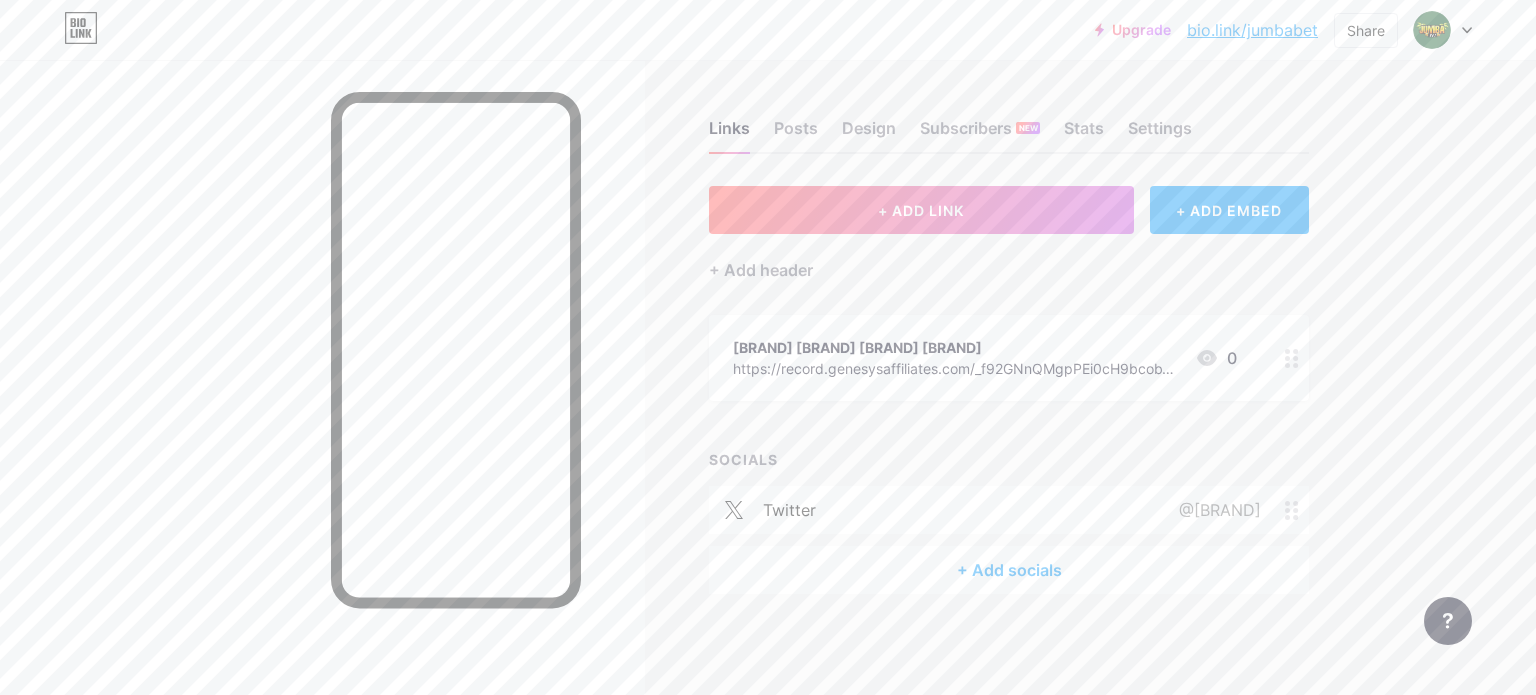 click on "[BRAND] [BRAND] [BRAND] [BRAND]" at bounding box center (956, 347) 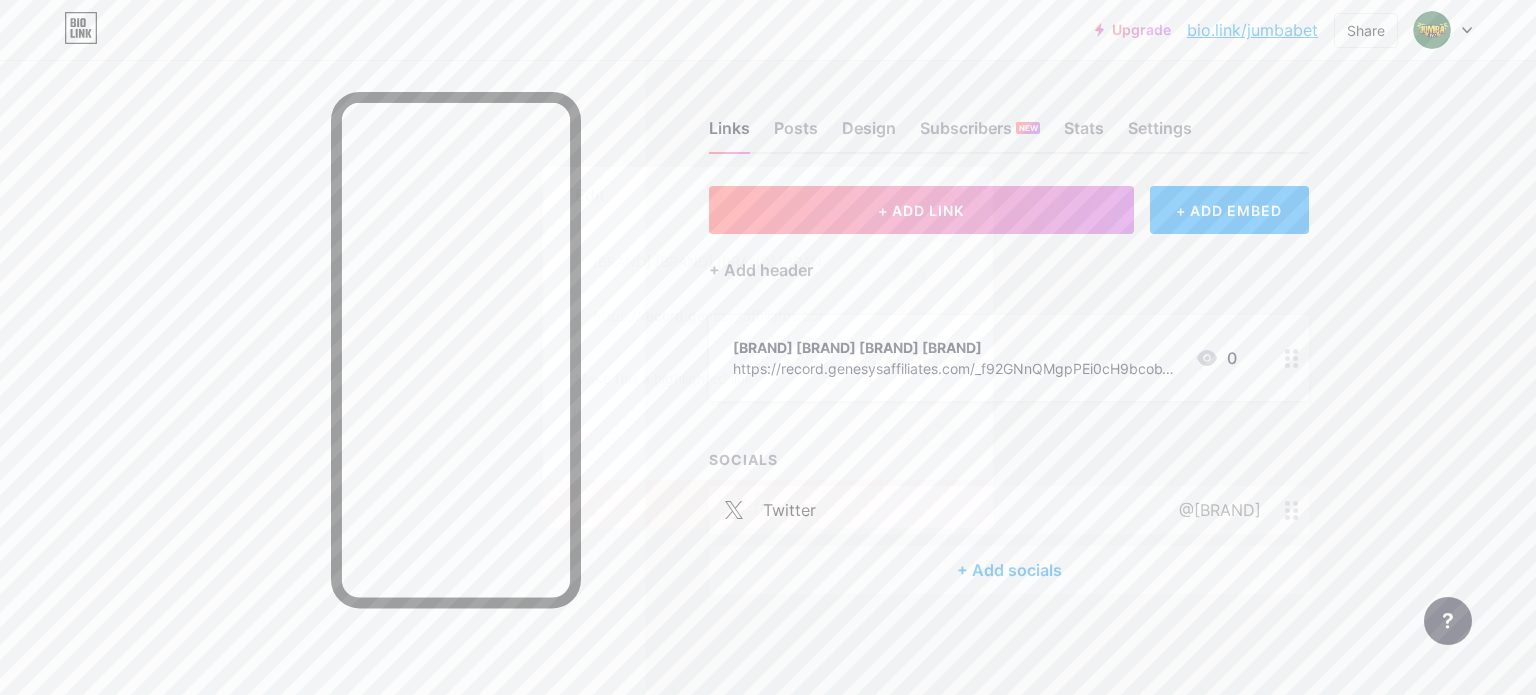 click at bounding box center [941, 380] 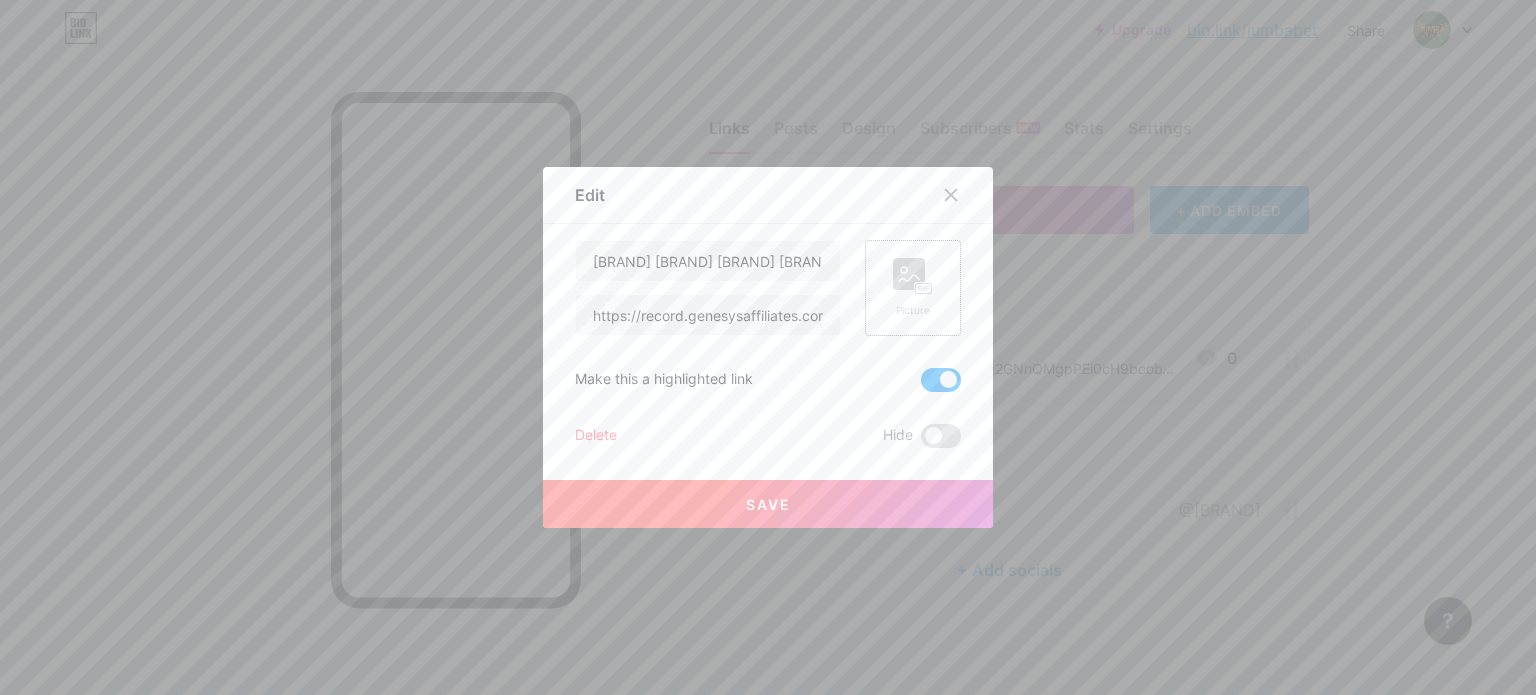 click 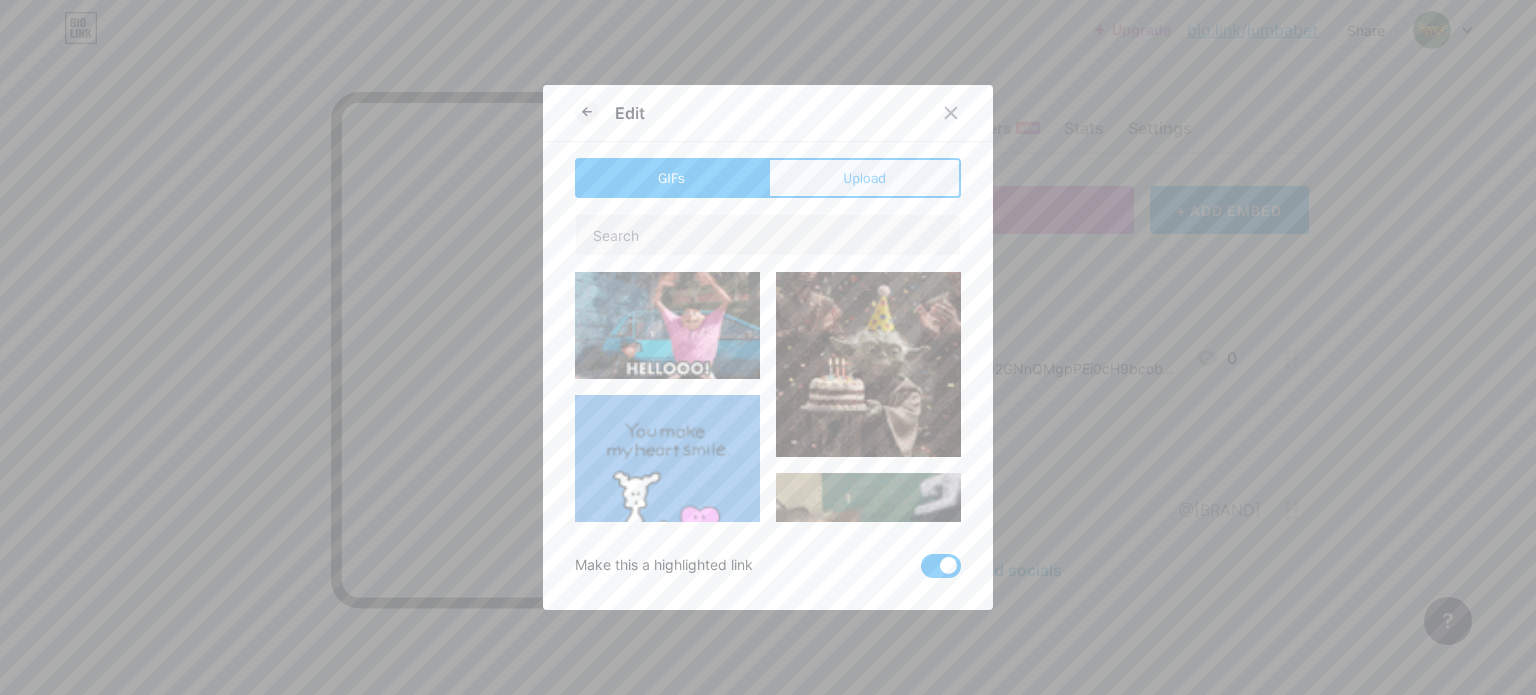 click on "Upload" at bounding box center (864, 178) 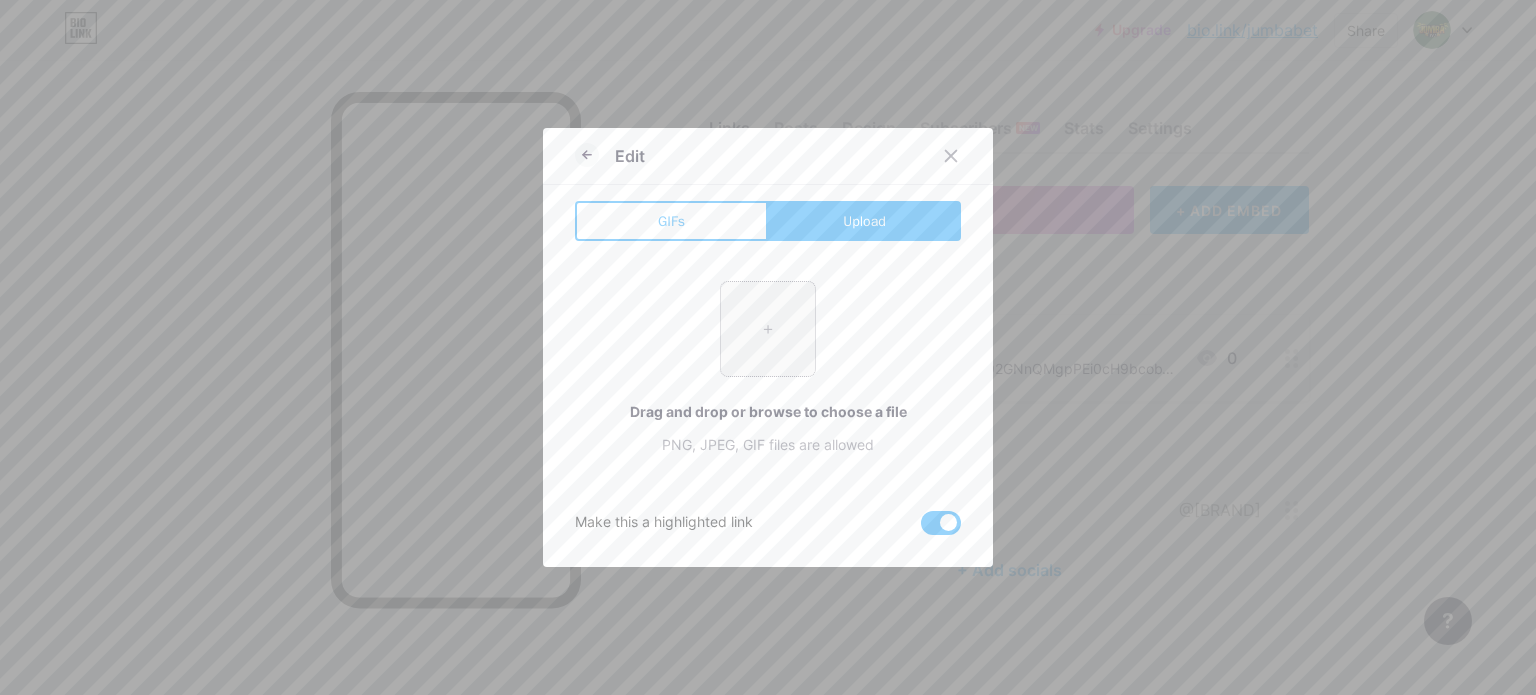 click at bounding box center [768, 329] 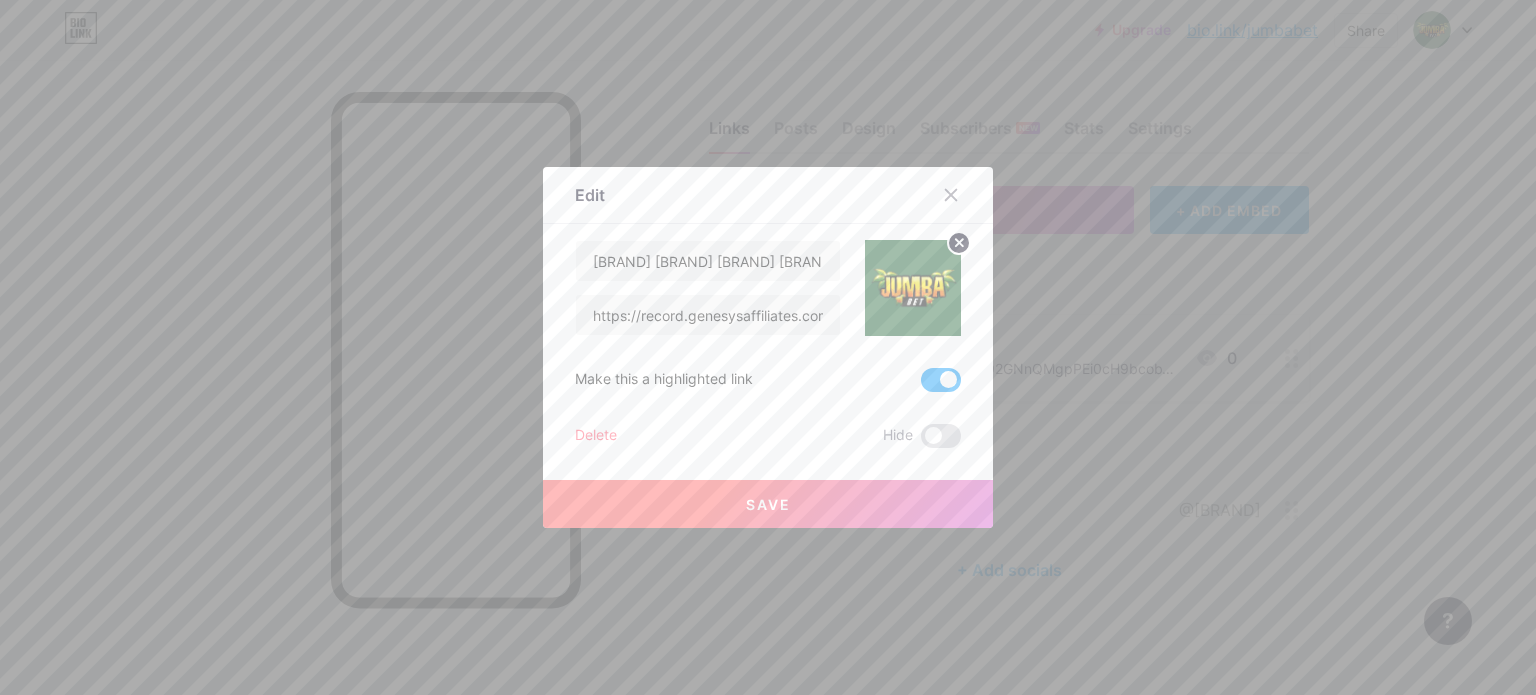 click on "Save" at bounding box center [768, 504] 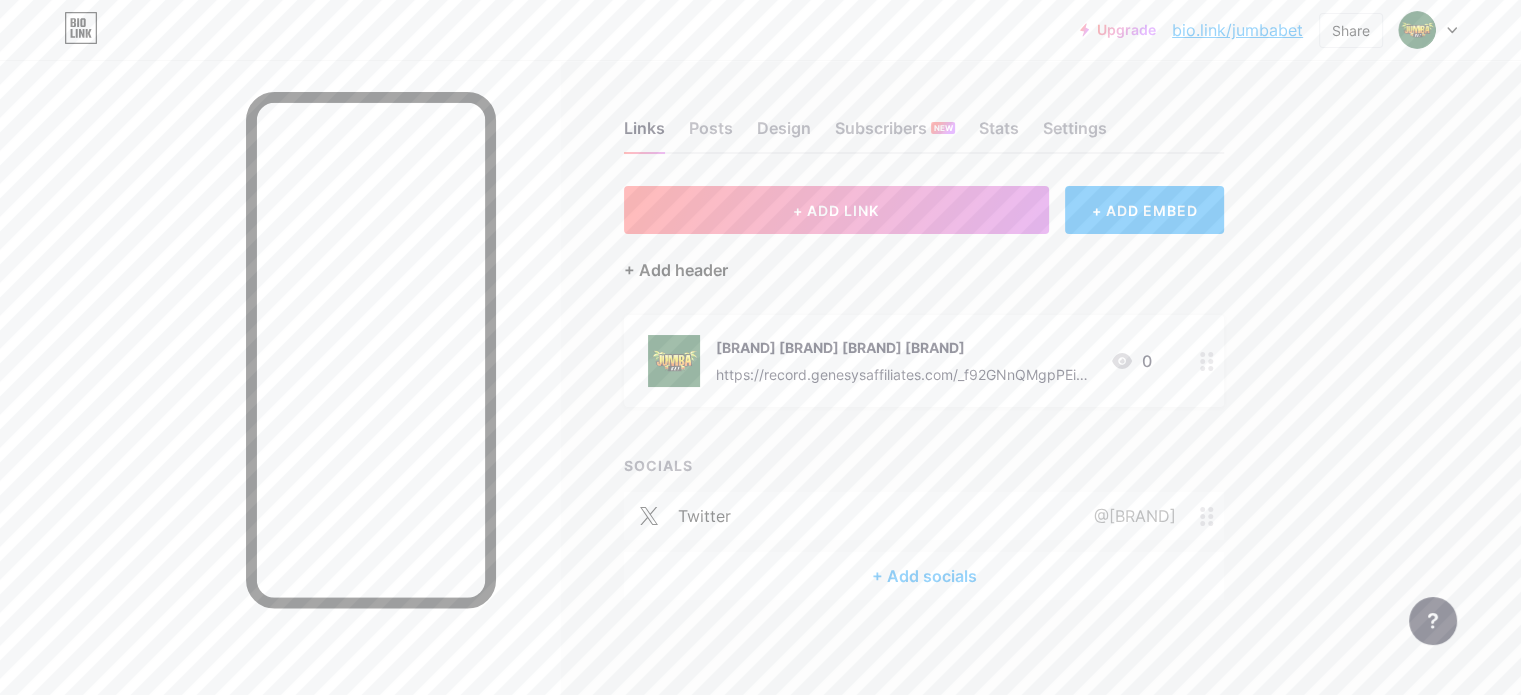 click on "+ Add header" at bounding box center [676, 270] 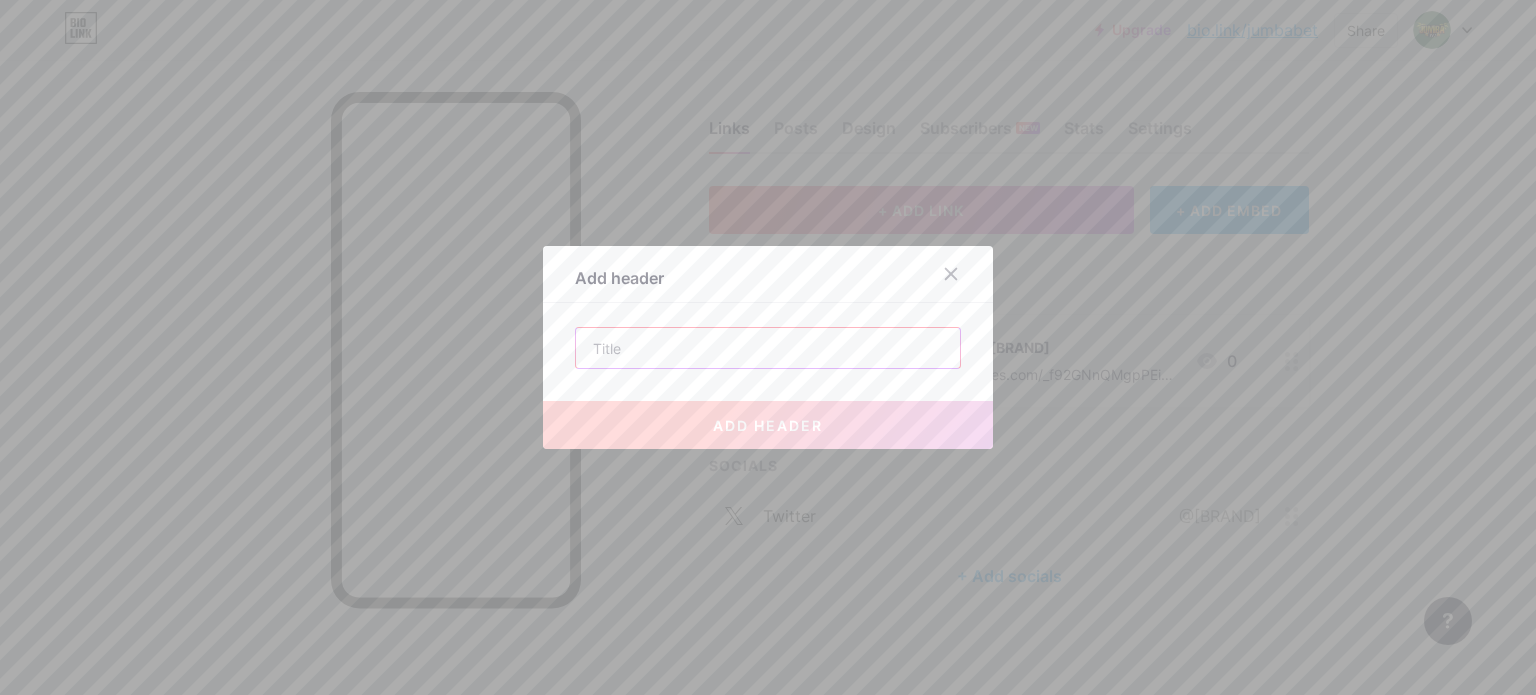 click at bounding box center (768, 348) 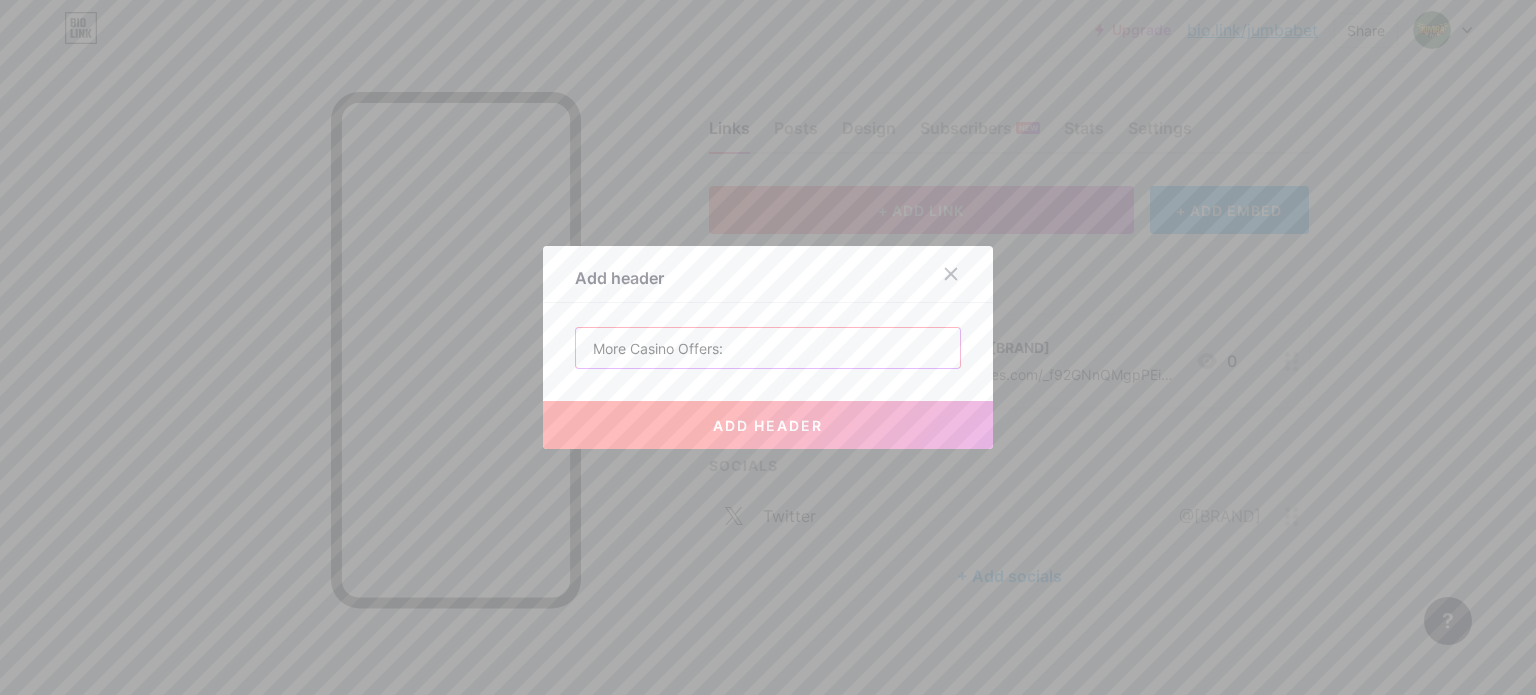 type on "More Casino Offers:" 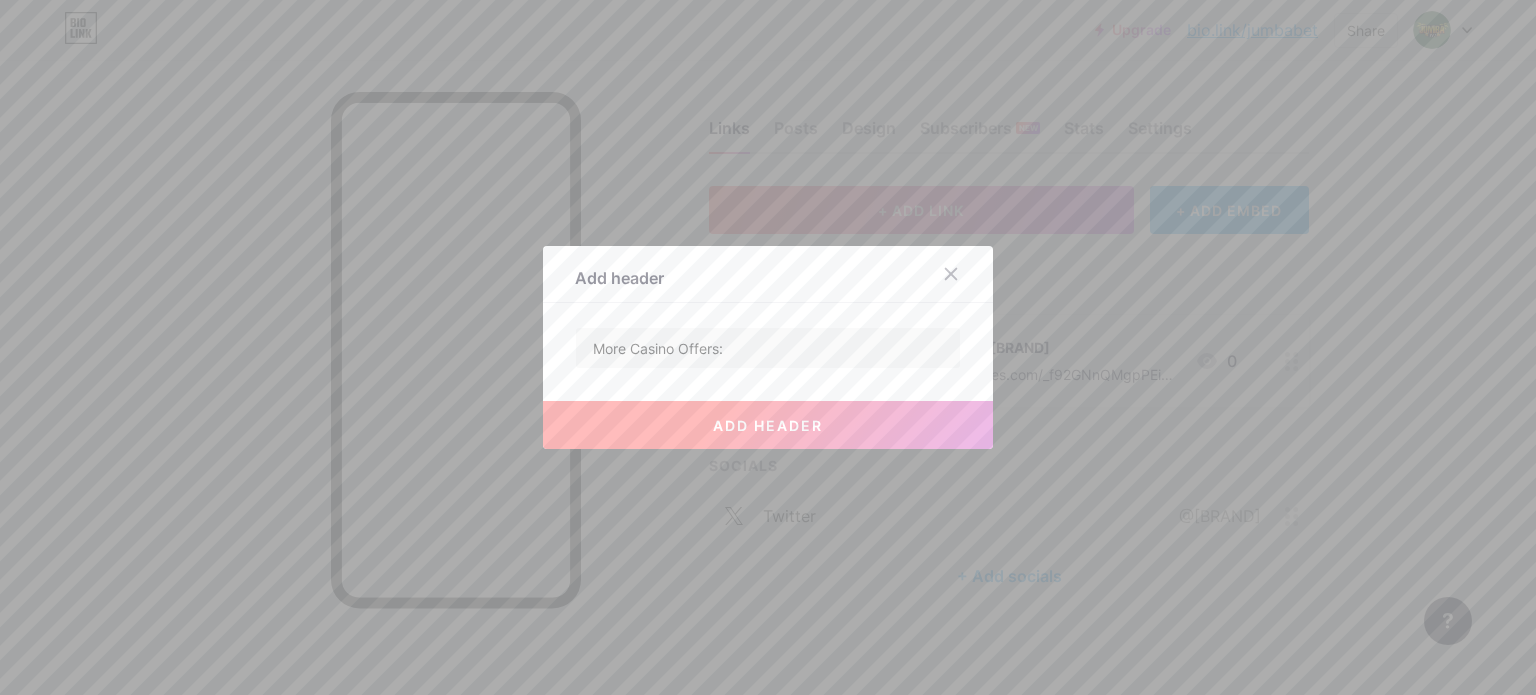 click on "add header" at bounding box center (768, 425) 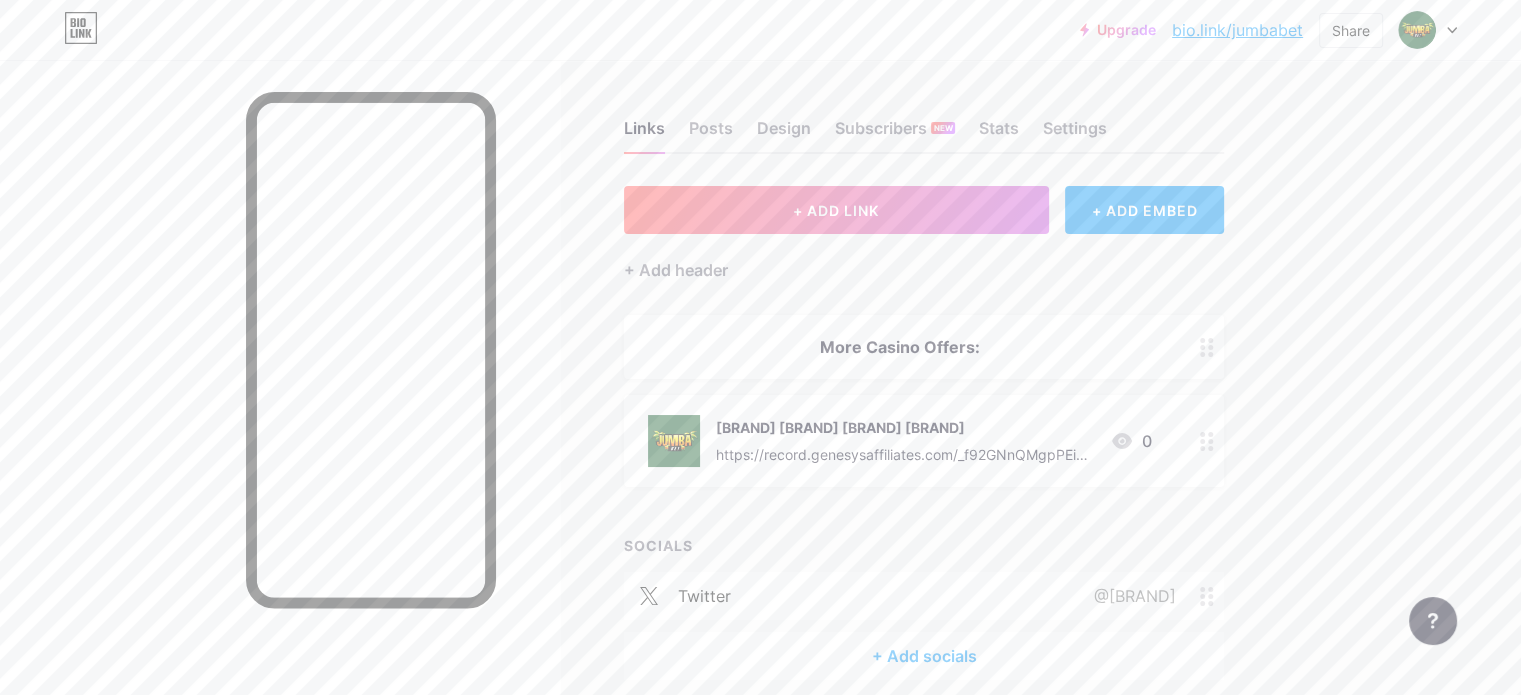 type 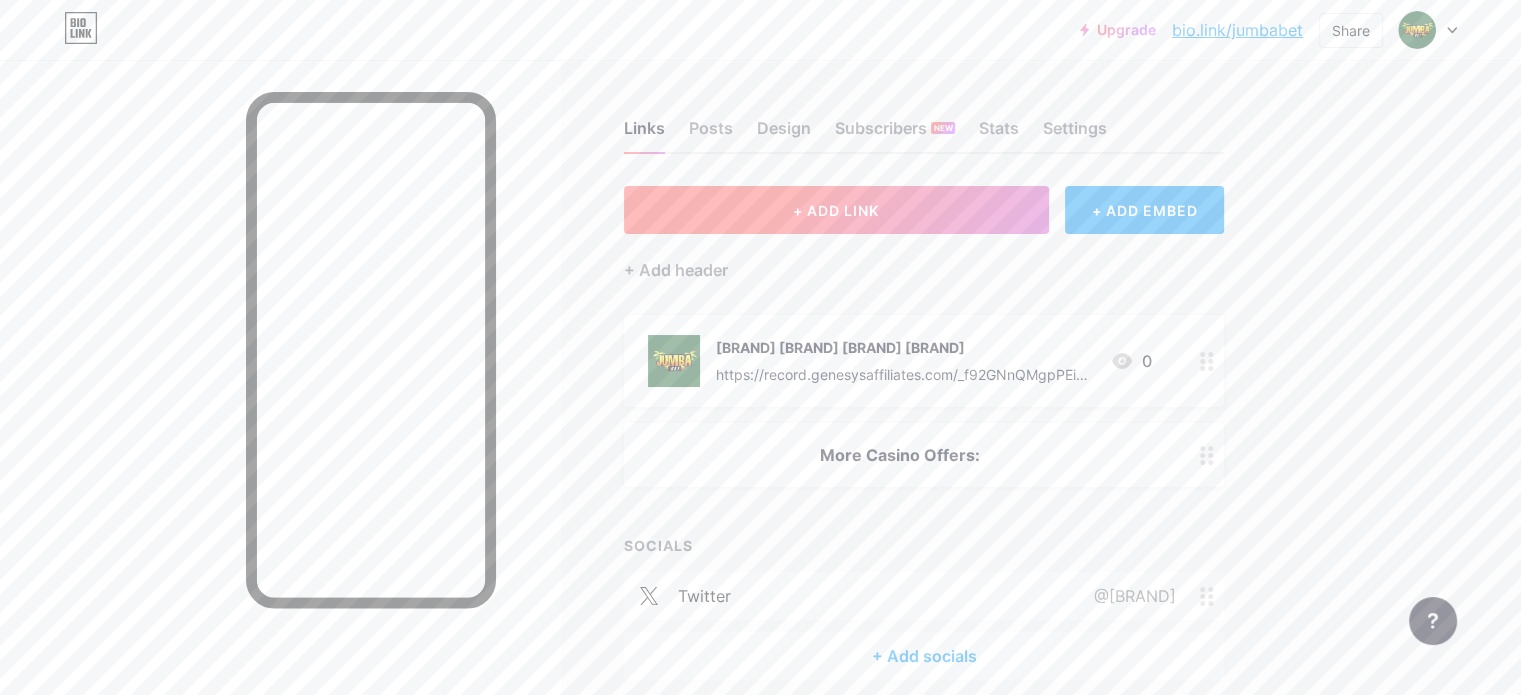 click on "+ ADD LINK" at bounding box center [836, 210] 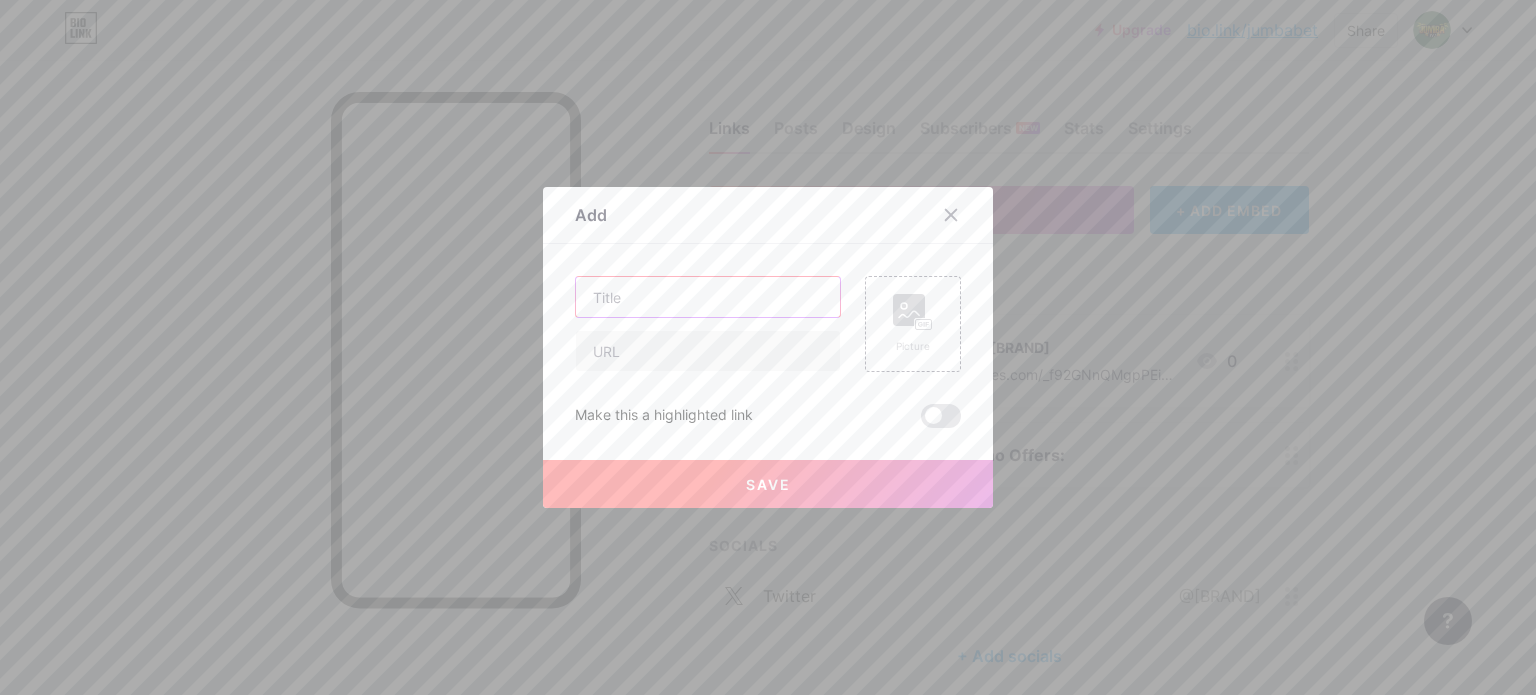 click at bounding box center (708, 297) 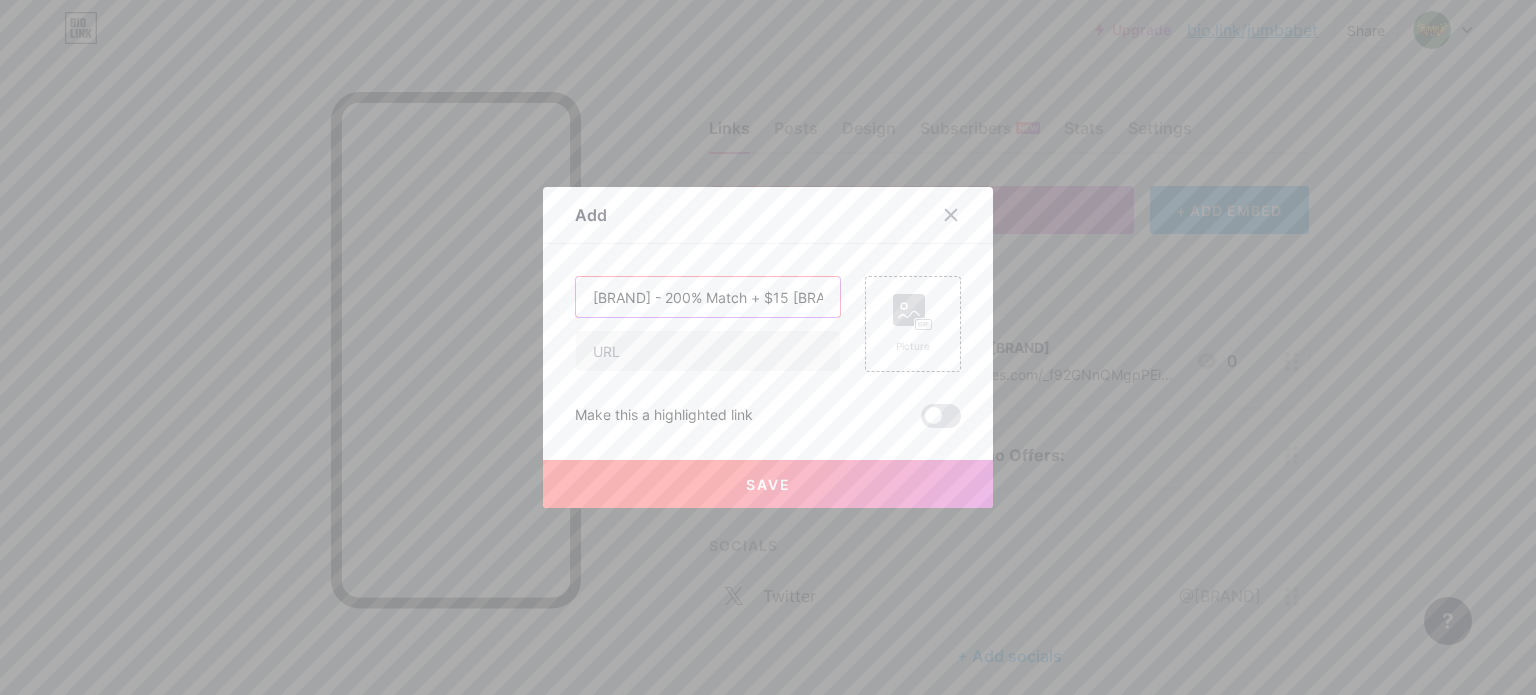 scroll, scrollTop: 0, scrollLeft: 99, axis: horizontal 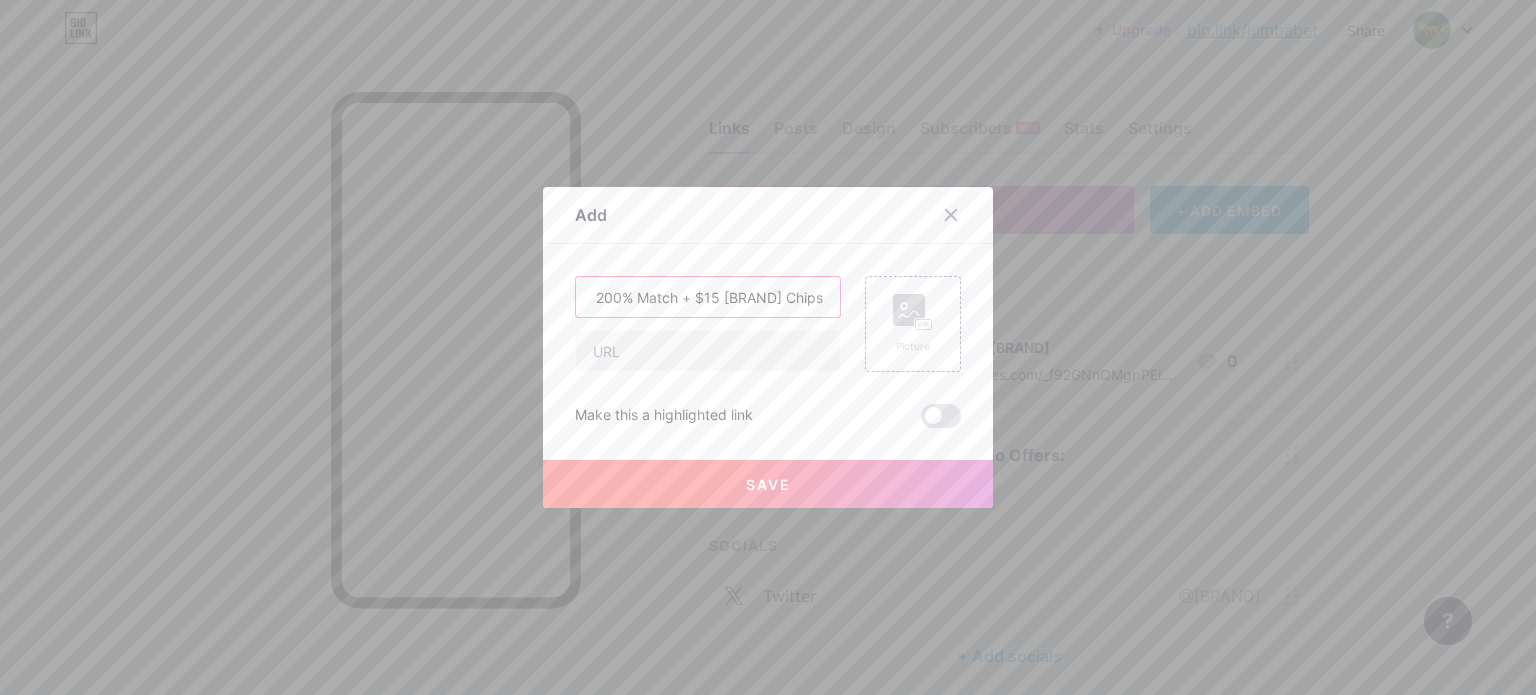type on "[BRAND] - 200% Match + $15 [BRAND] Chips" 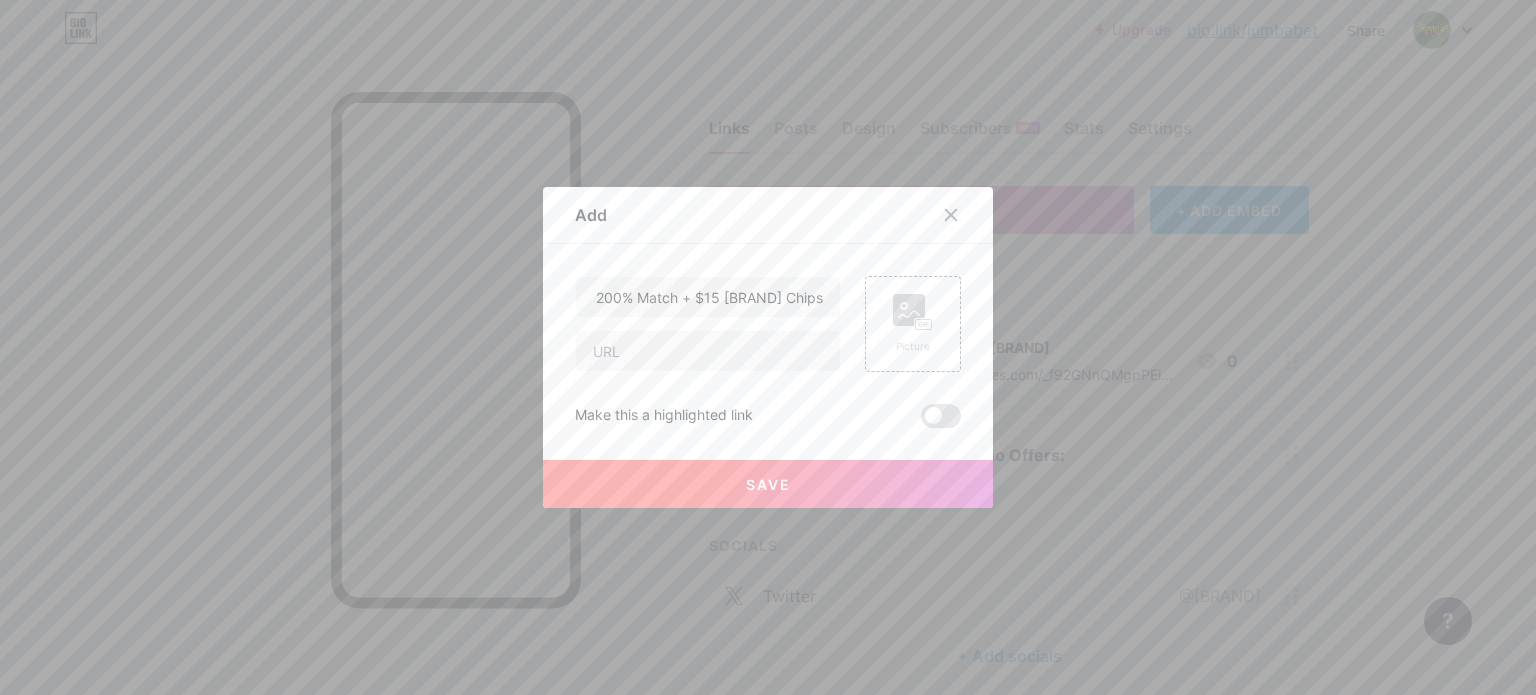scroll, scrollTop: 0, scrollLeft: 0, axis: both 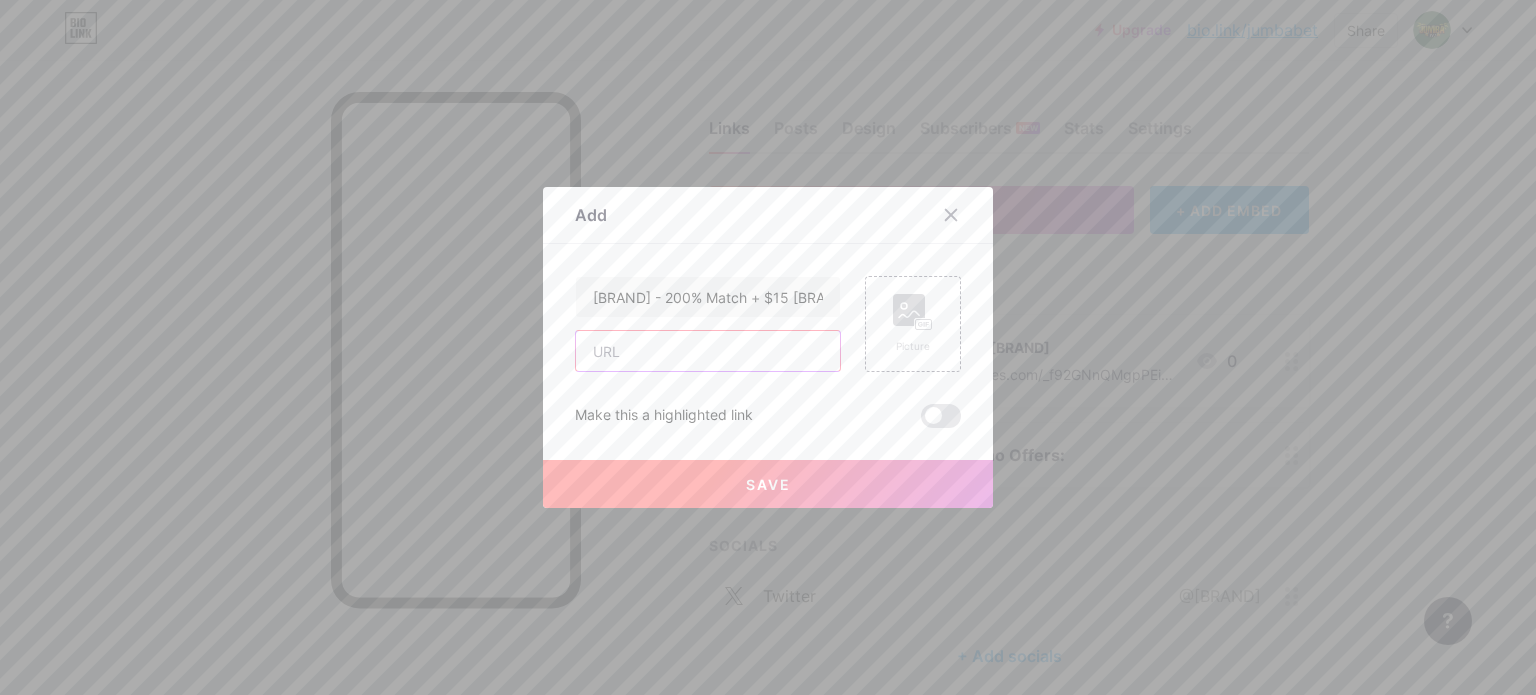 click at bounding box center [708, 351] 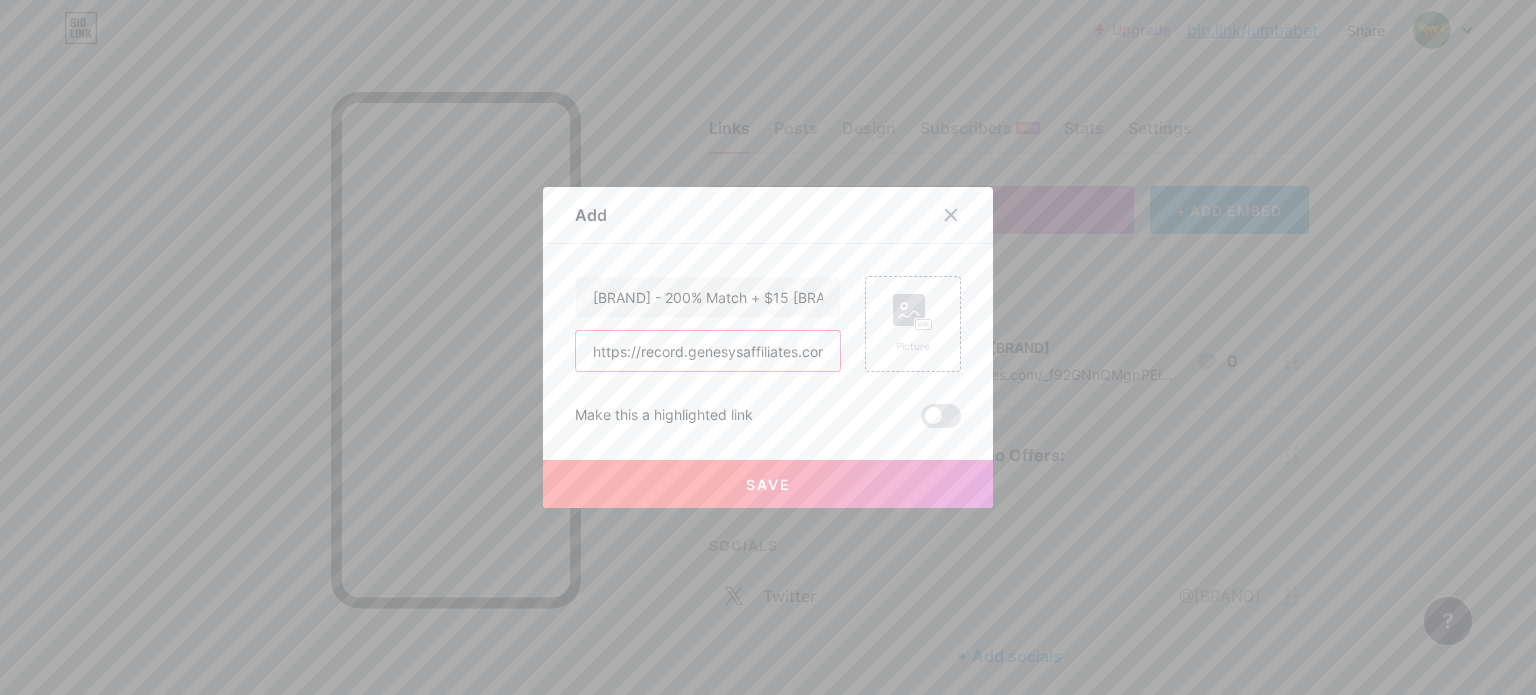 scroll, scrollTop: 0, scrollLeft: 316, axis: horizontal 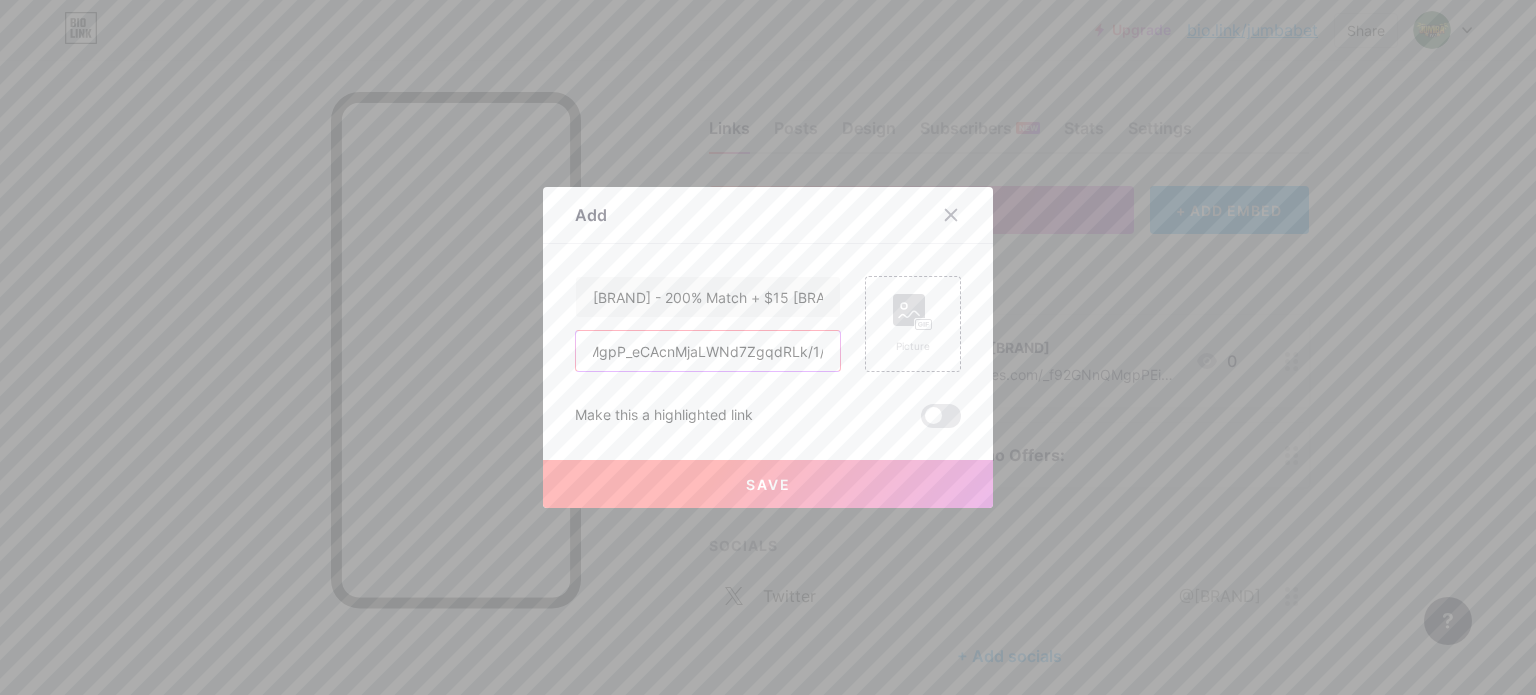 type on "https://record.genesysaffiliates.com/_f92GNnQMgpP_eCAcnMjaLWNd7ZgqdRLk/1/" 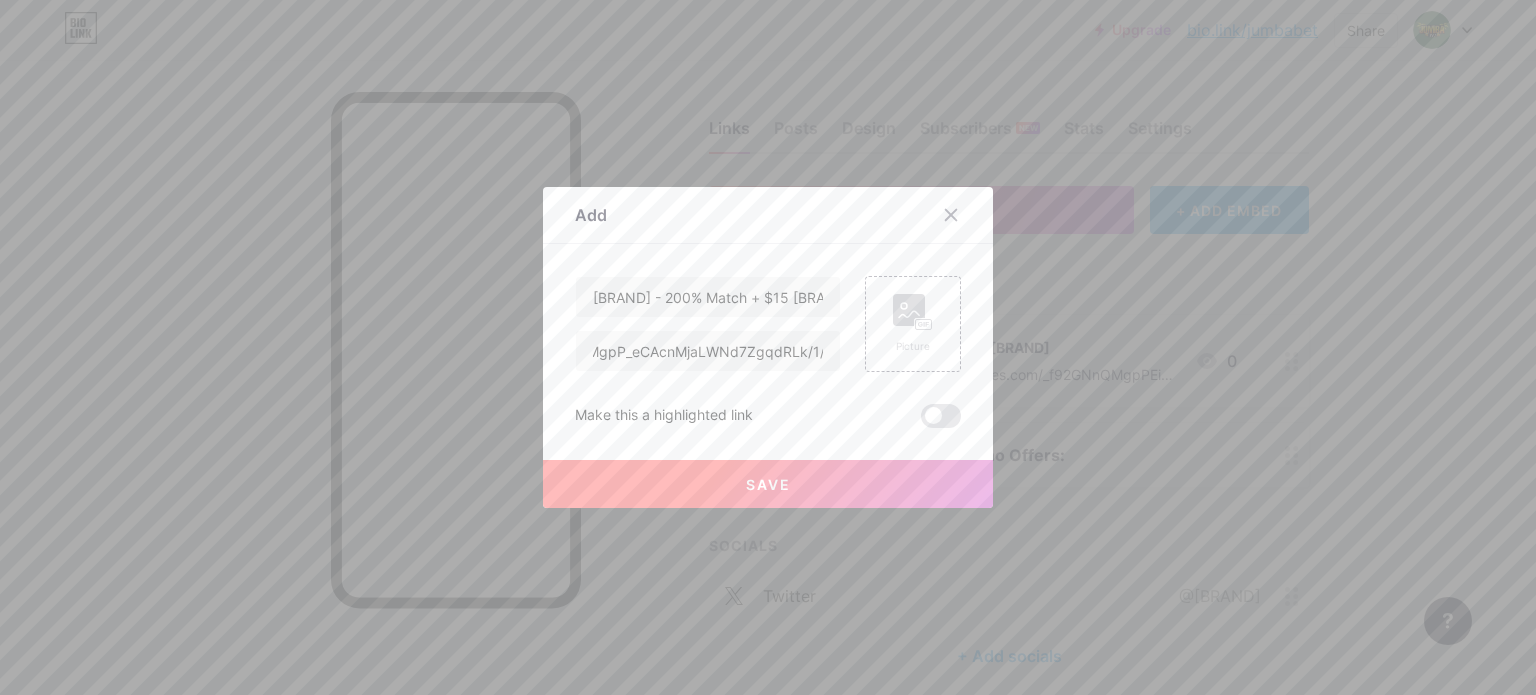 click on "Save" at bounding box center (768, 484) 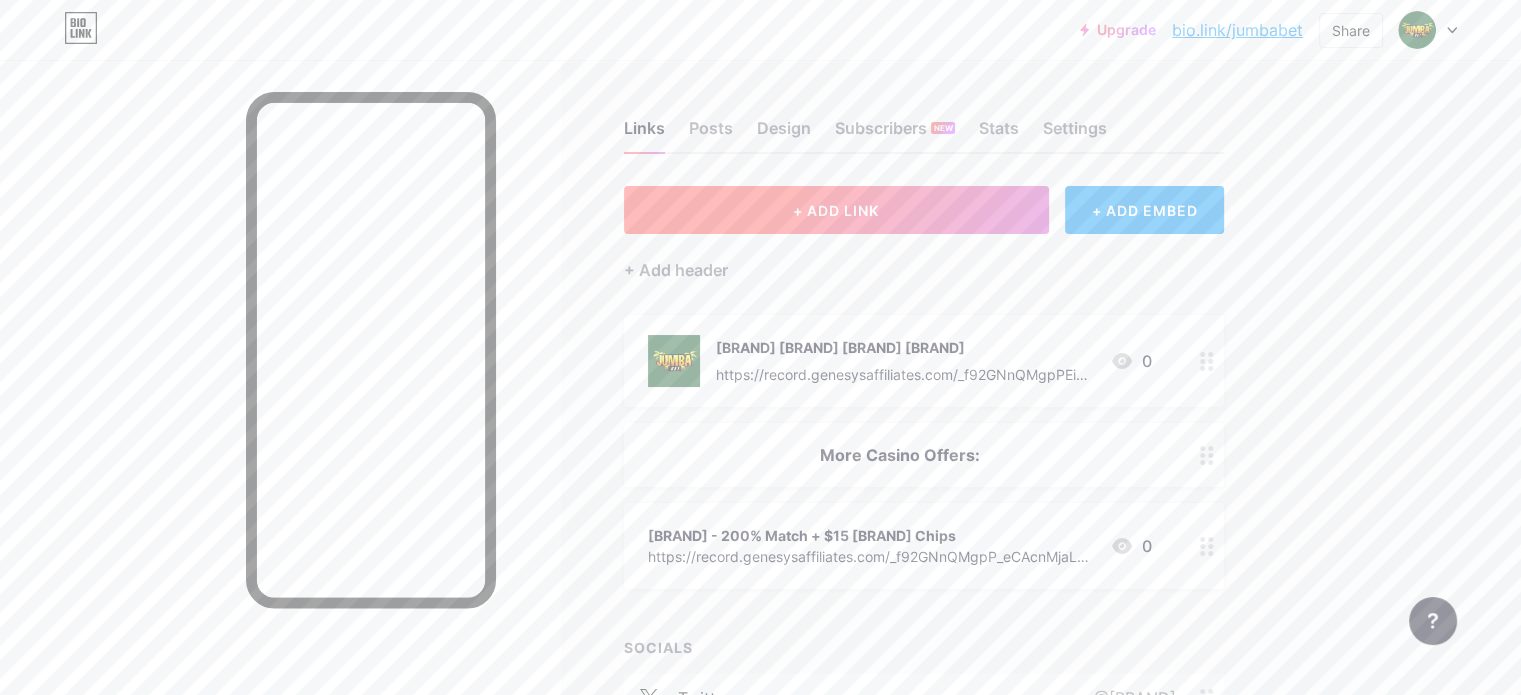 click on "+ ADD LINK" at bounding box center [836, 210] 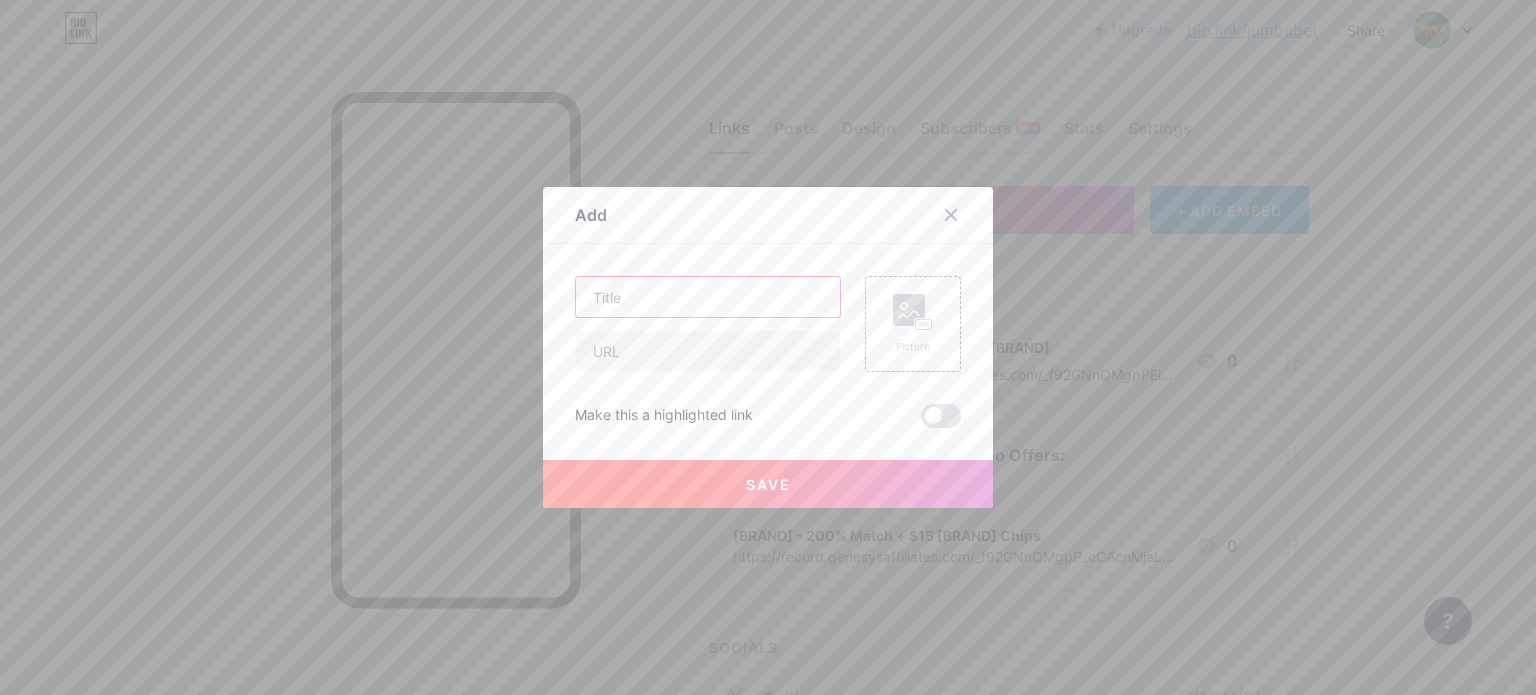 click at bounding box center (708, 297) 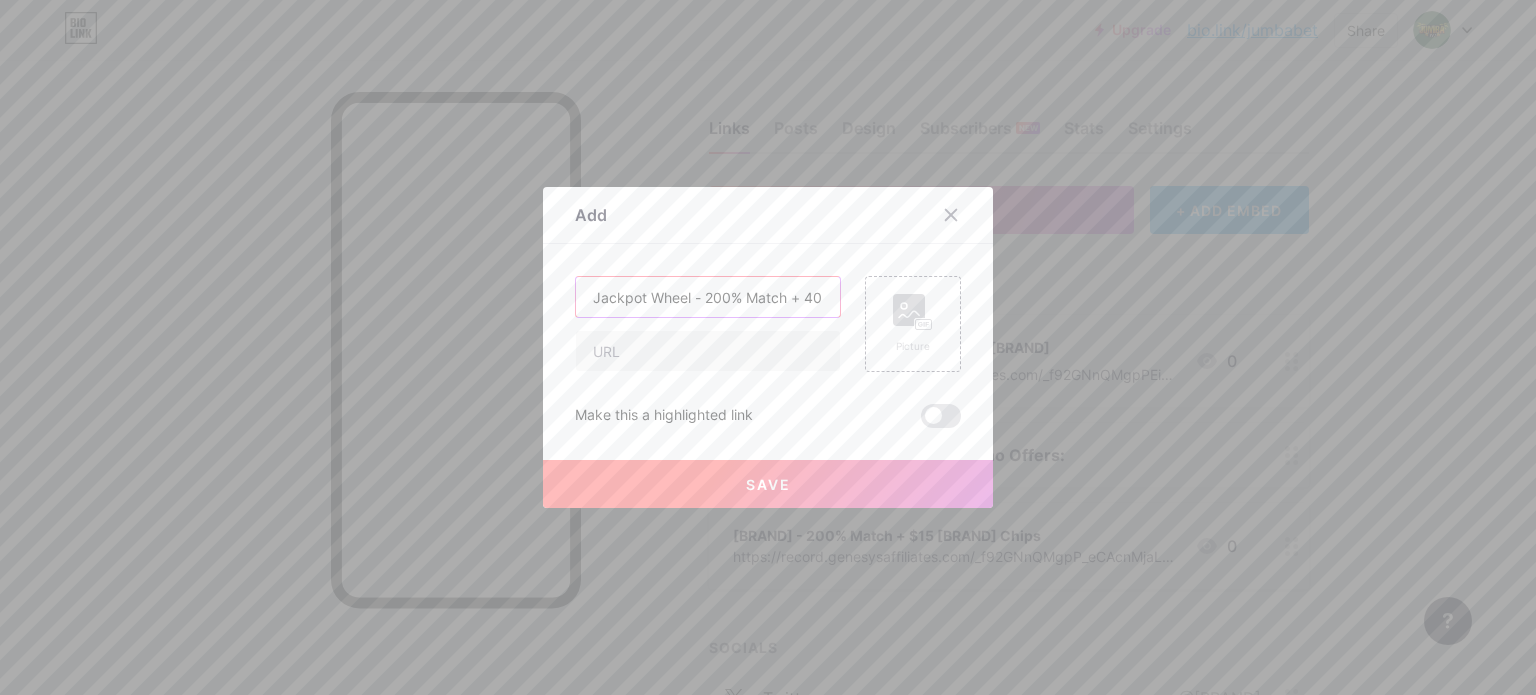 scroll, scrollTop: 0, scrollLeft: 218, axis: horizontal 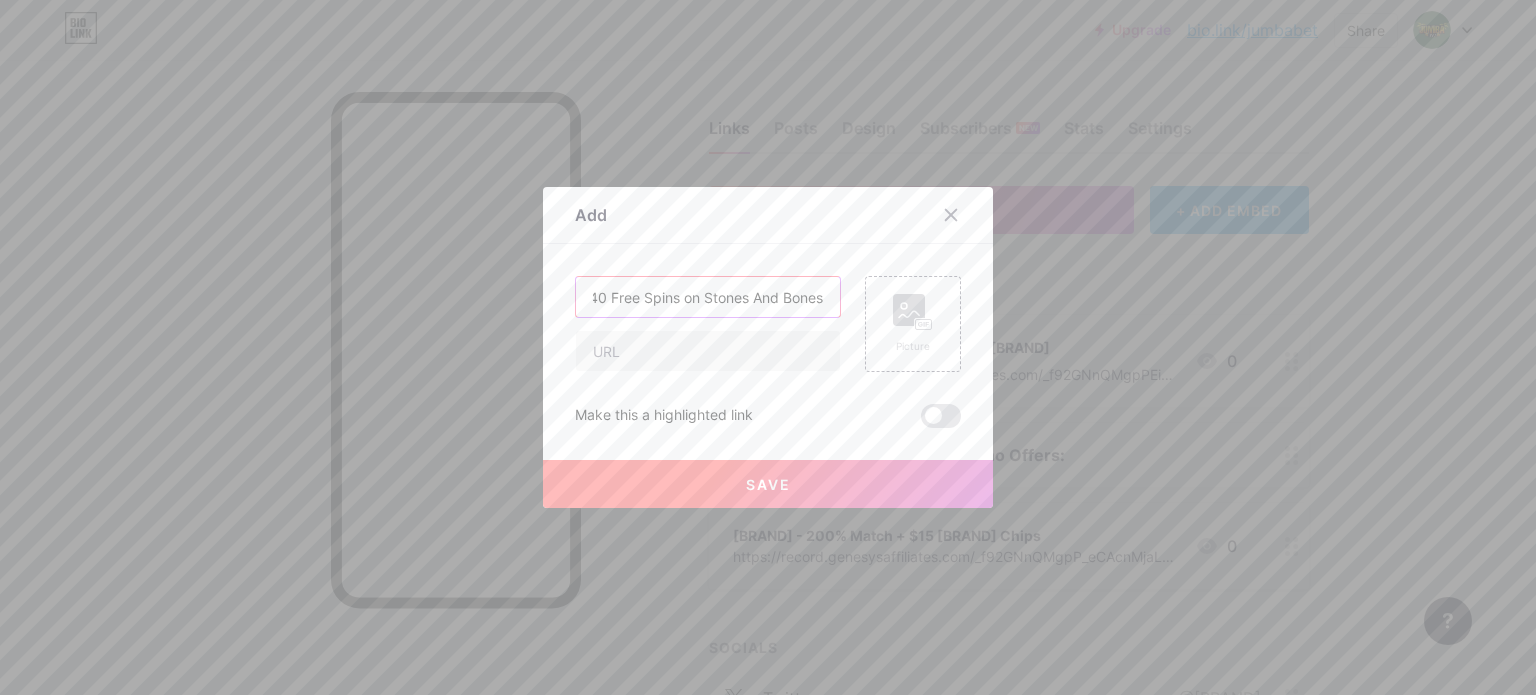 type on "Jackpot Wheel - 200% Match + 40 Free Spins on Stones And Bones" 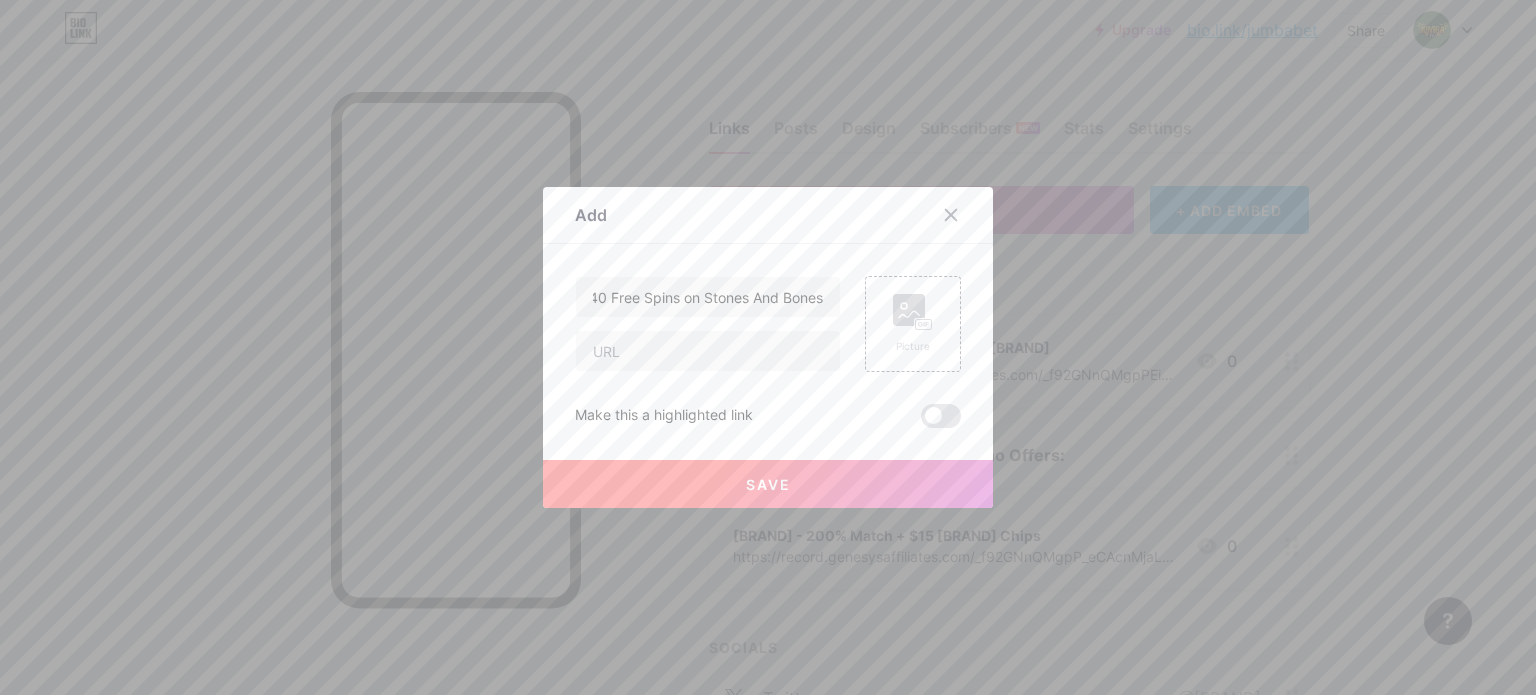 scroll, scrollTop: 0, scrollLeft: 0, axis: both 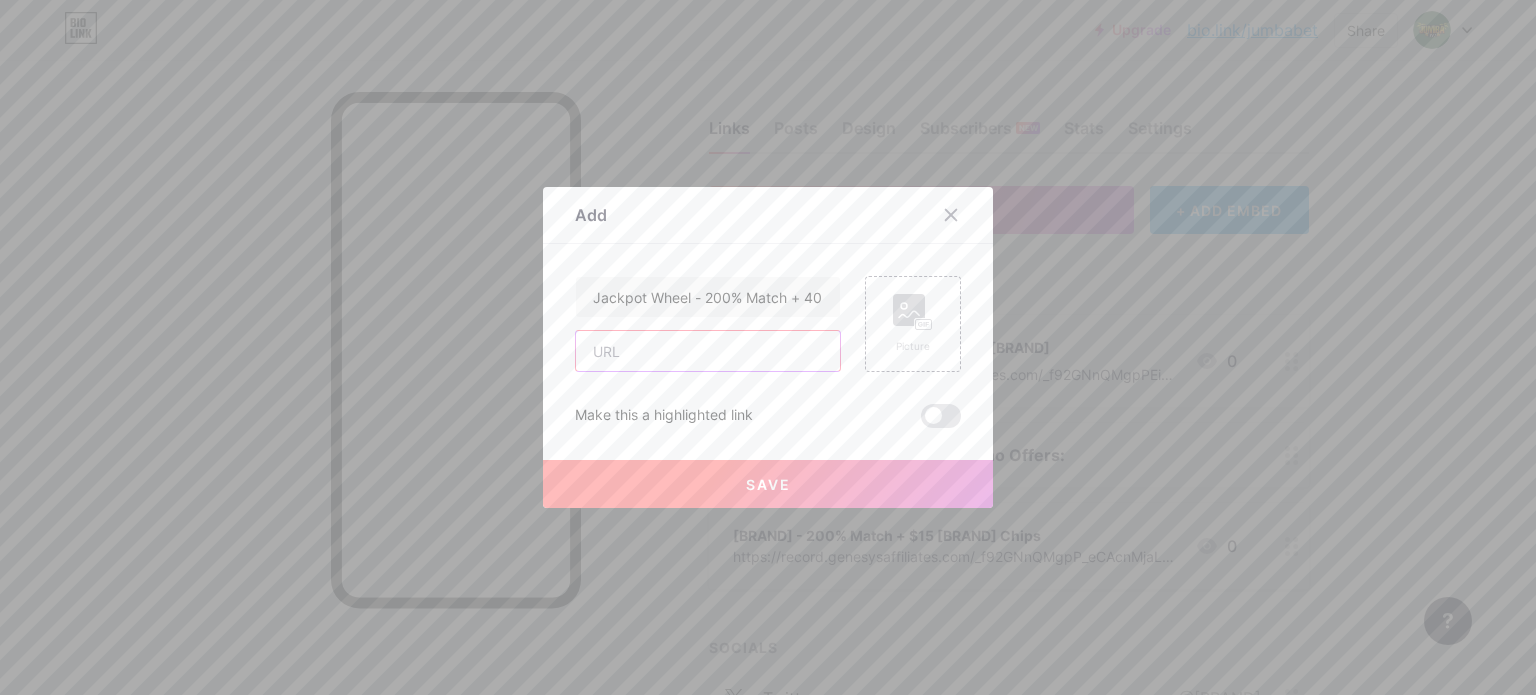 click at bounding box center [708, 351] 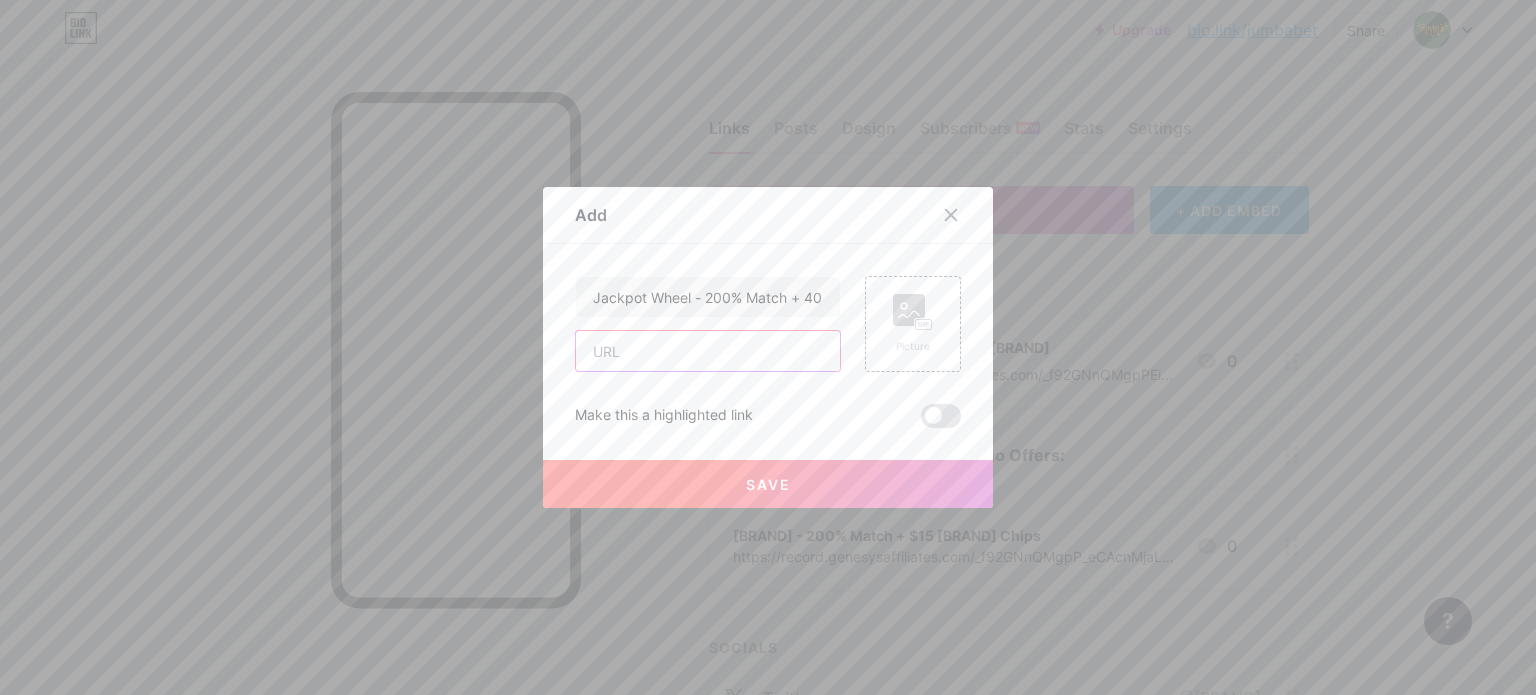 paste on "https://record.genesysaffiliates.com/_f92GNnQMgpNIJfVfLnvg0WNd7ZgqdRLk/1/" 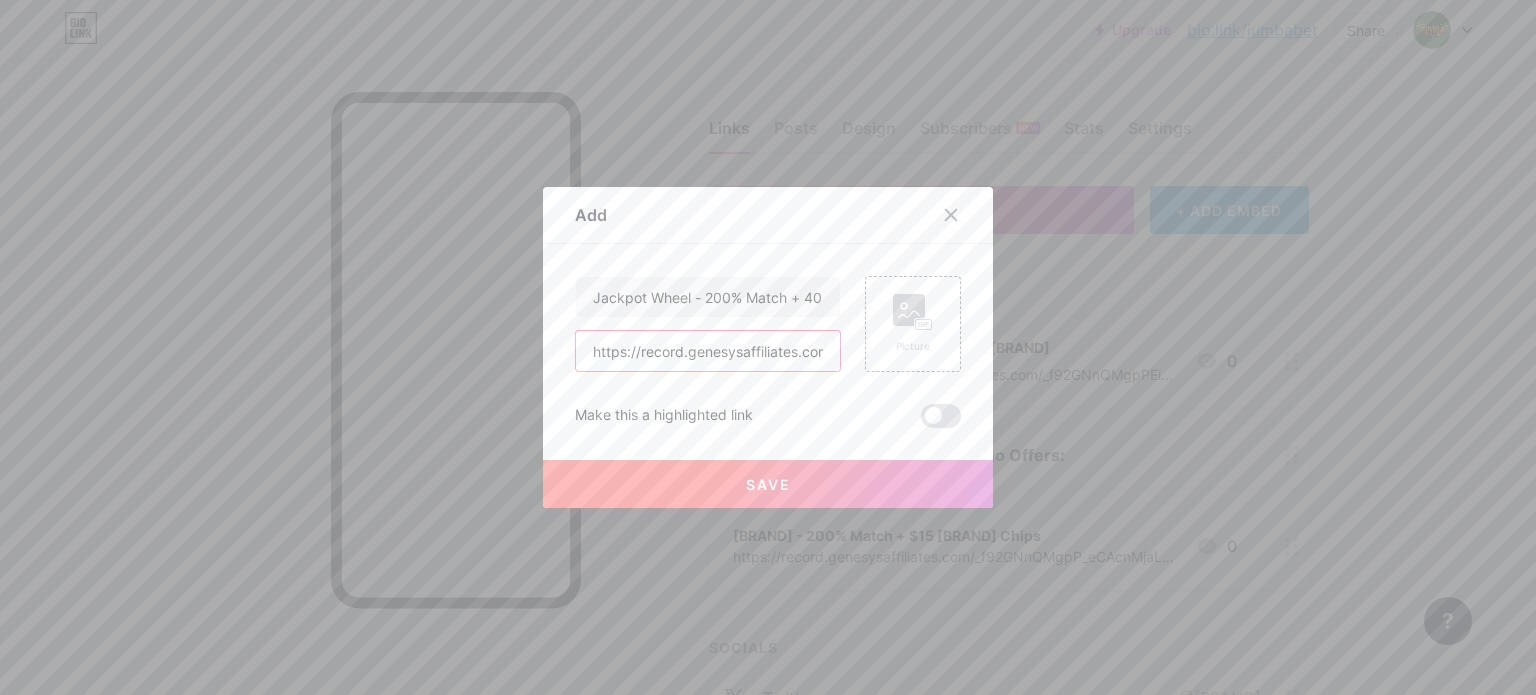 scroll, scrollTop: 0, scrollLeft: 308, axis: horizontal 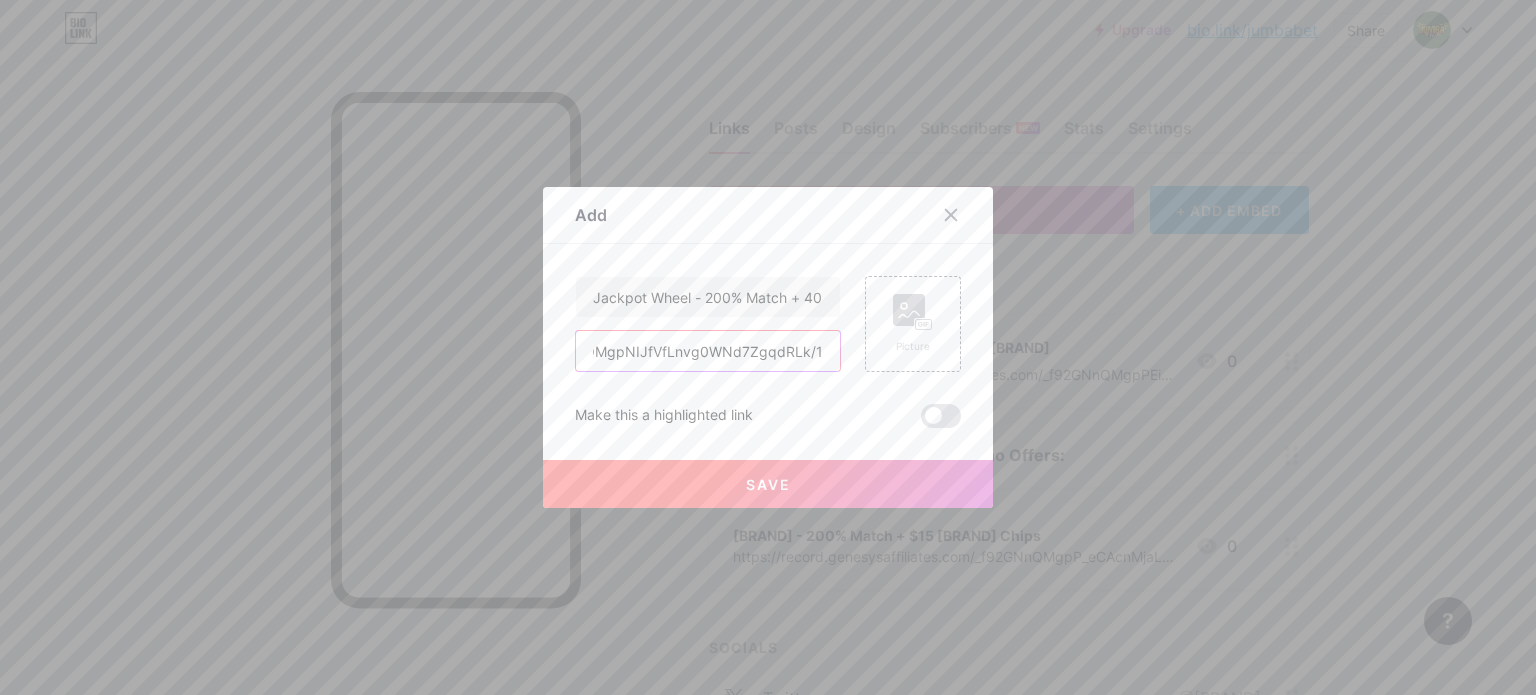 type on "https://record.genesysaffiliates.com/_f92GNnQMgpNIJfVfLnvg0WNd7ZgqdRLk/1/" 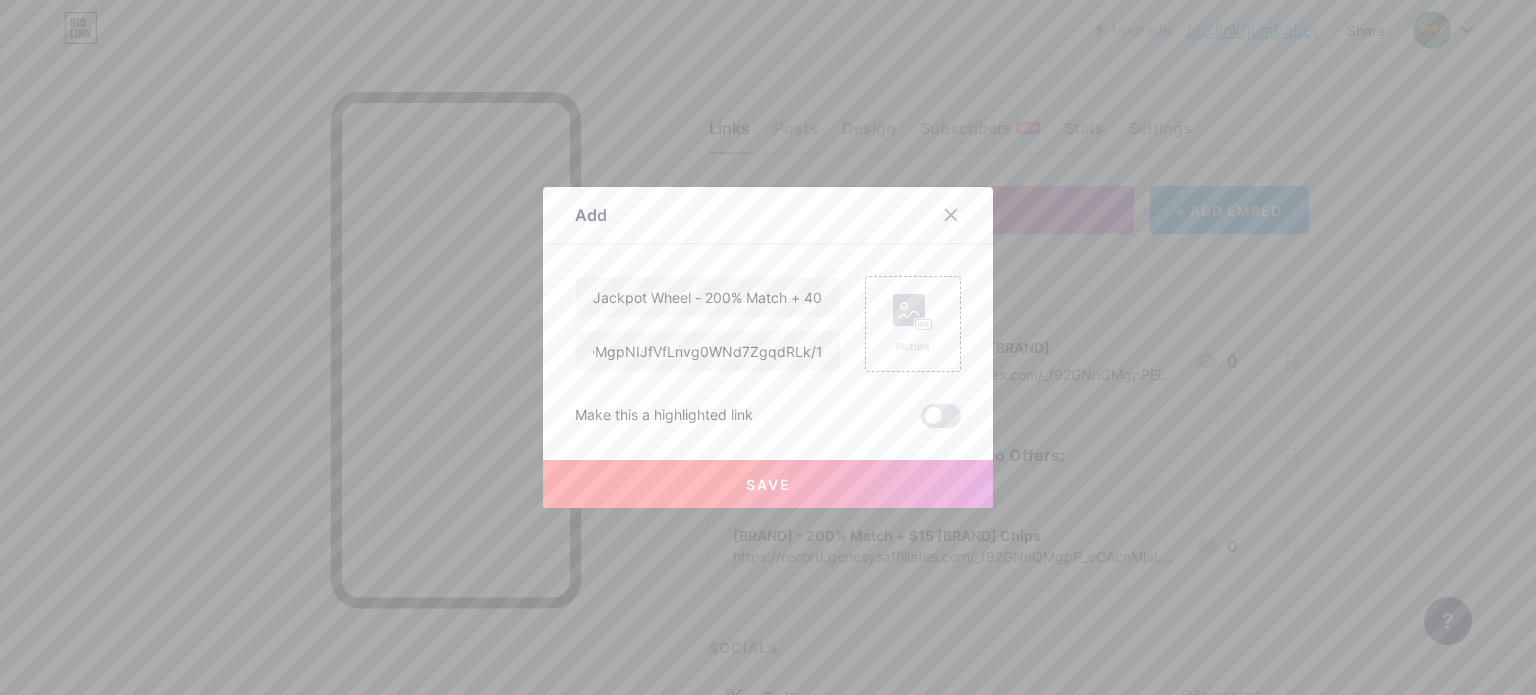 click on "Save" at bounding box center [768, 484] 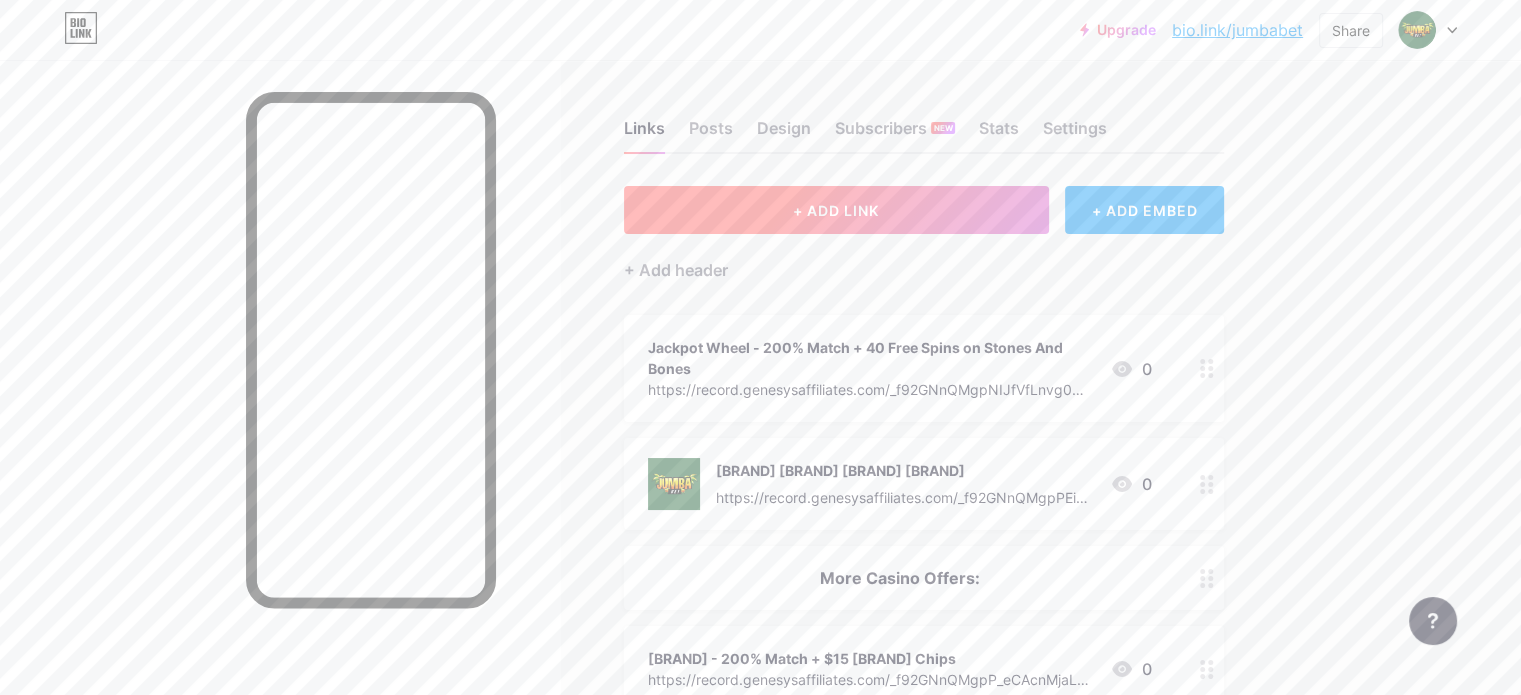 click on "+ ADD LINK" at bounding box center (836, 210) 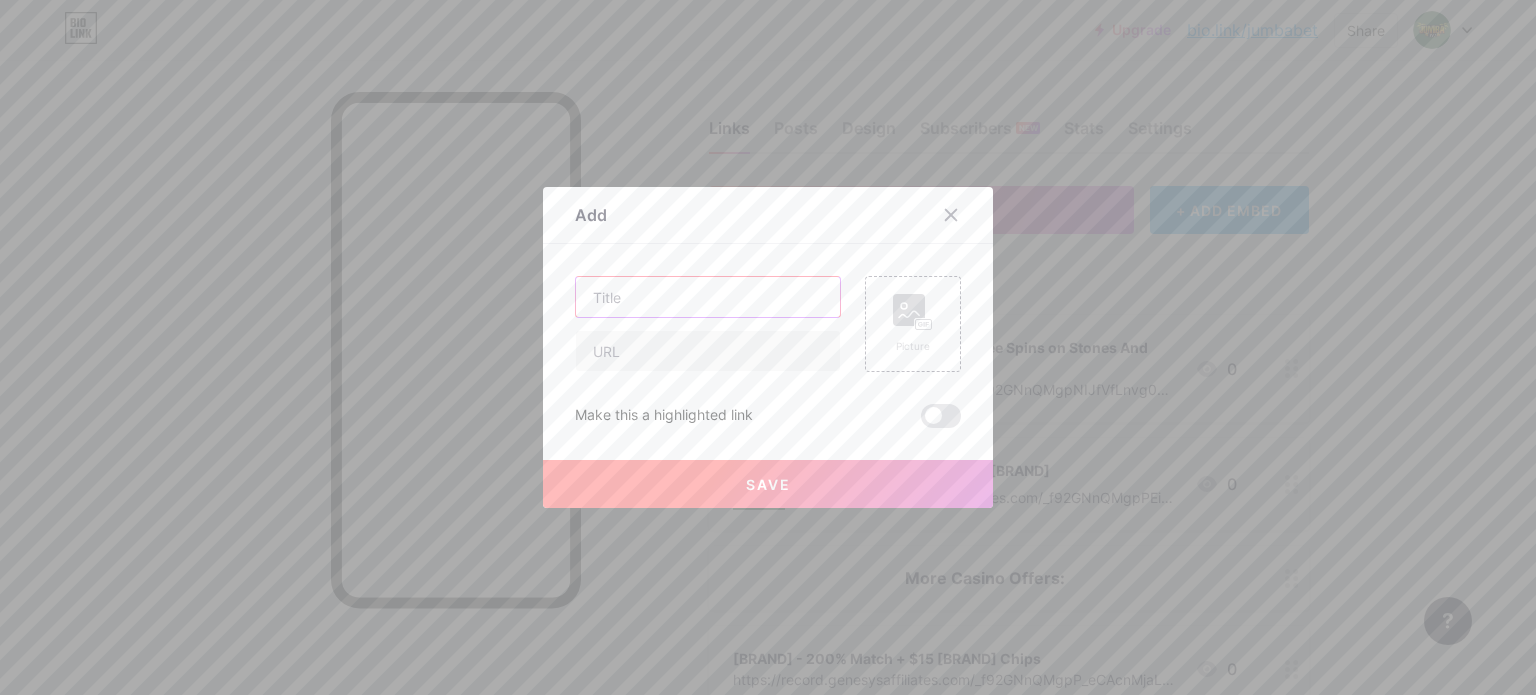 click at bounding box center [708, 297] 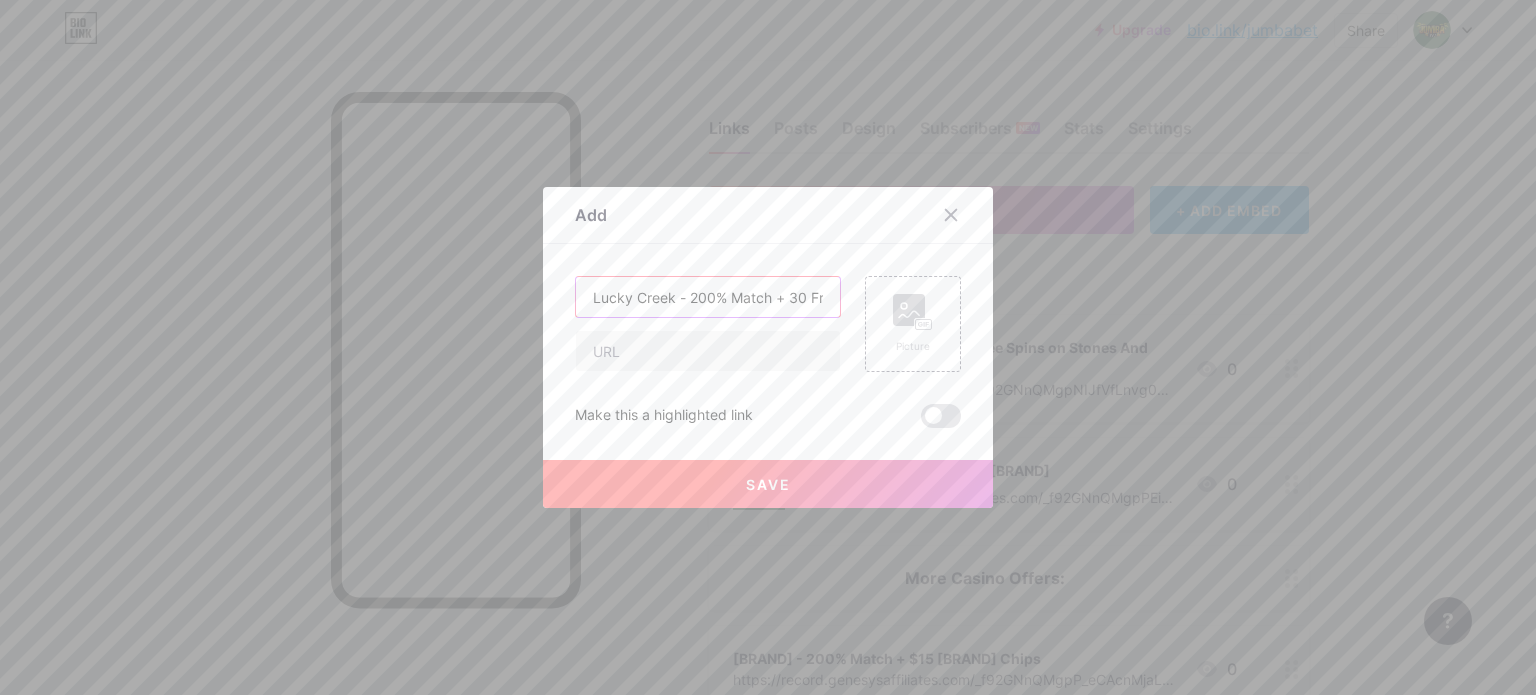 scroll, scrollTop: 0, scrollLeft: 144, axis: horizontal 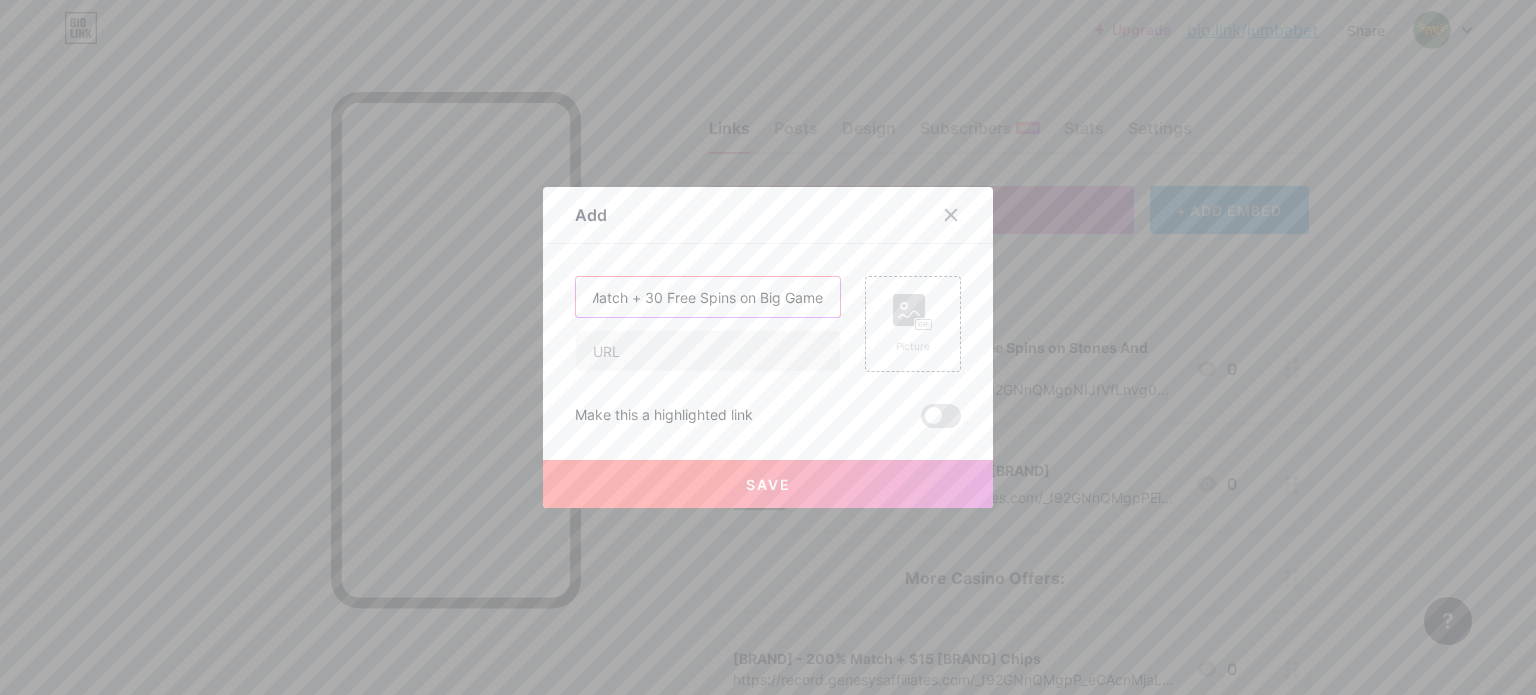 type on "Lucky Creek - 200% Match + 30 Free Spins on Big Game" 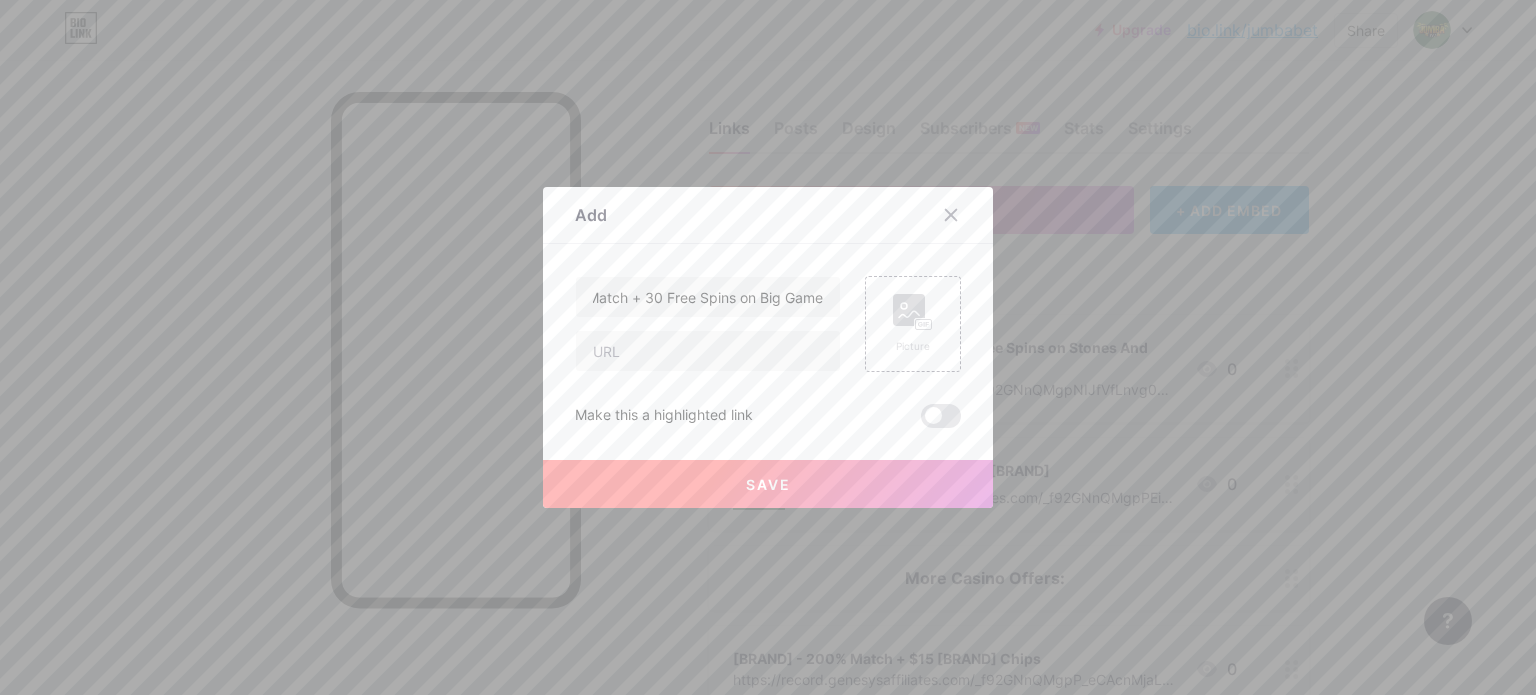 scroll, scrollTop: 0, scrollLeft: 0, axis: both 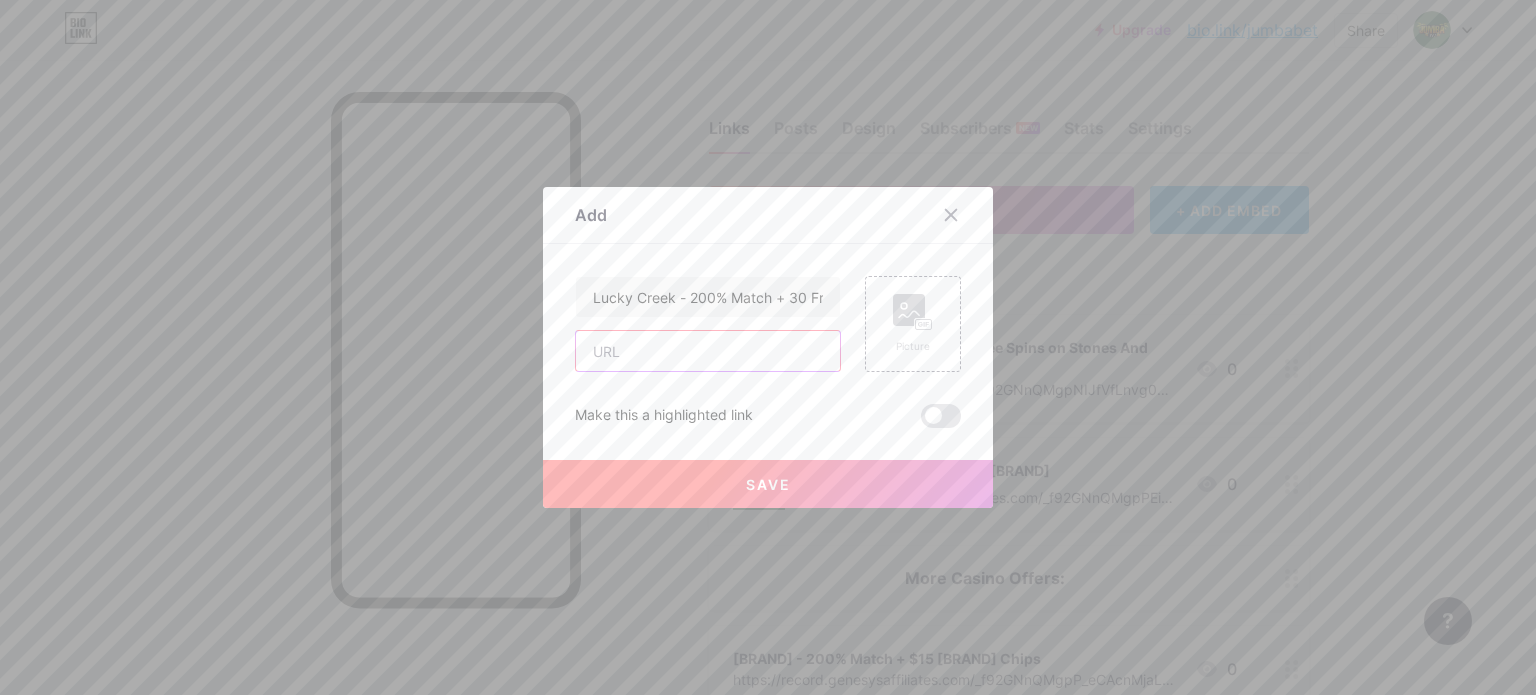 click at bounding box center [708, 351] 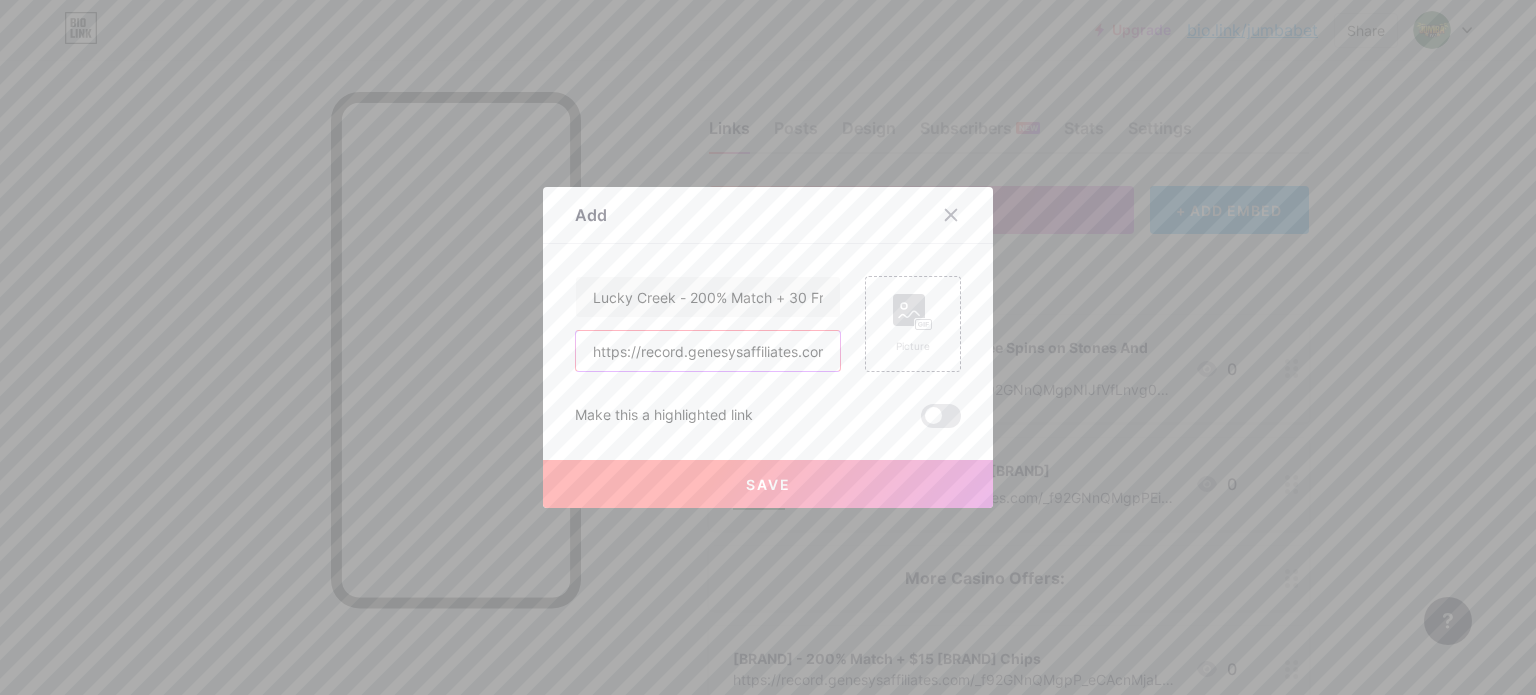 scroll, scrollTop: 0, scrollLeft: 314, axis: horizontal 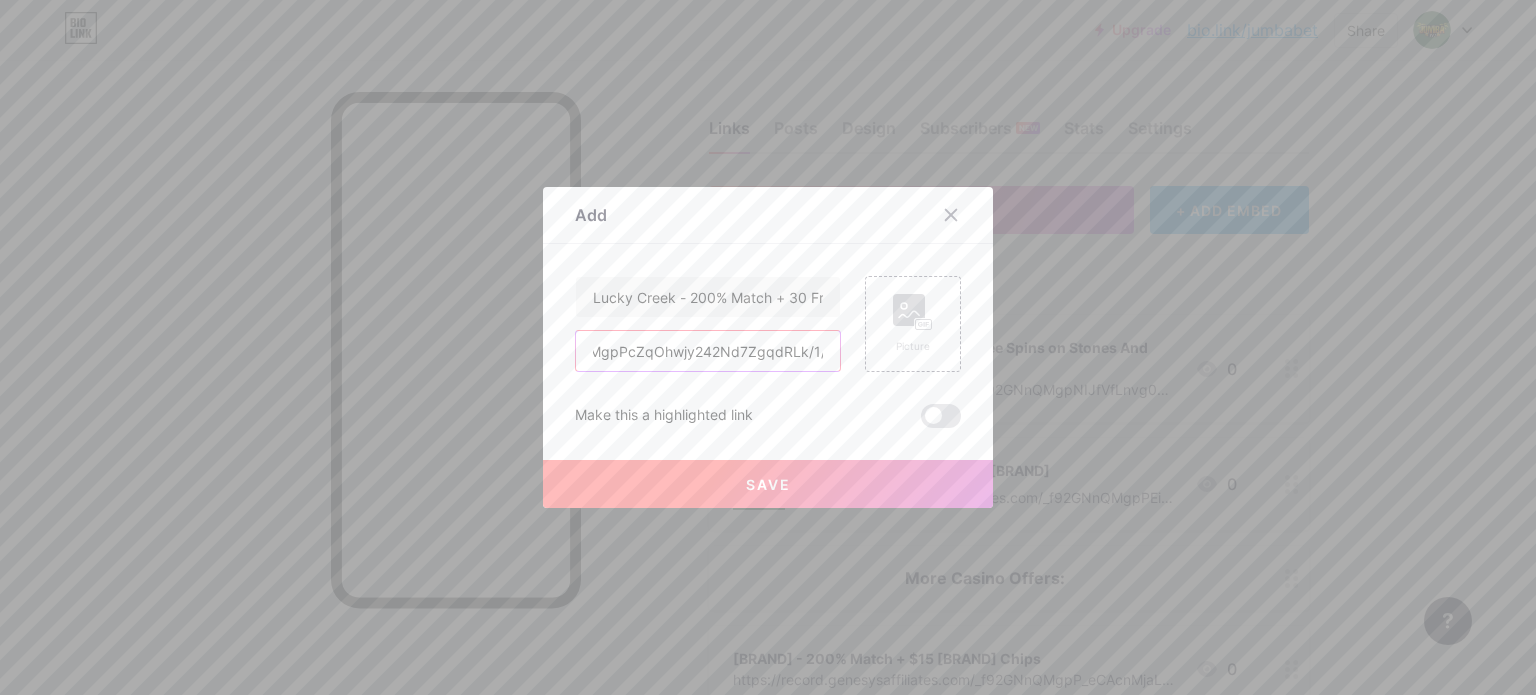 type on "https://record.genesysaffiliates.com/_f92GNnQMgpPcZqOhwjy242Nd7ZgqdRLk/1/" 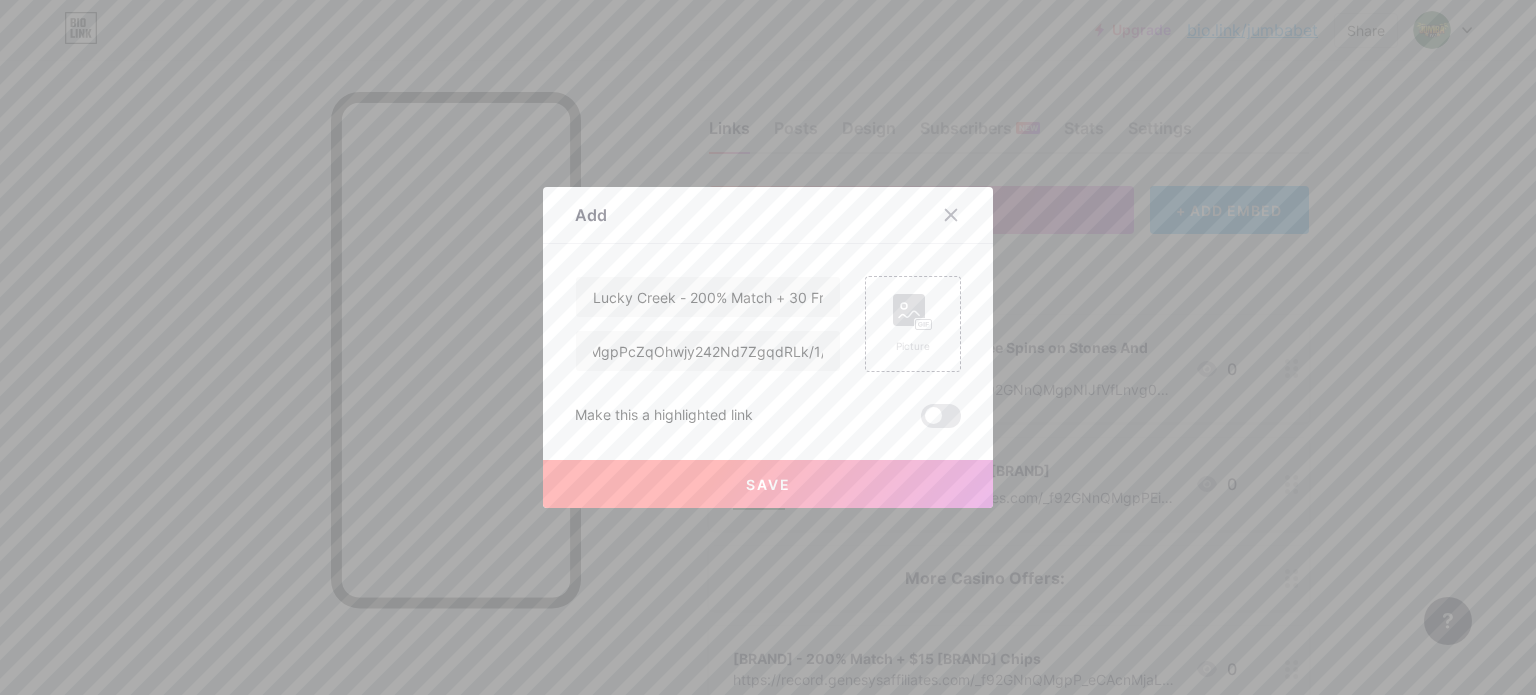 click on "Save" at bounding box center (768, 484) 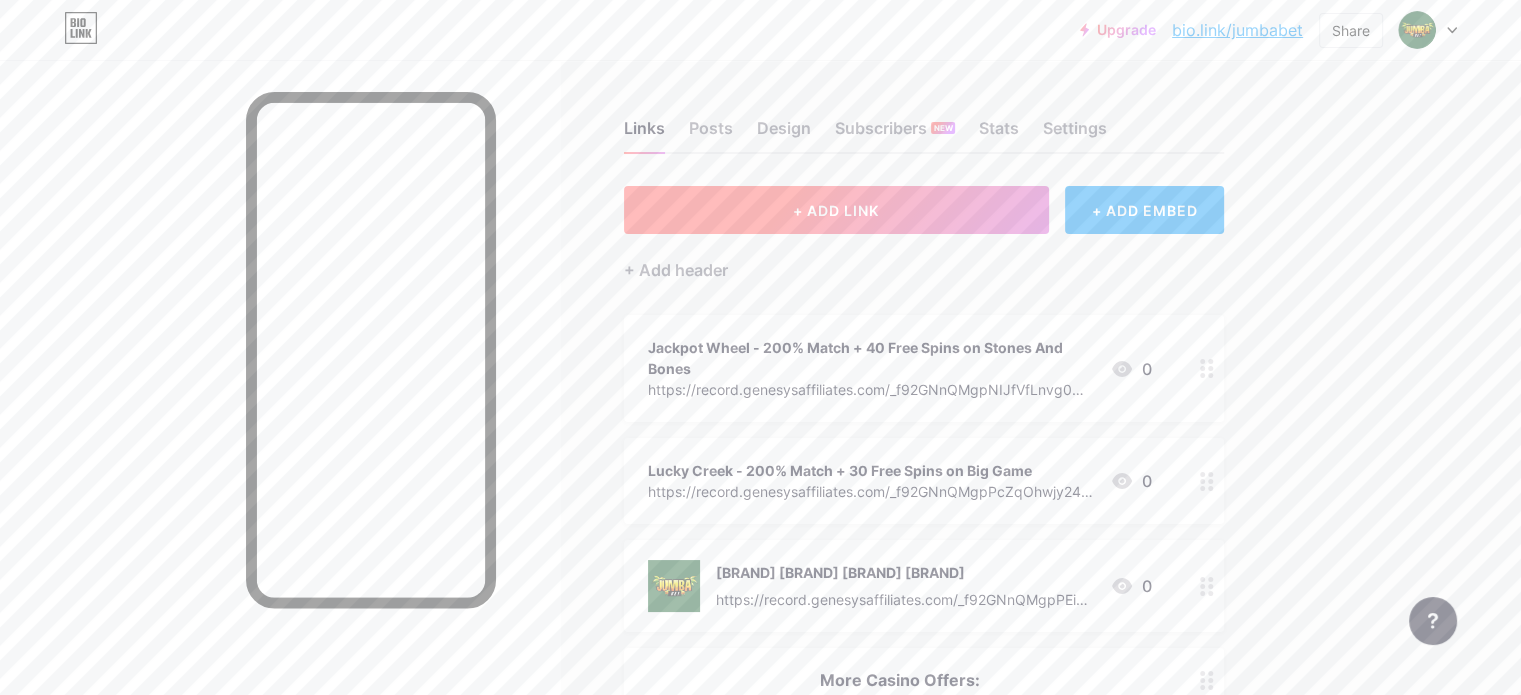 click on "+ ADD LINK" at bounding box center (836, 210) 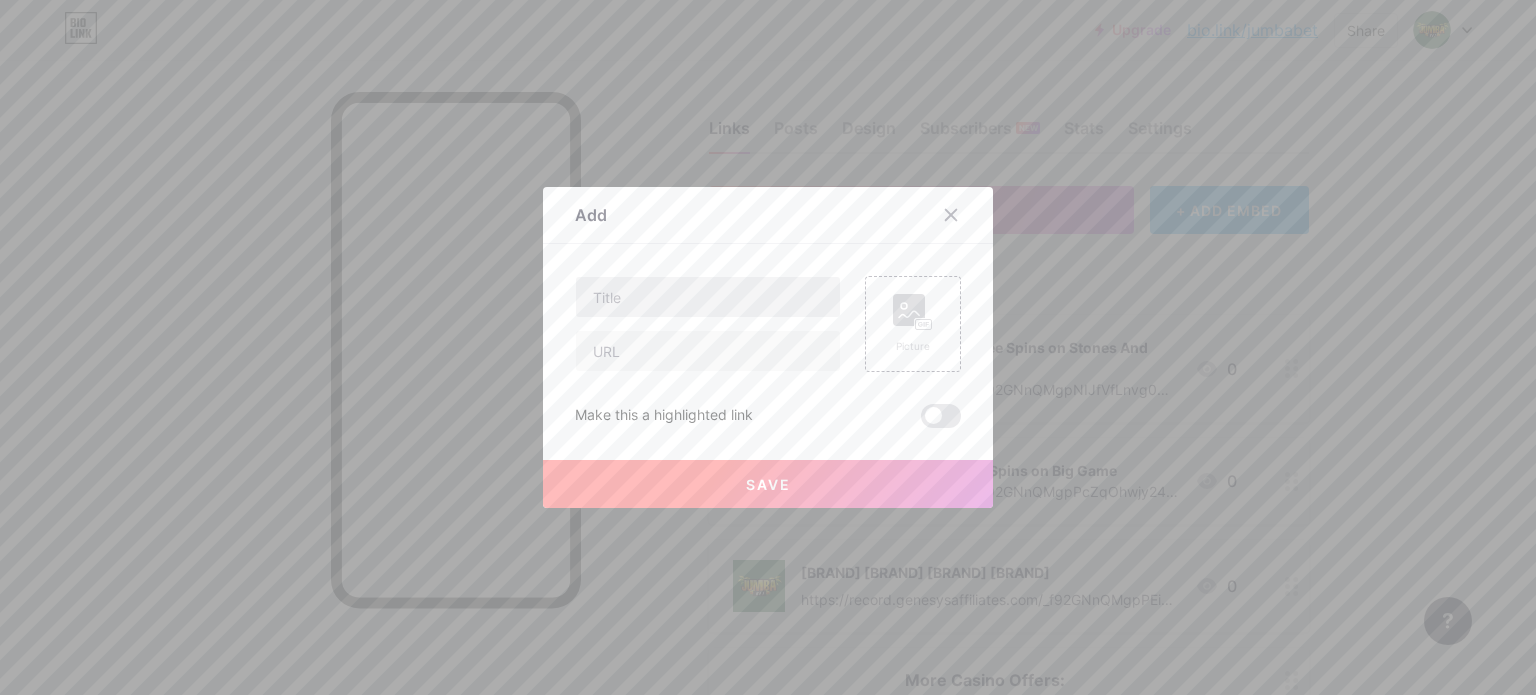 type 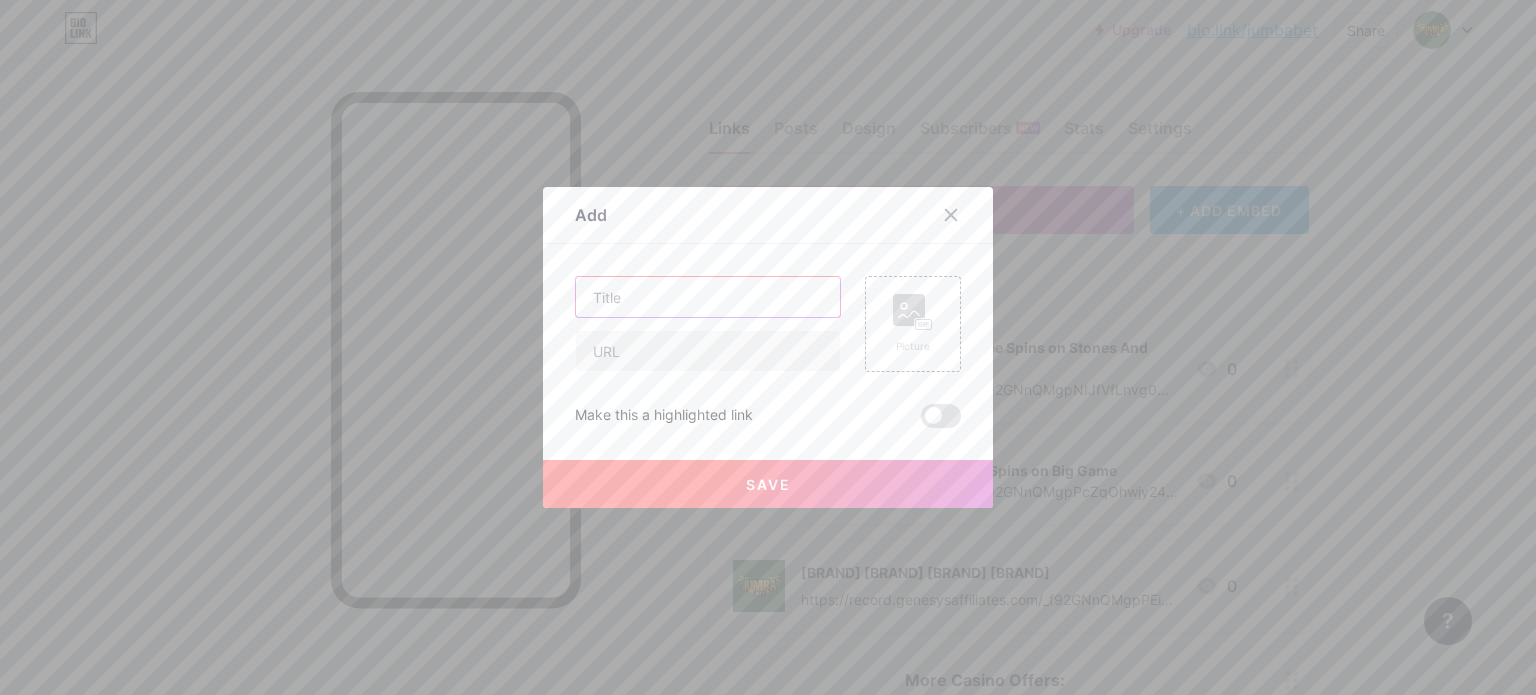 click at bounding box center (708, 297) 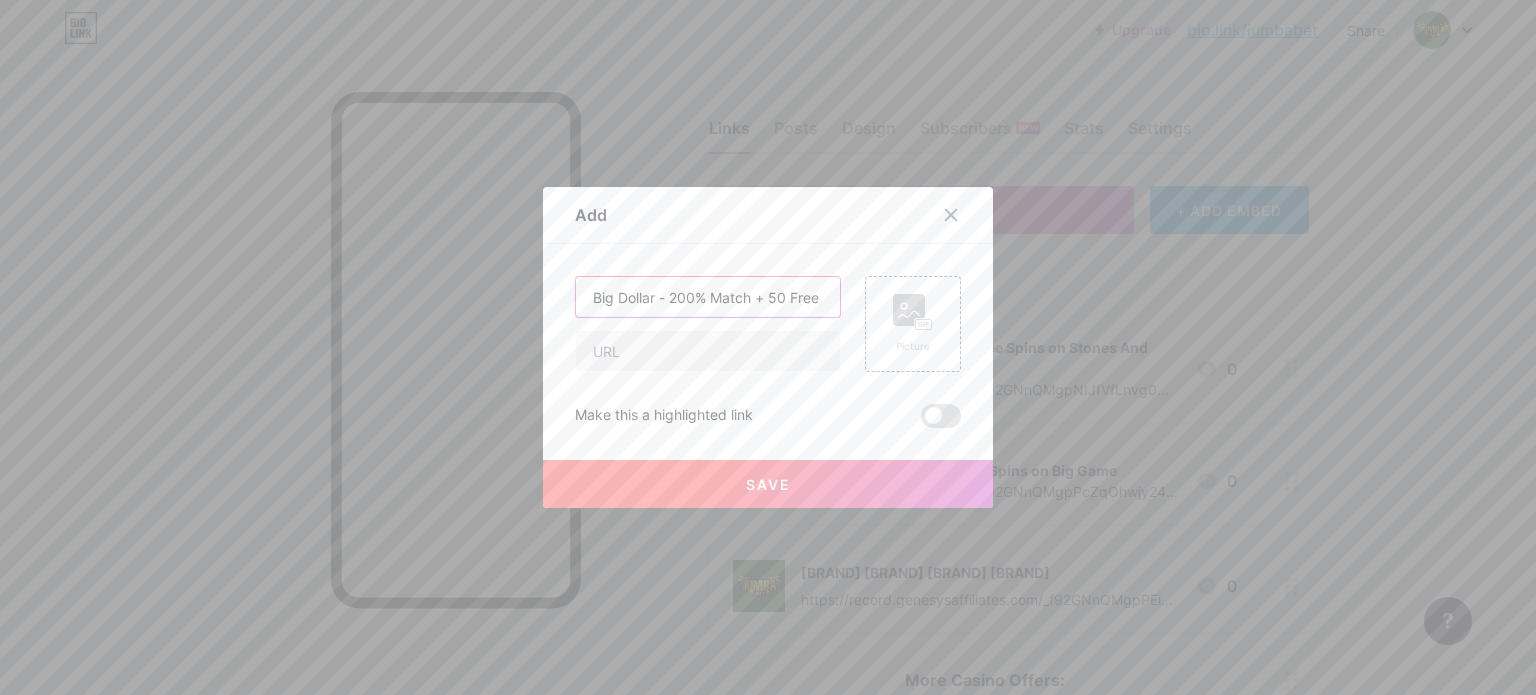 scroll, scrollTop: 0, scrollLeft: 173, axis: horizontal 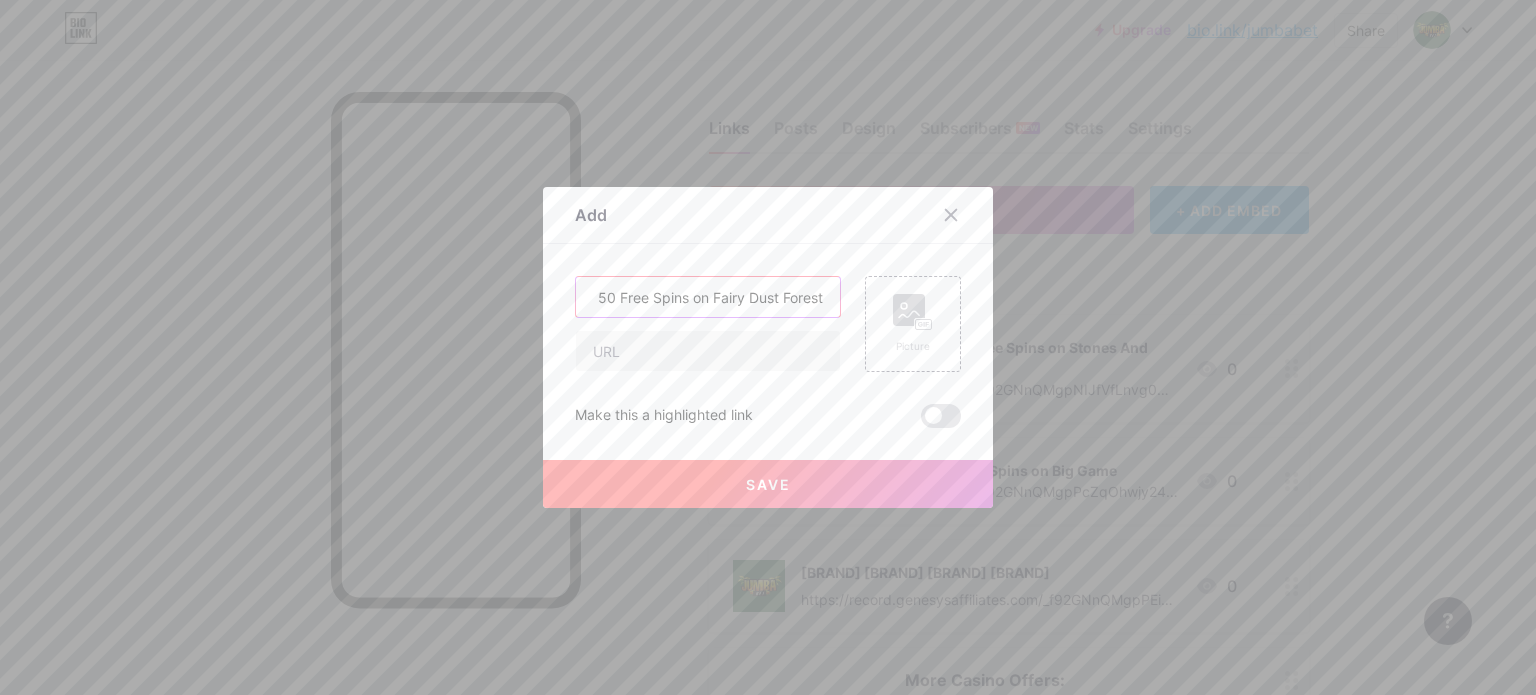 type on "Big Dollar - 200% Match + 50 Free Spins on Fairy Dust Forest" 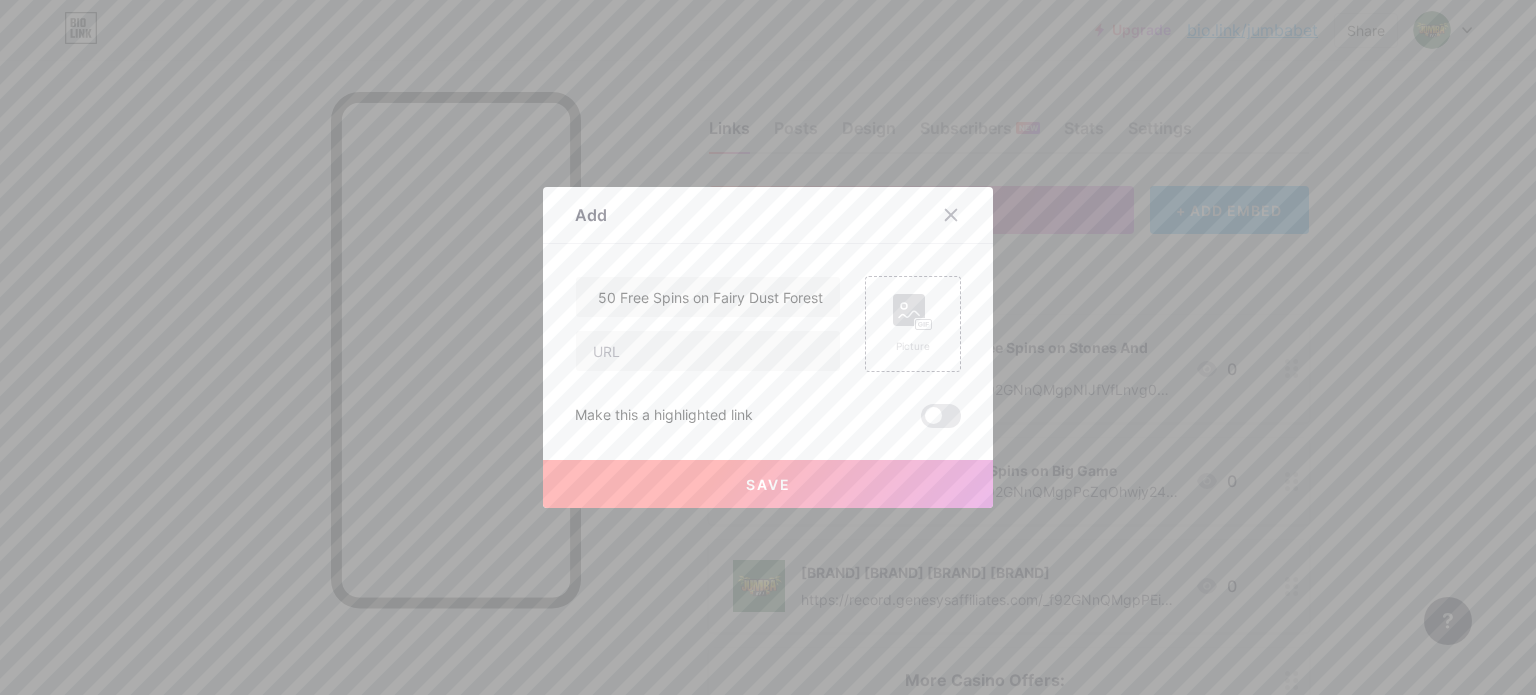 scroll, scrollTop: 0, scrollLeft: 0, axis: both 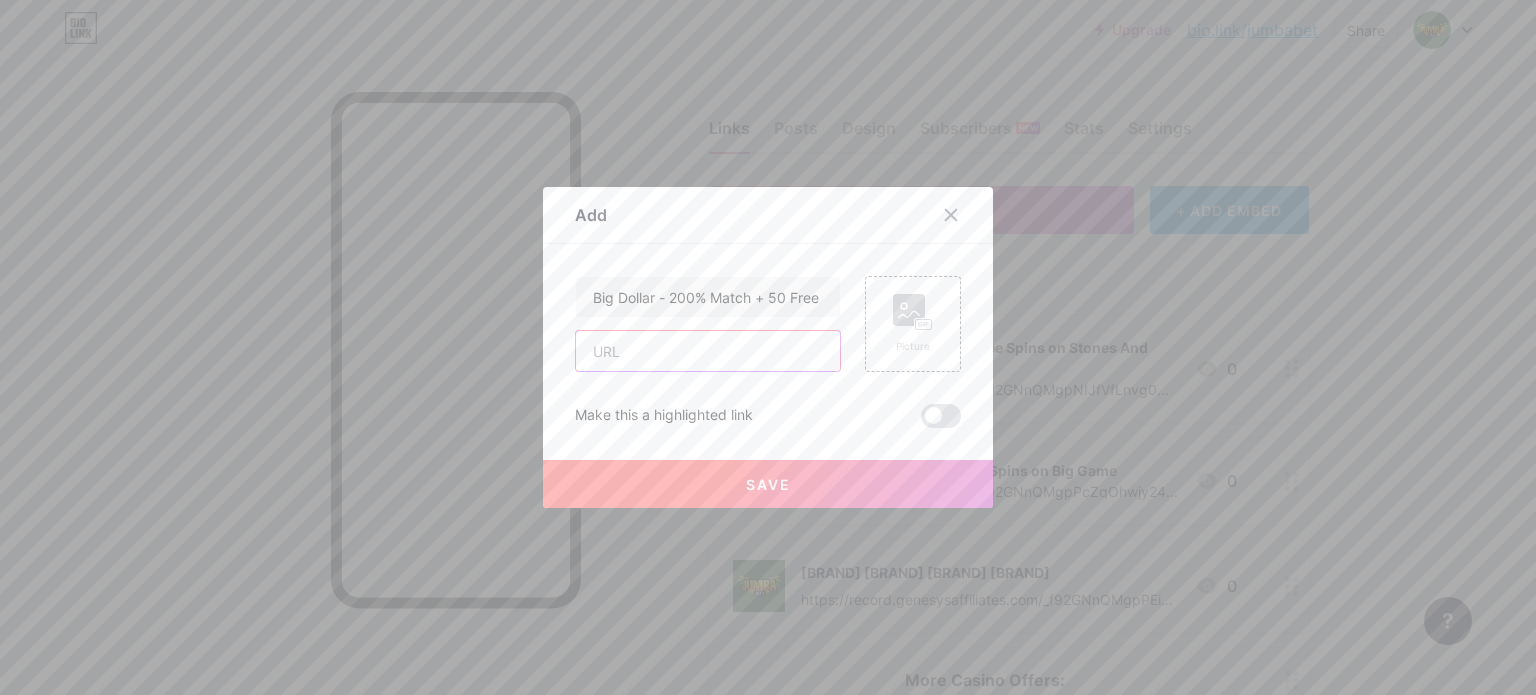 click at bounding box center [708, 351] 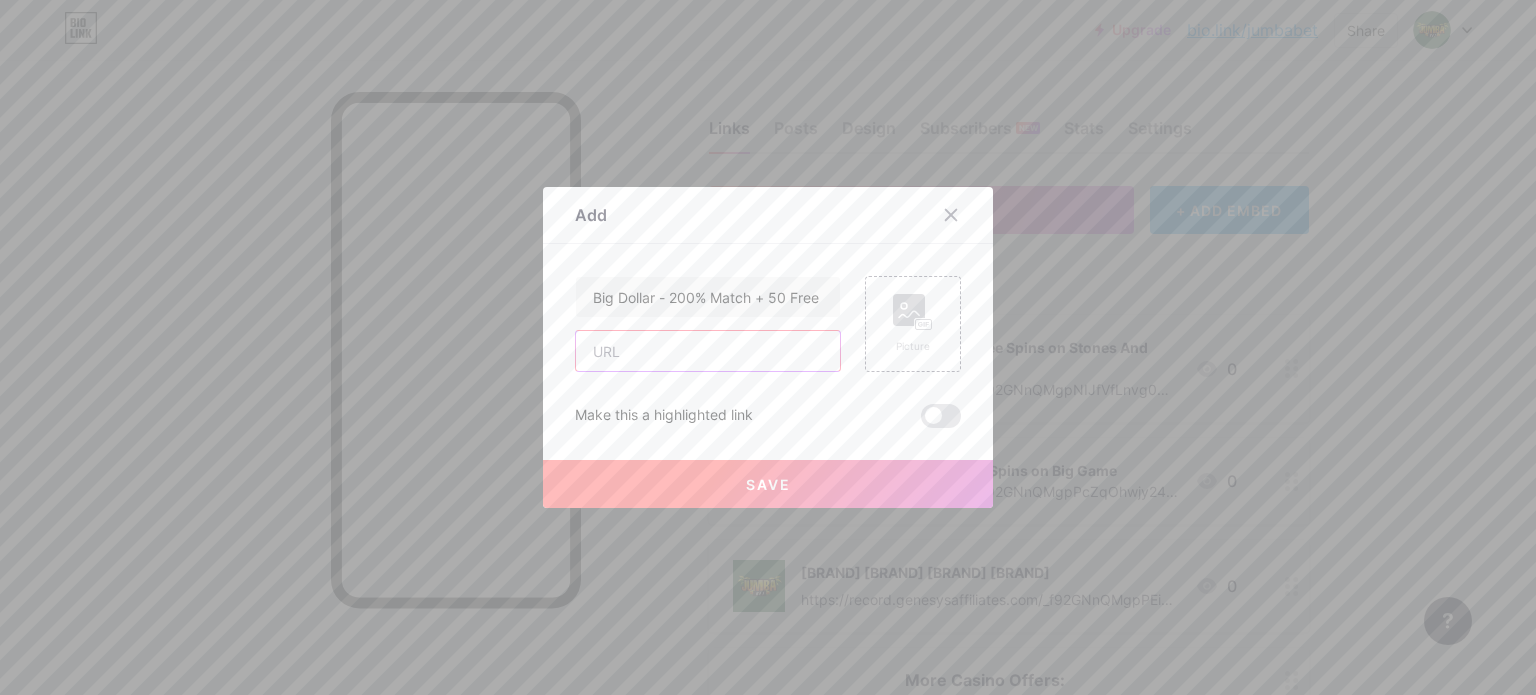 paste on "https://record.genesysaffiliates.com/_f92GNnQMgpOW__guCbOxL2Nd7ZgqdRLk/1/" 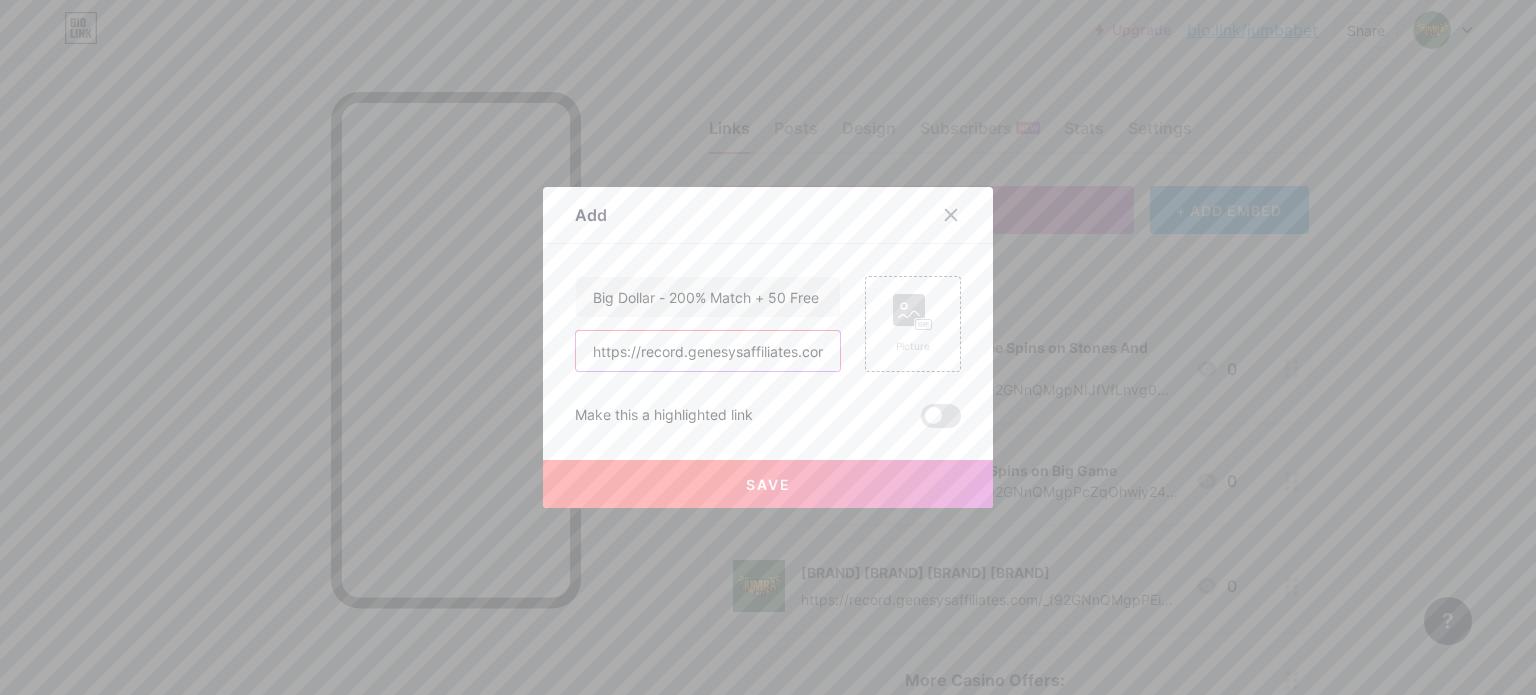 scroll, scrollTop: 0, scrollLeft: 320, axis: horizontal 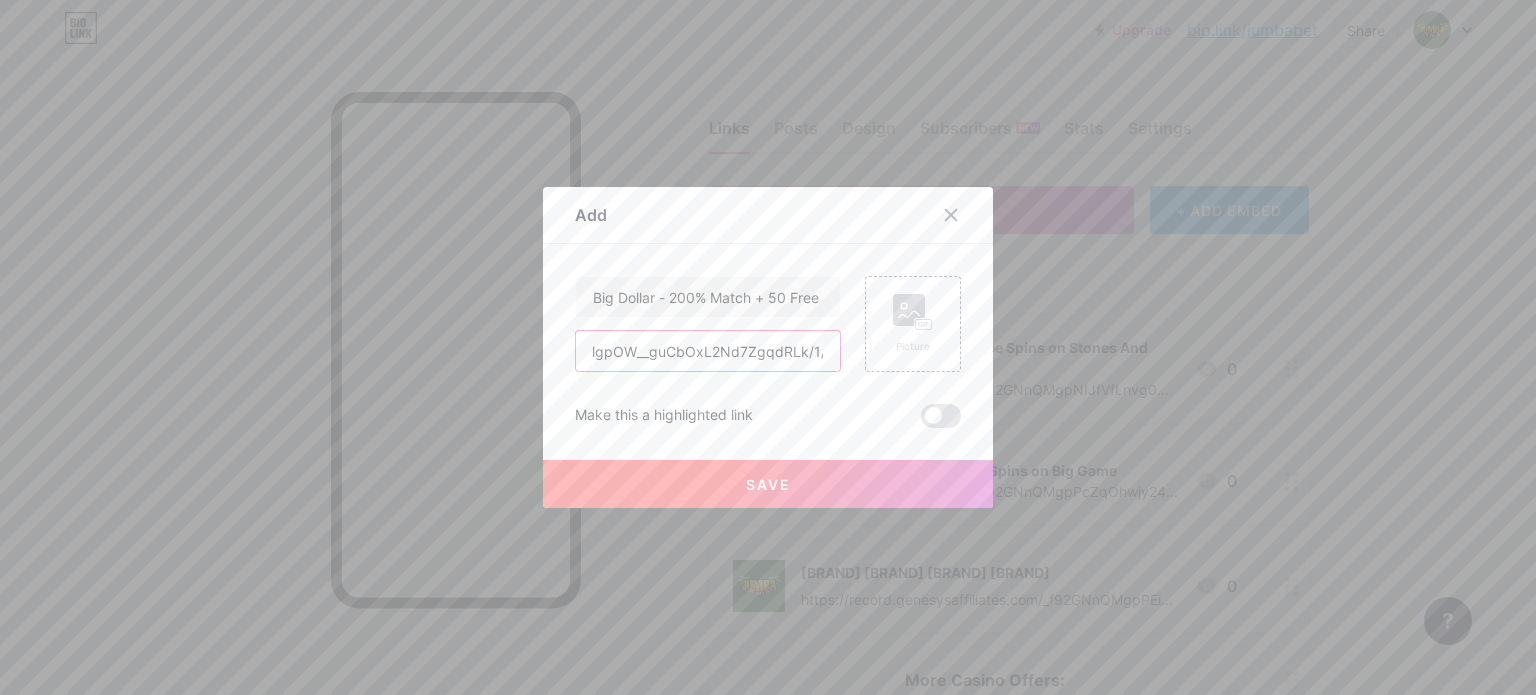 type on "https://record.genesysaffiliates.com/_f92GNnQMgpOW__guCbOxL2Nd7ZgqdRLk/1/" 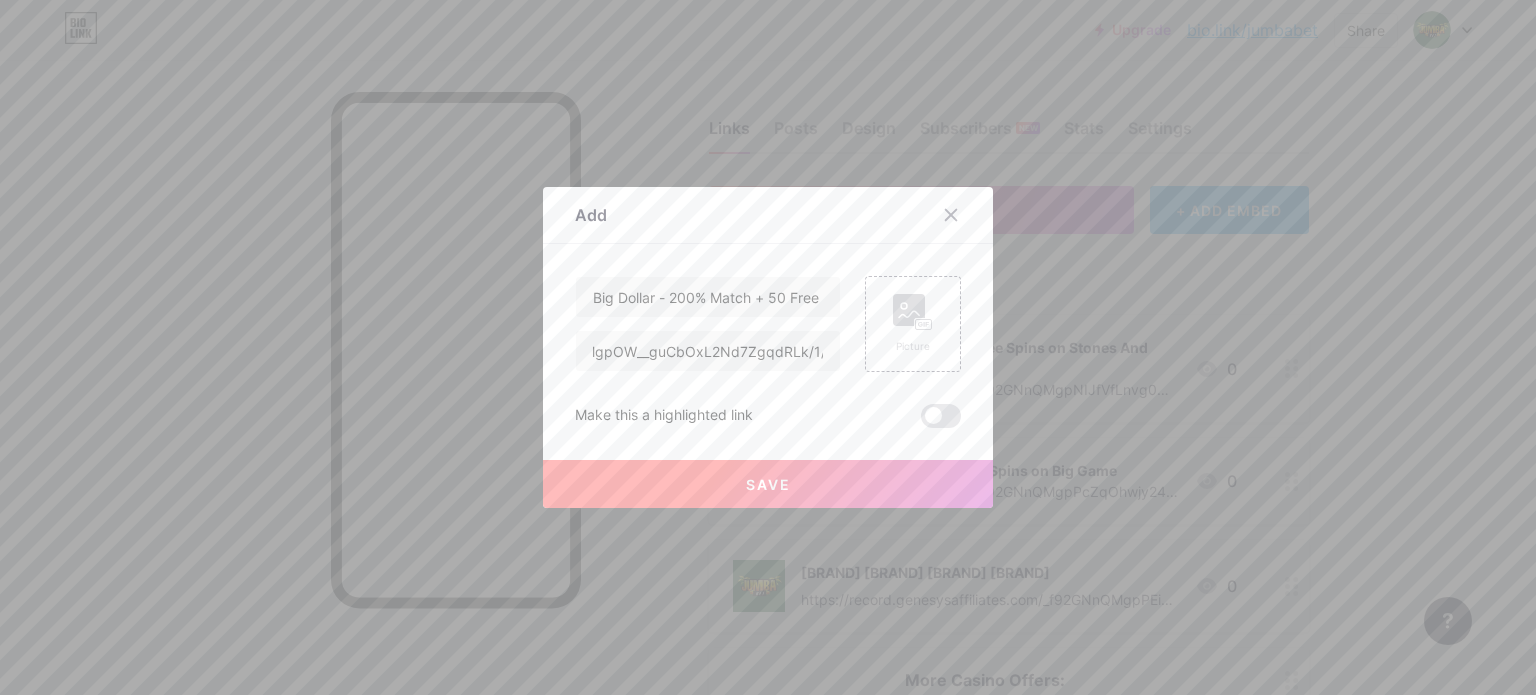 click on "Save" at bounding box center [768, 484] 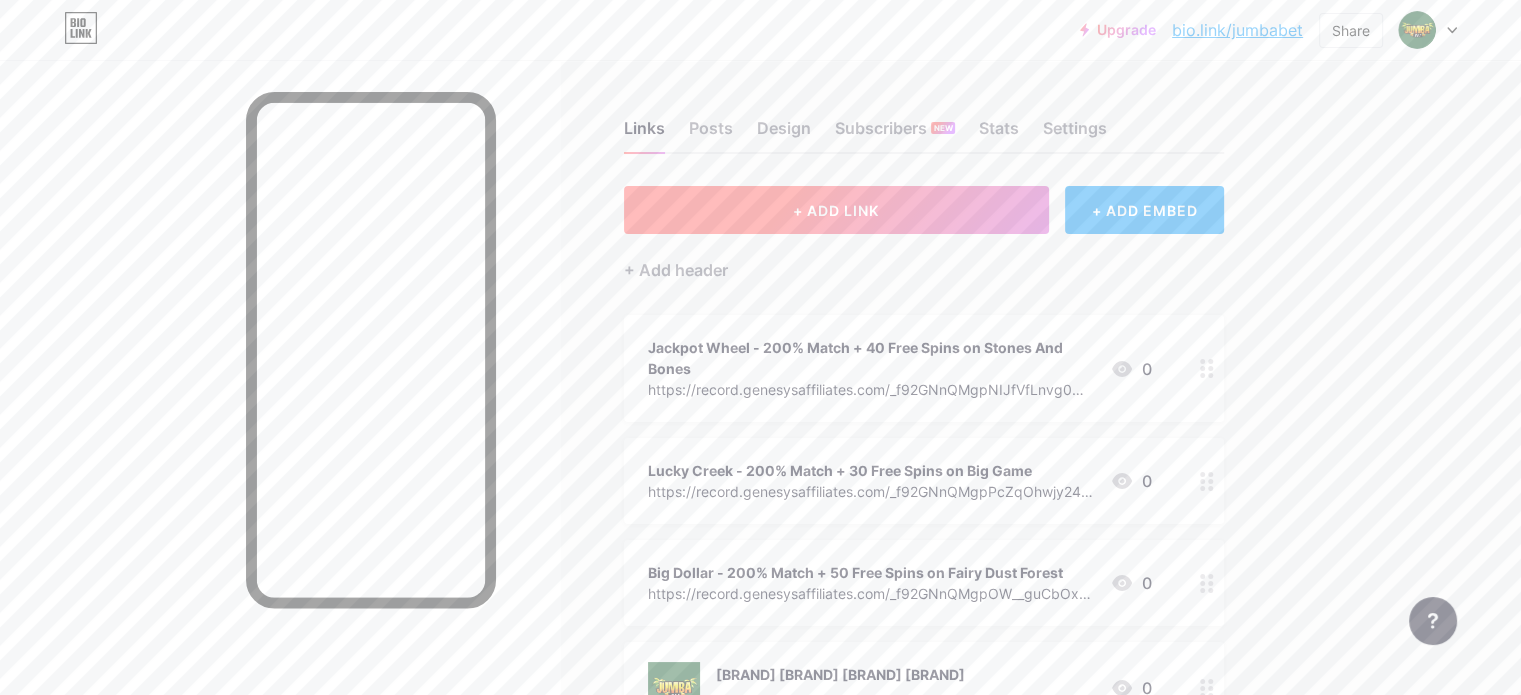 click on "+ ADD LINK" at bounding box center [836, 210] 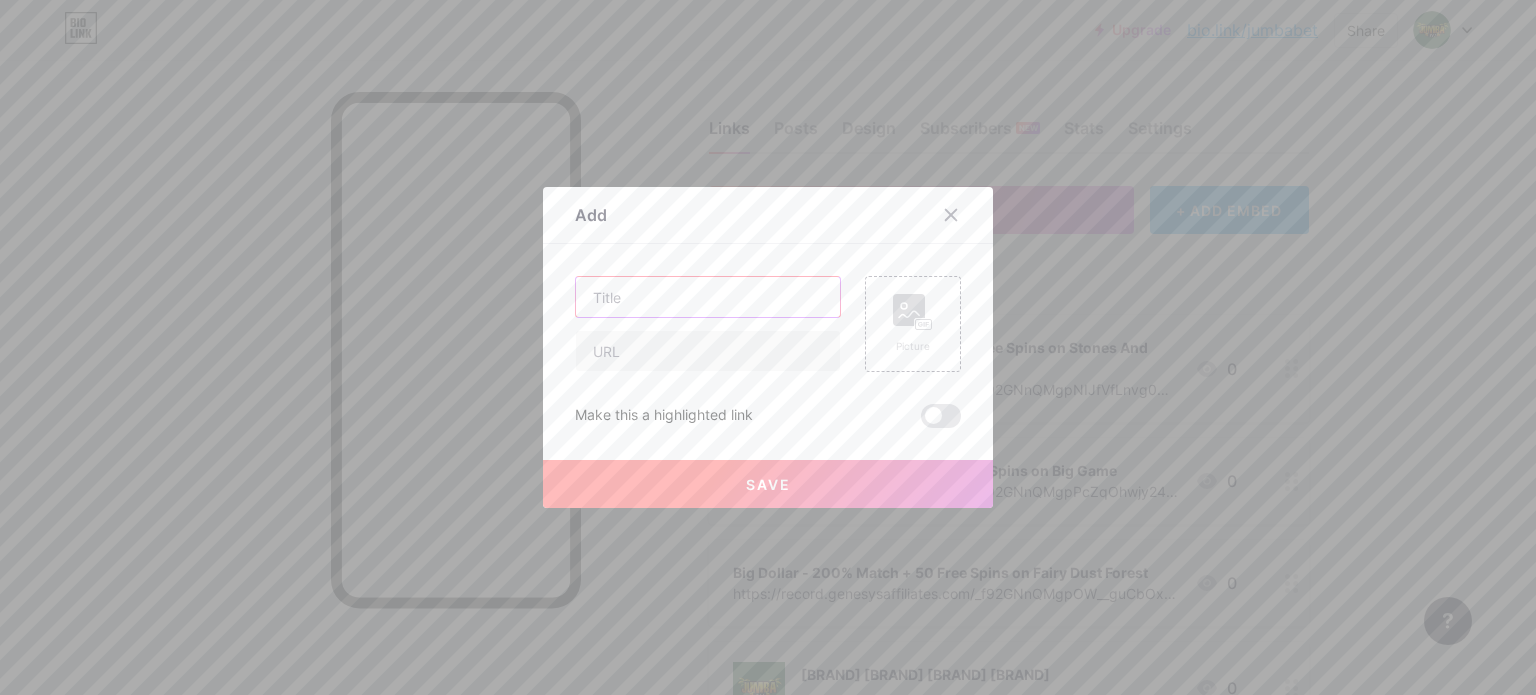 click at bounding box center [708, 297] 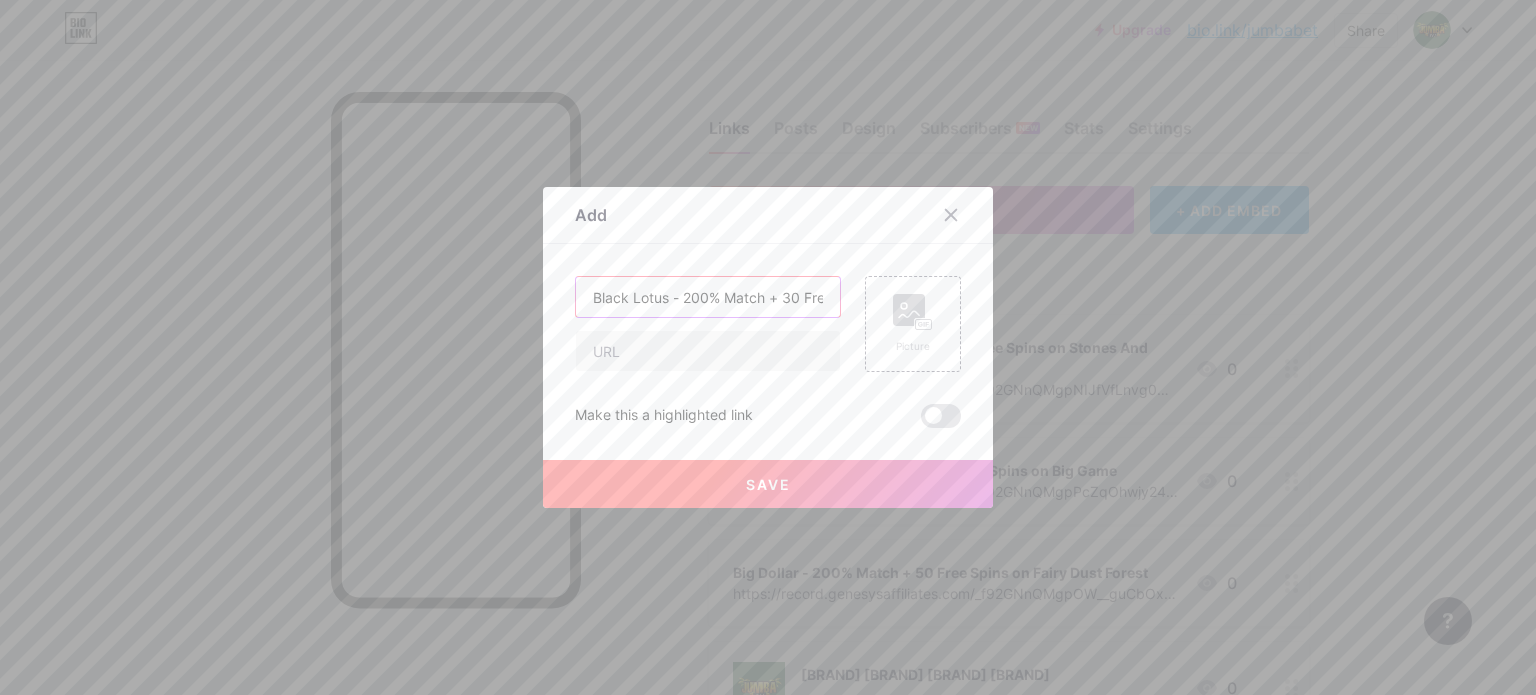 scroll, scrollTop: 0, scrollLeft: 138, axis: horizontal 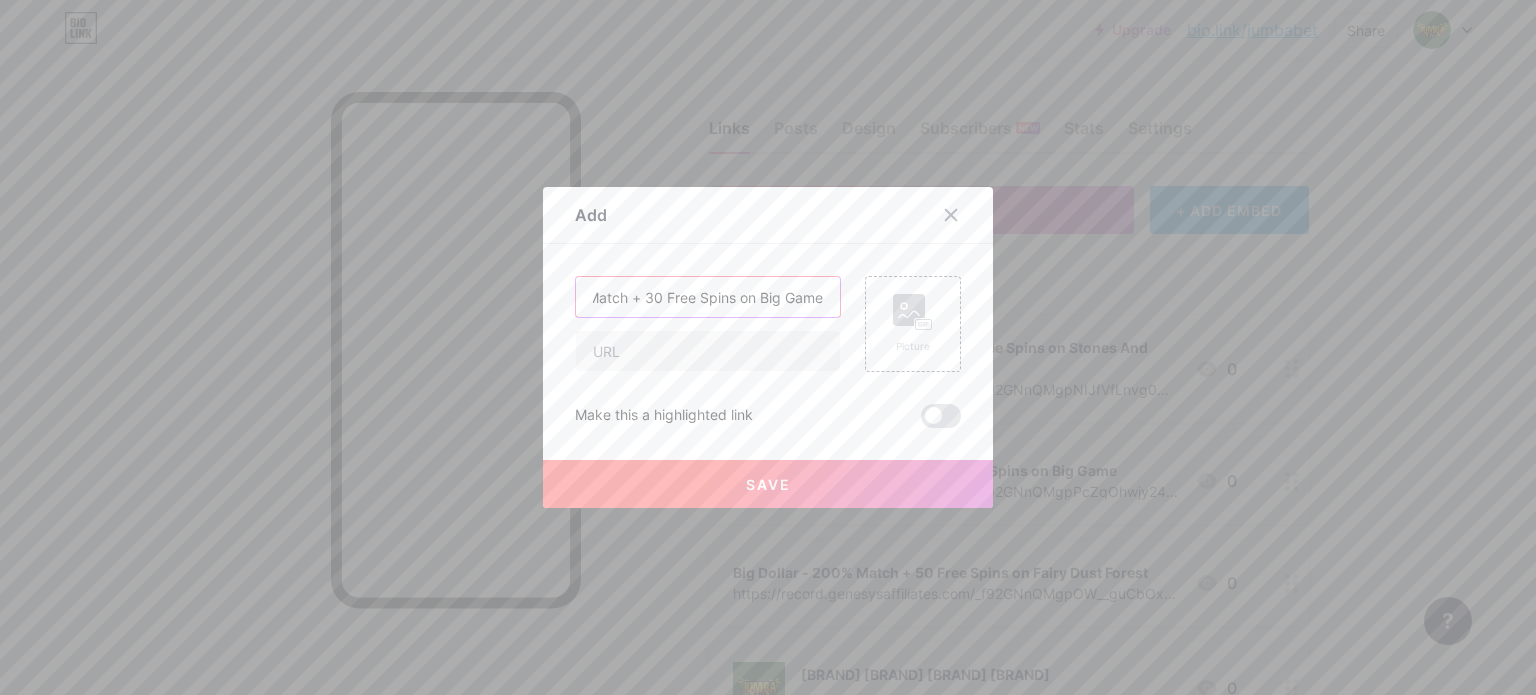 type on "Black Lotus - 200% Match + 30 Free Spins on Big Game" 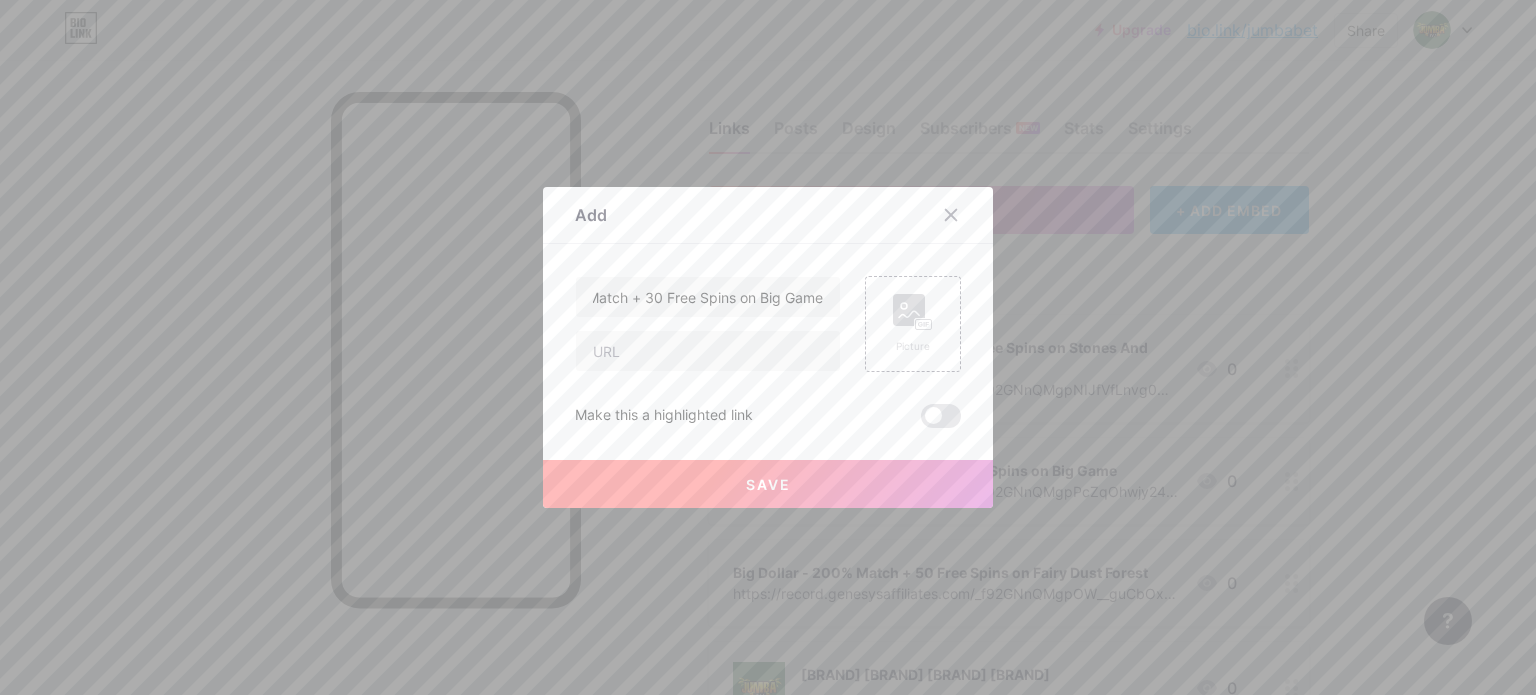 scroll, scrollTop: 0, scrollLeft: 0, axis: both 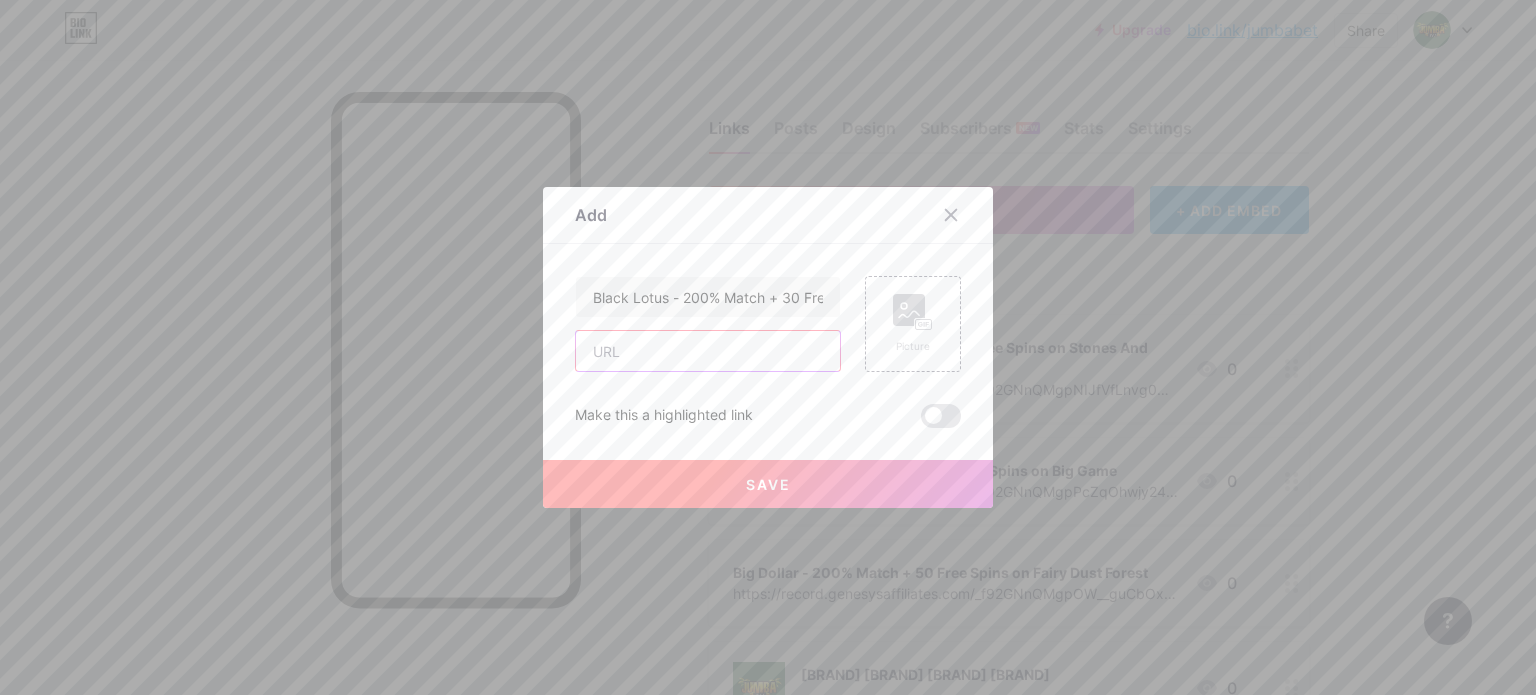 click at bounding box center [708, 351] 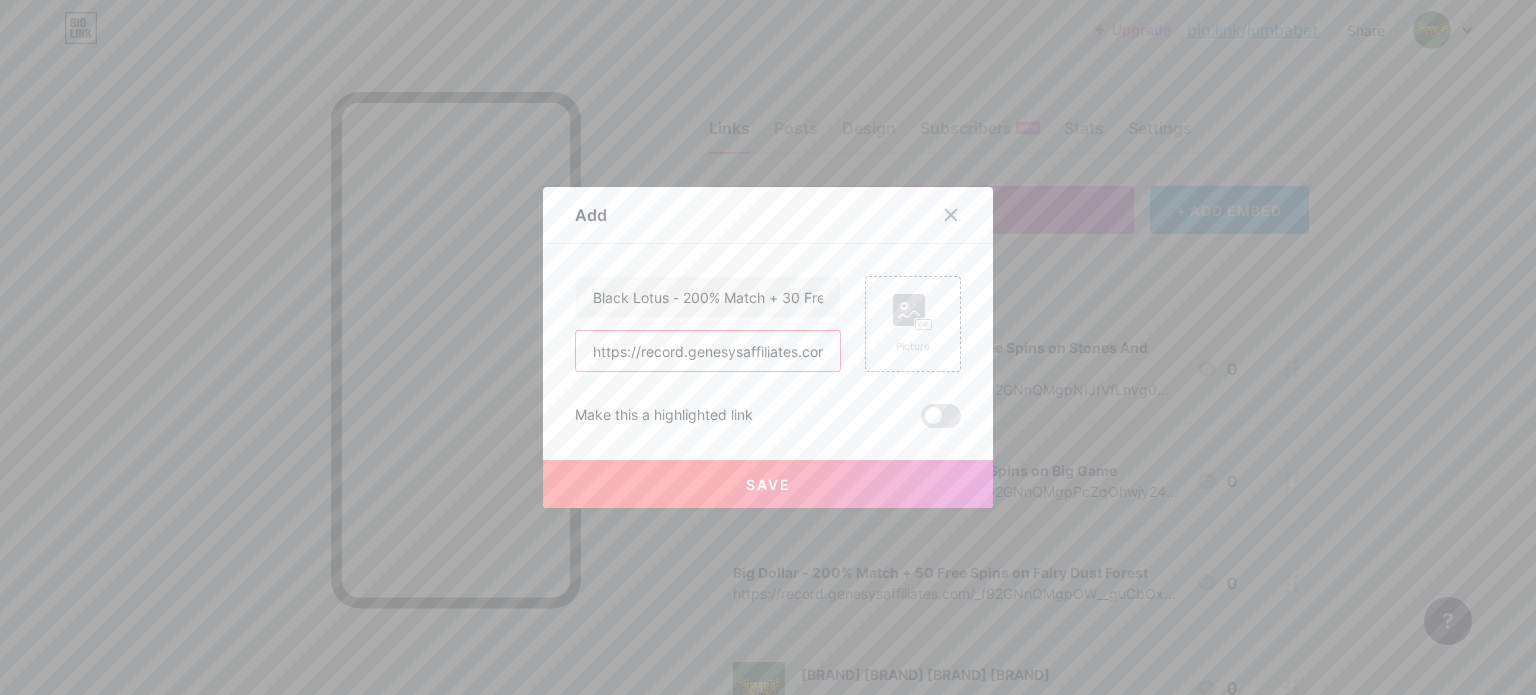 scroll, scrollTop: 0, scrollLeft: 304, axis: horizontal 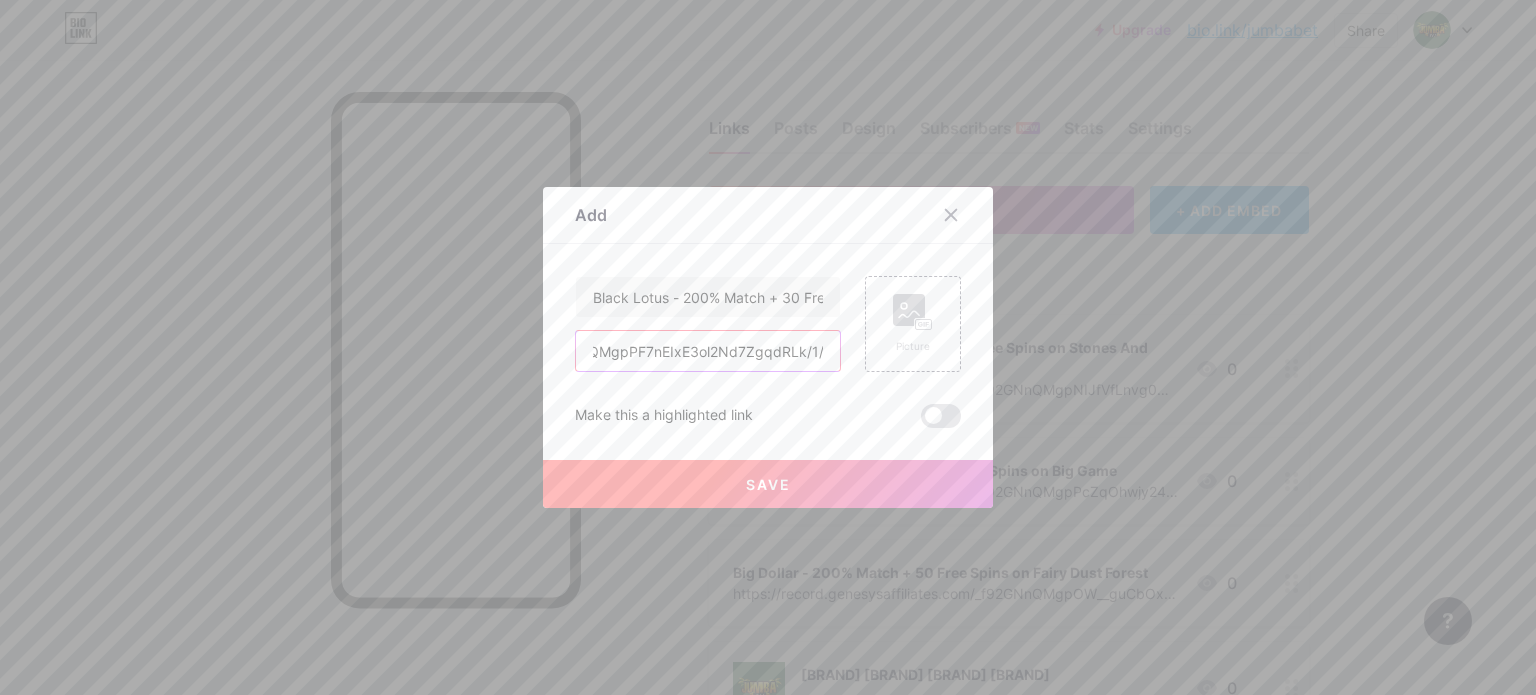 type on "https://record.genesysaffiliates.com/_f92GNnQMgpPF7nEIxE3ol2Nd7ZgqdRLk/1/" 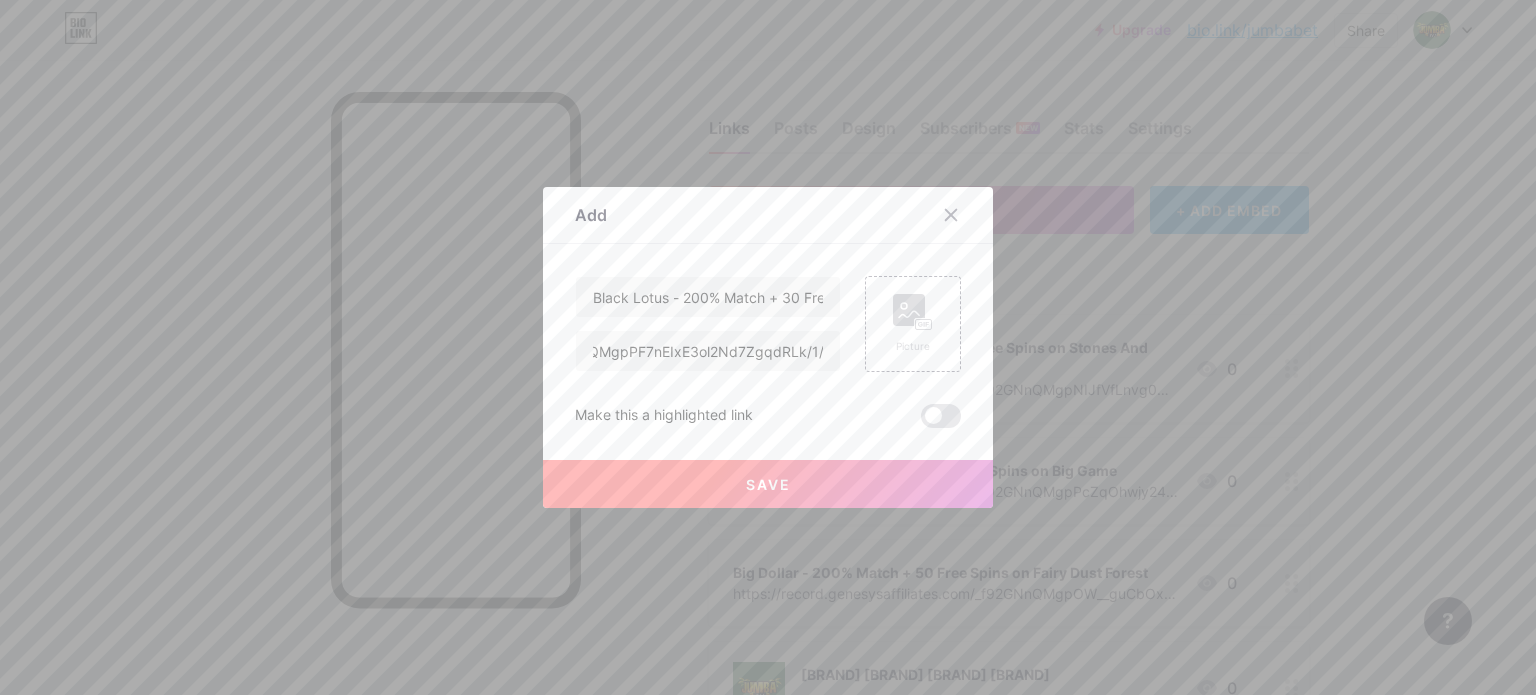 click on "Save" at bounding box center (768, 484) 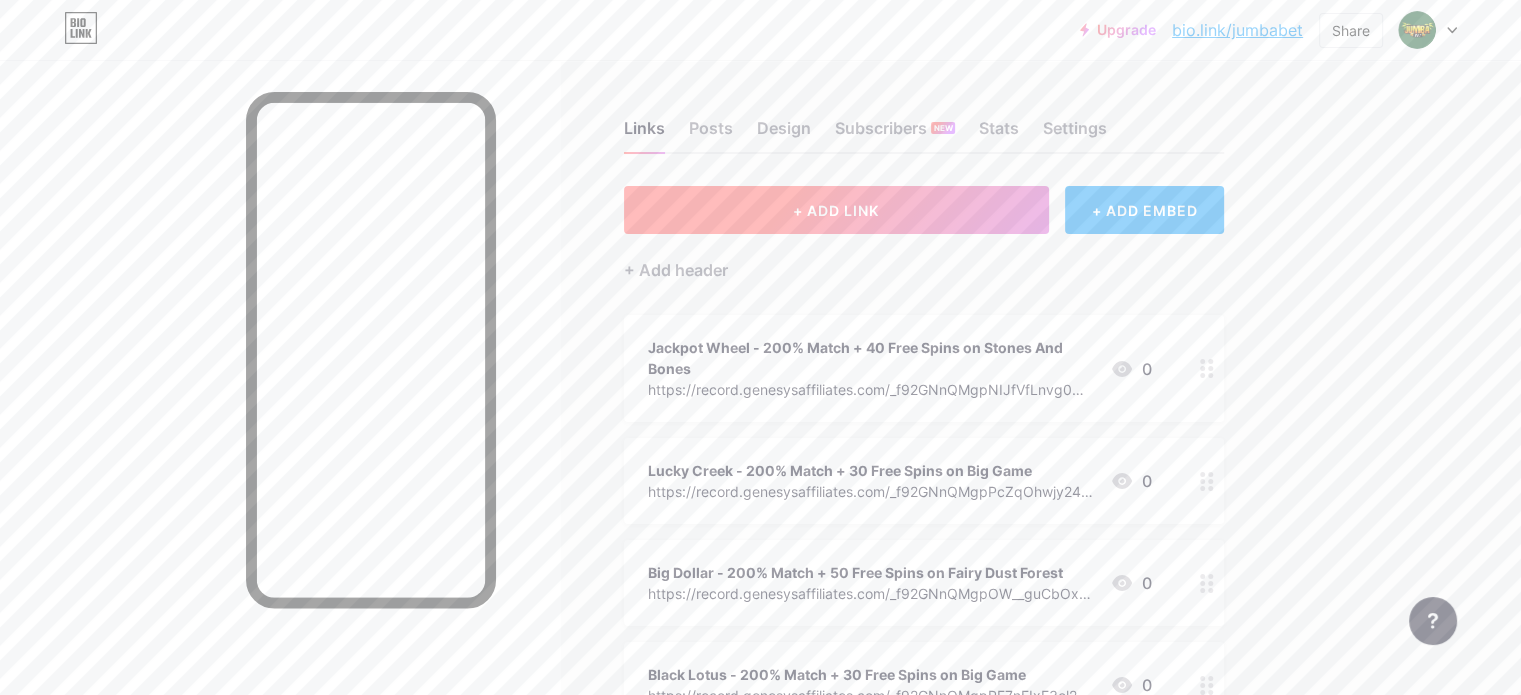 click on "+ ADD LINK" at bounding box center [836, 210] 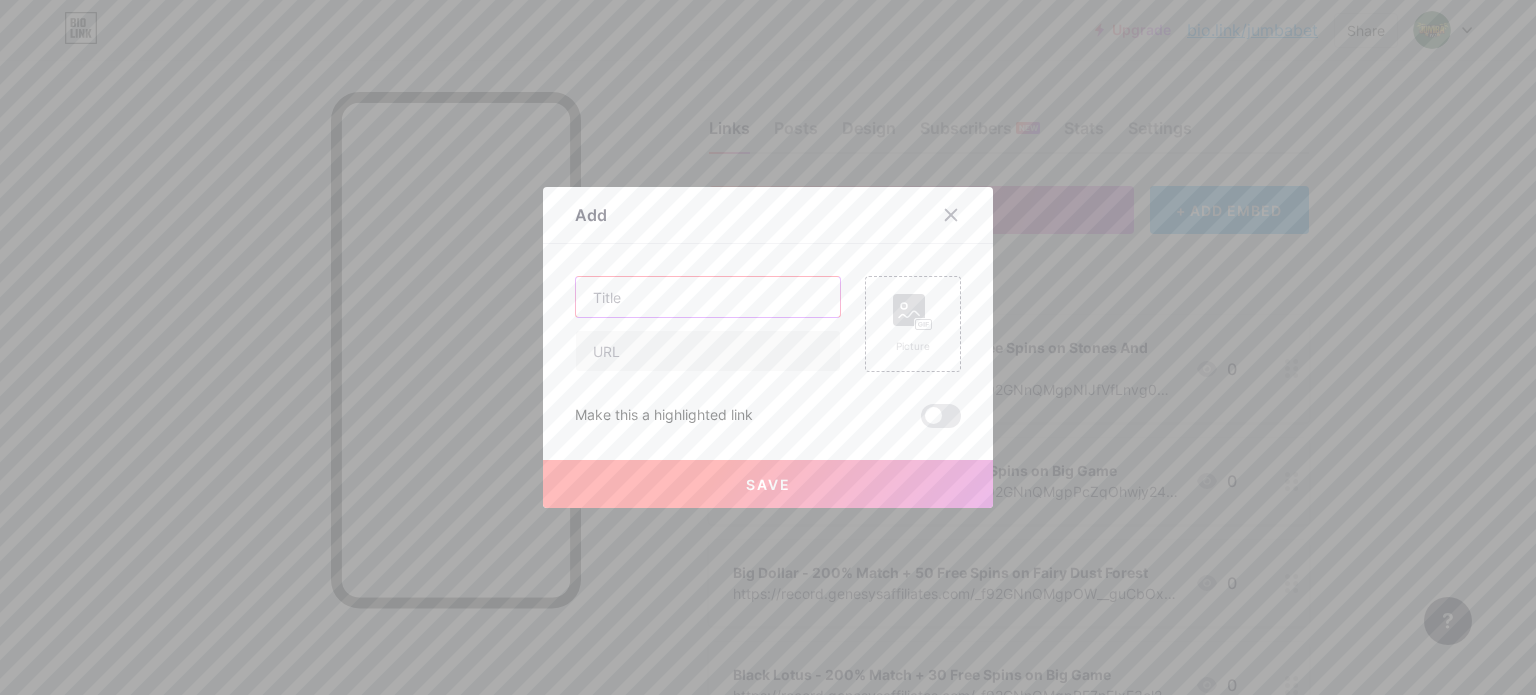 click at bounding box center [708, 297] 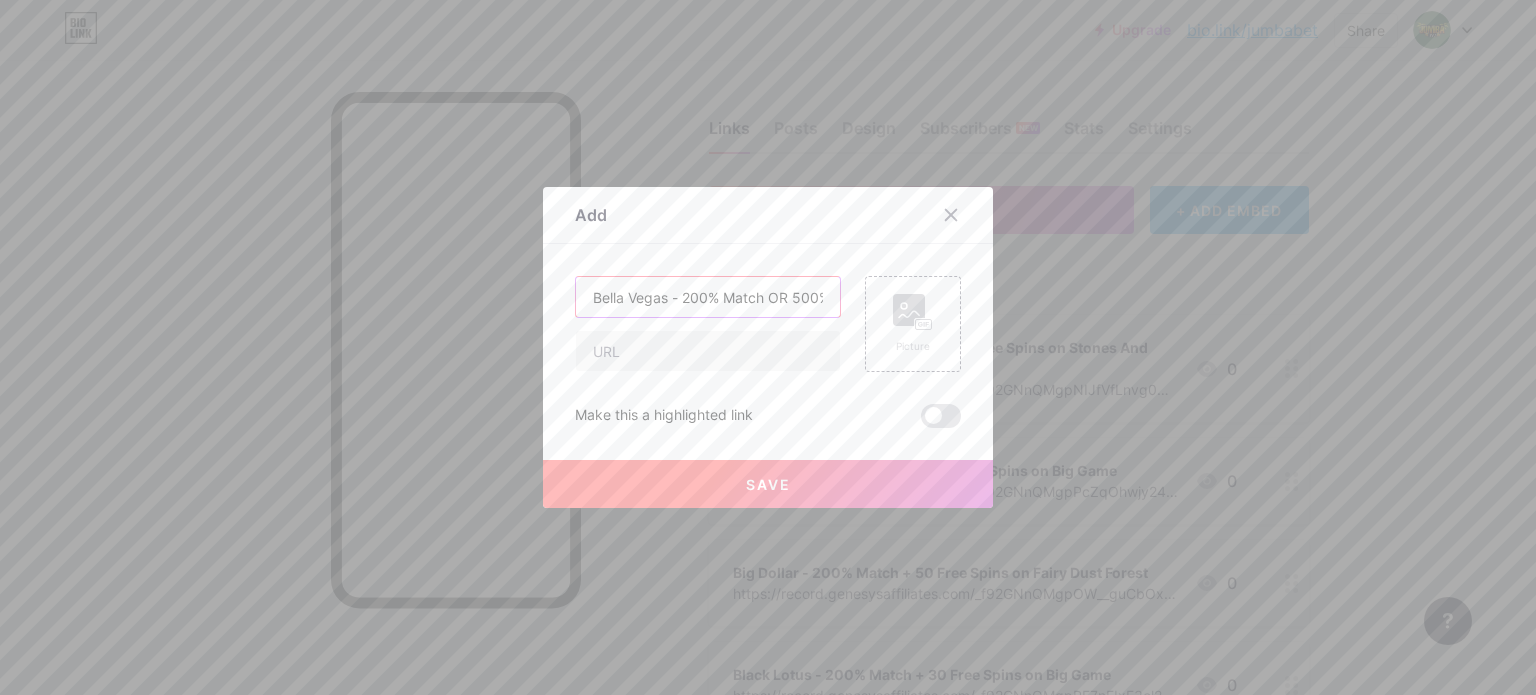 scroll, scrollTop: 0, scrollLeft: 124, axis: horizontal 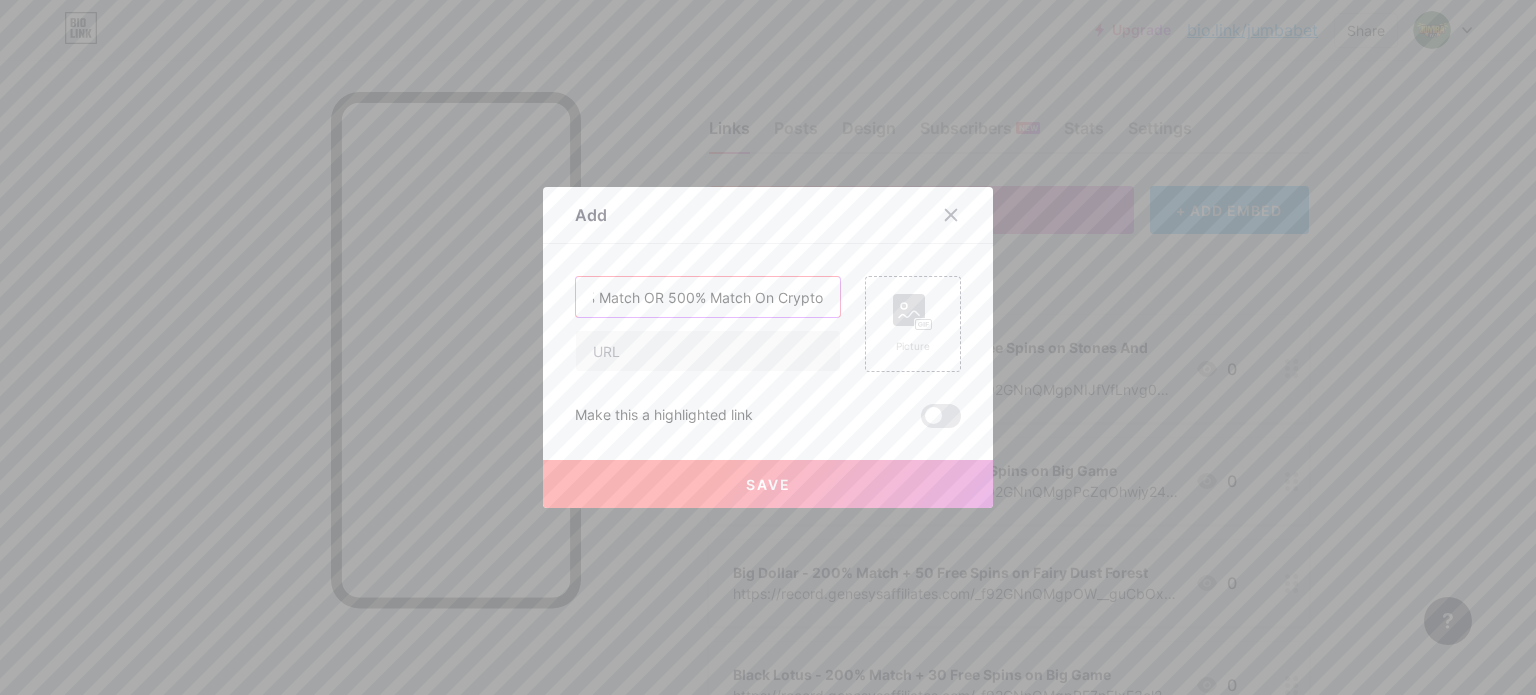 type on "Bella Vegas - 200% Match OR 500% Match On Crypto" 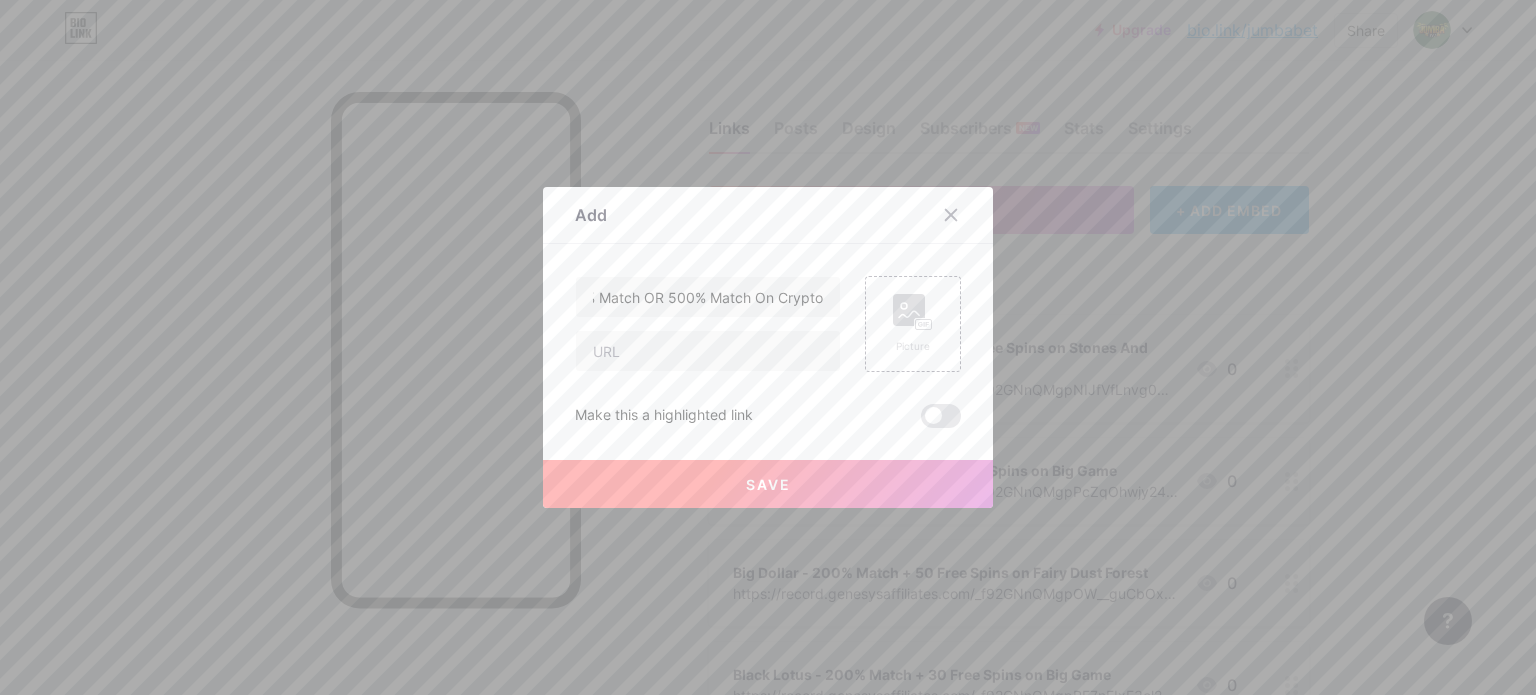 scroll, scrollTop: 0, scrollLeft: 0, axis: both 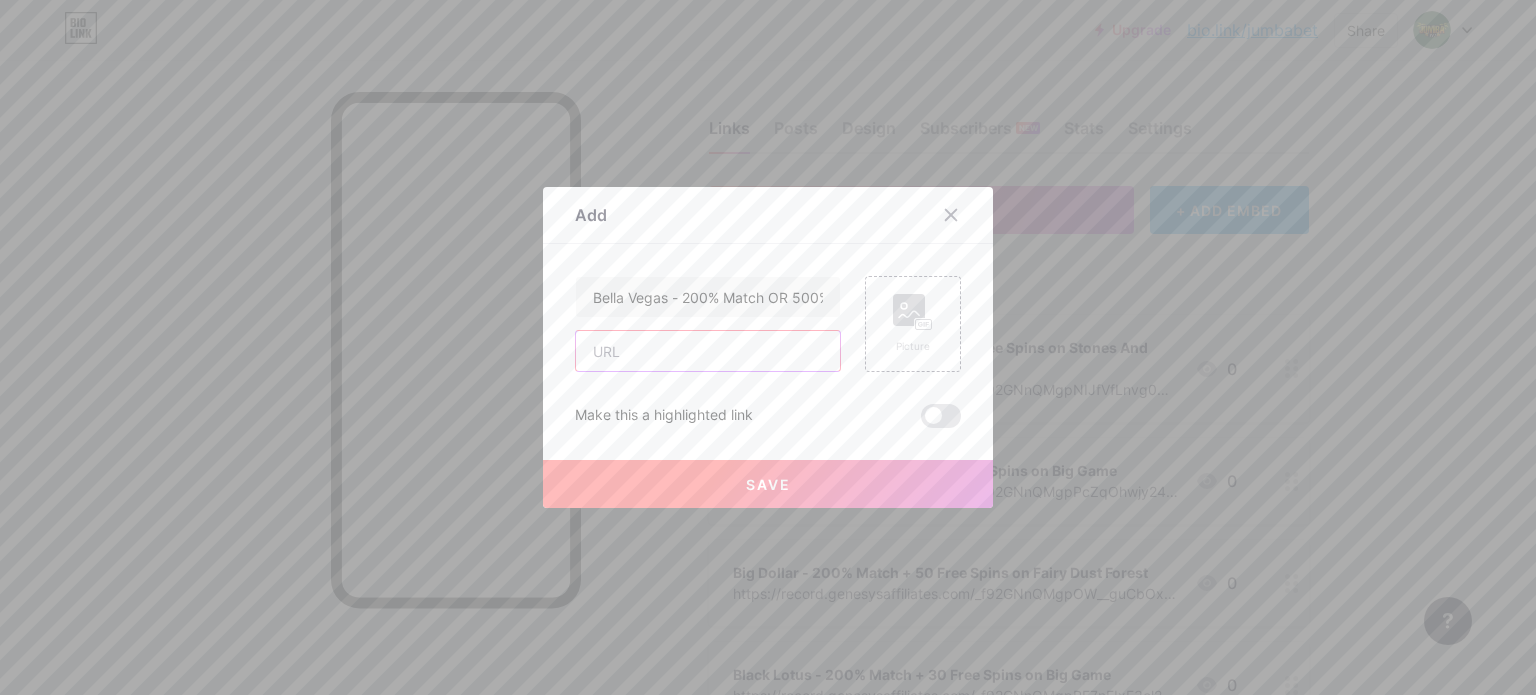 click at bounding box center [708, 351] 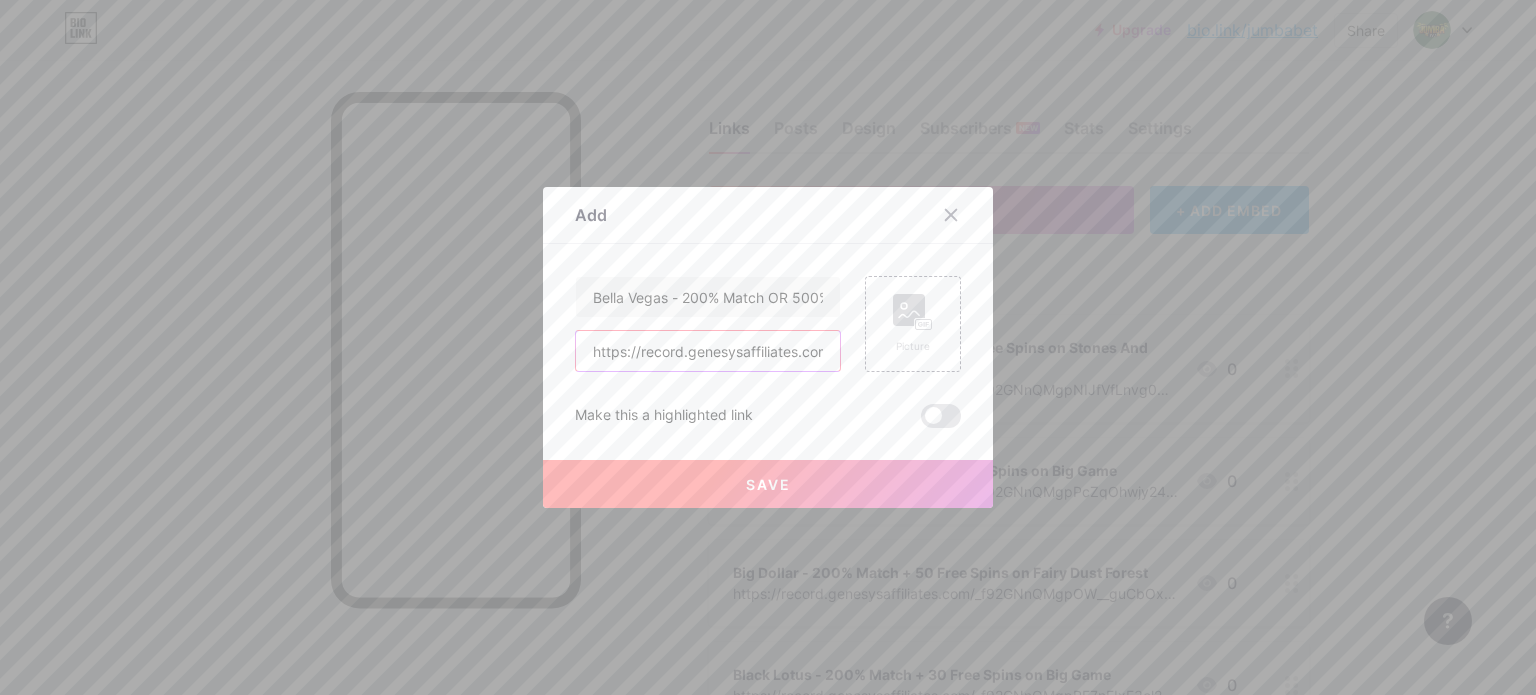 scroll, scrollTop: 0, scrollLeft: 324, axis: horizontal 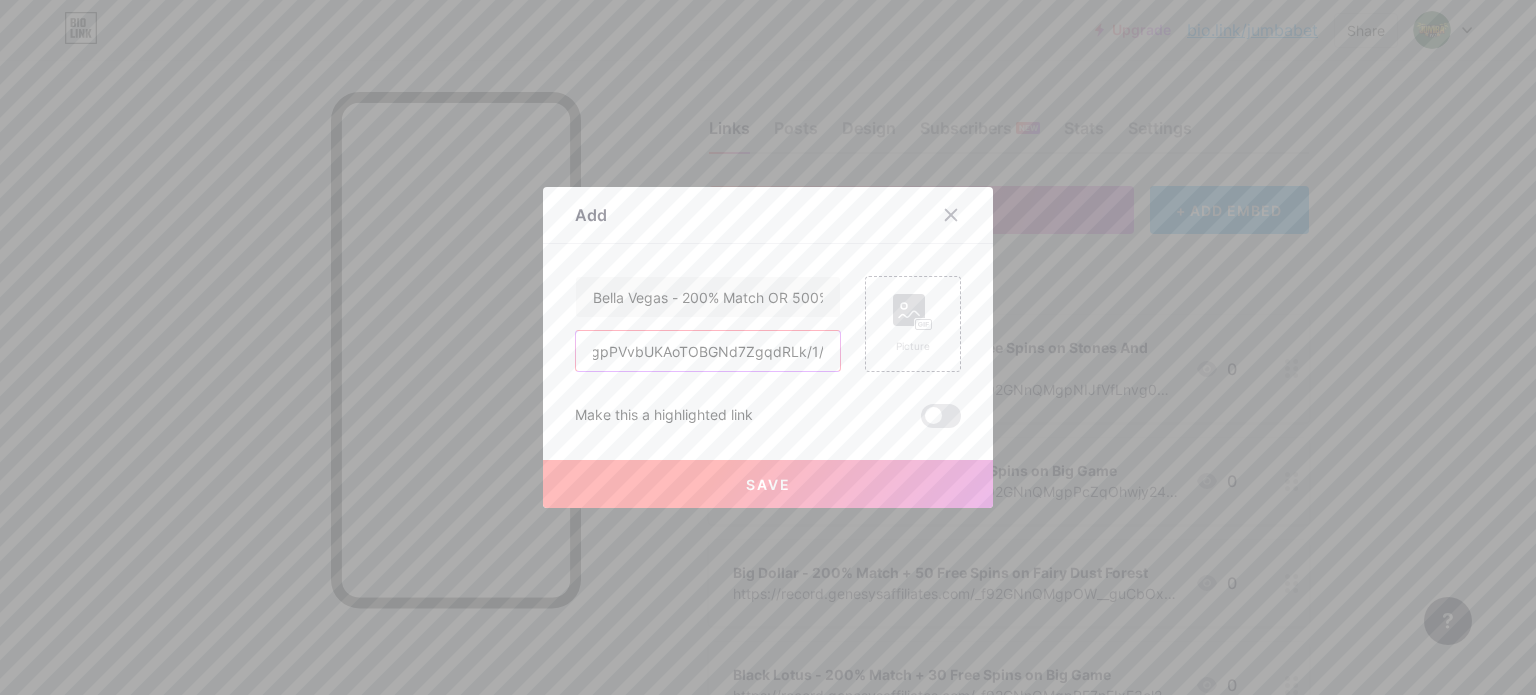 type on "https://record.genesysaffiliates.com/_f92GNnQMgpPVvbUKAoTOBGNd7ZgqdRLk/1/" 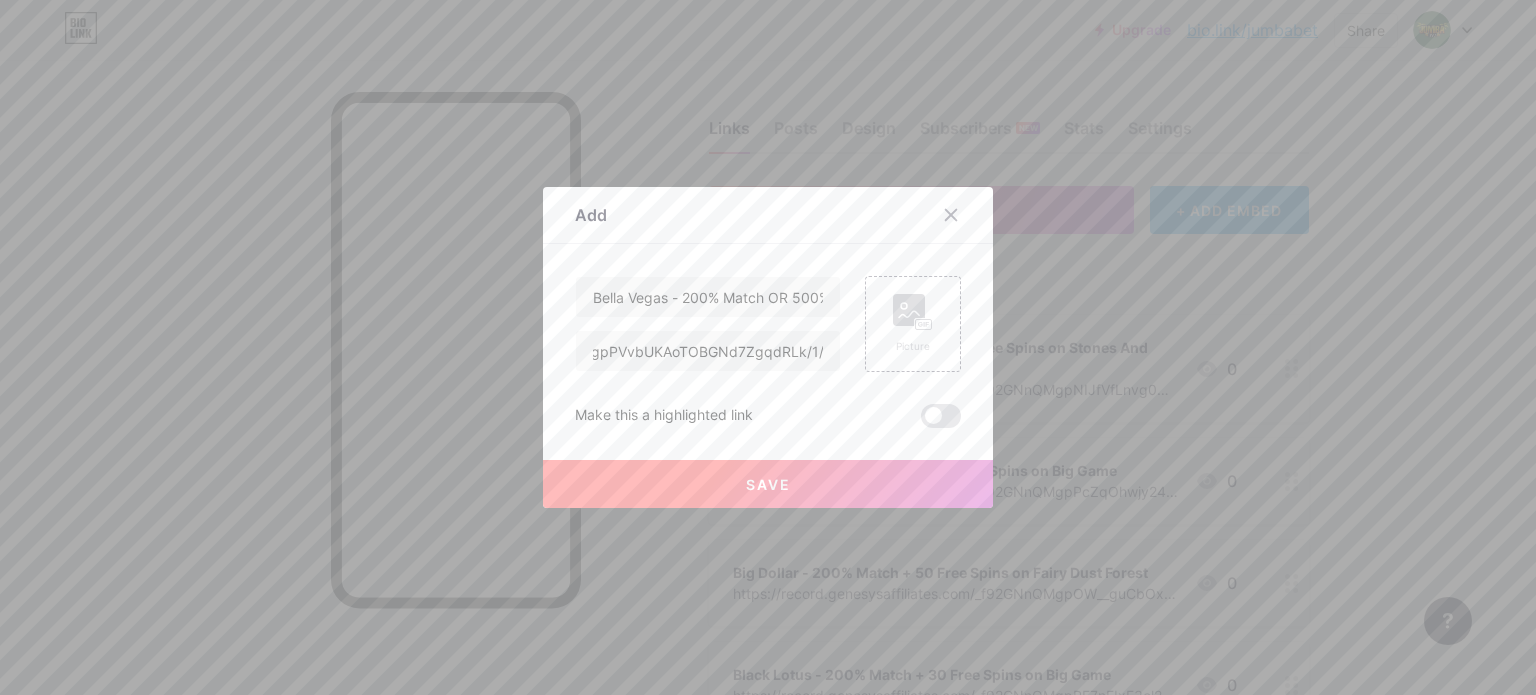 click on "Save" at bounding box center [768, 484] 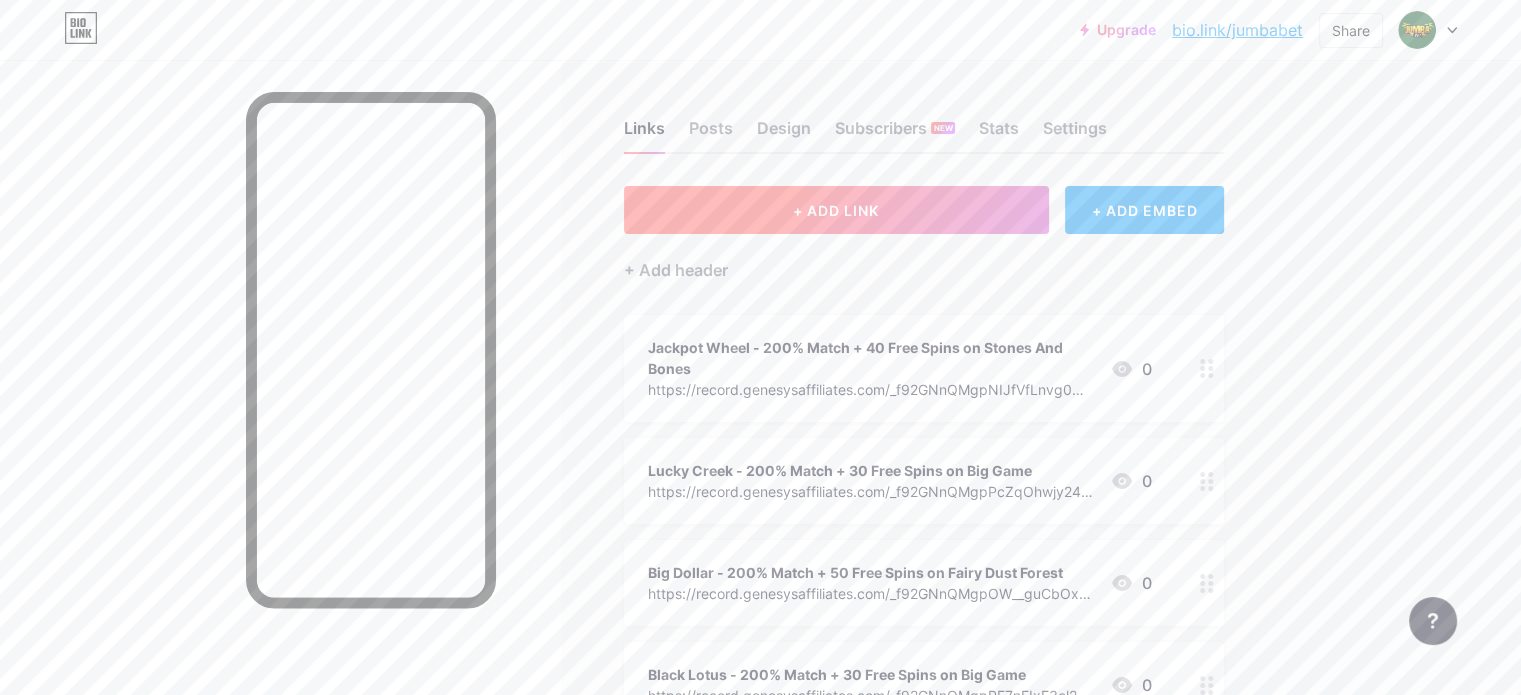 click on "+ ADD LINK" at bounding box center [836, 210] 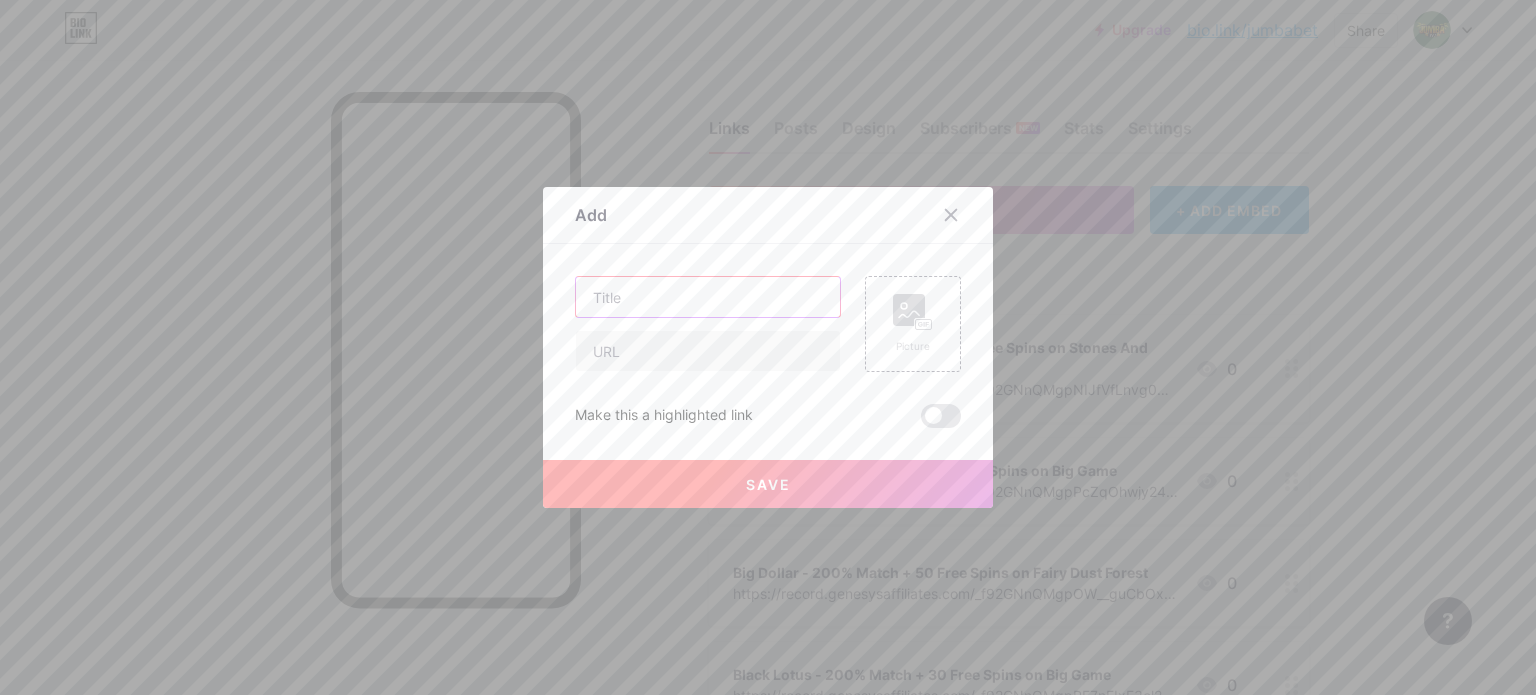 click at bounding box center [708, 297] 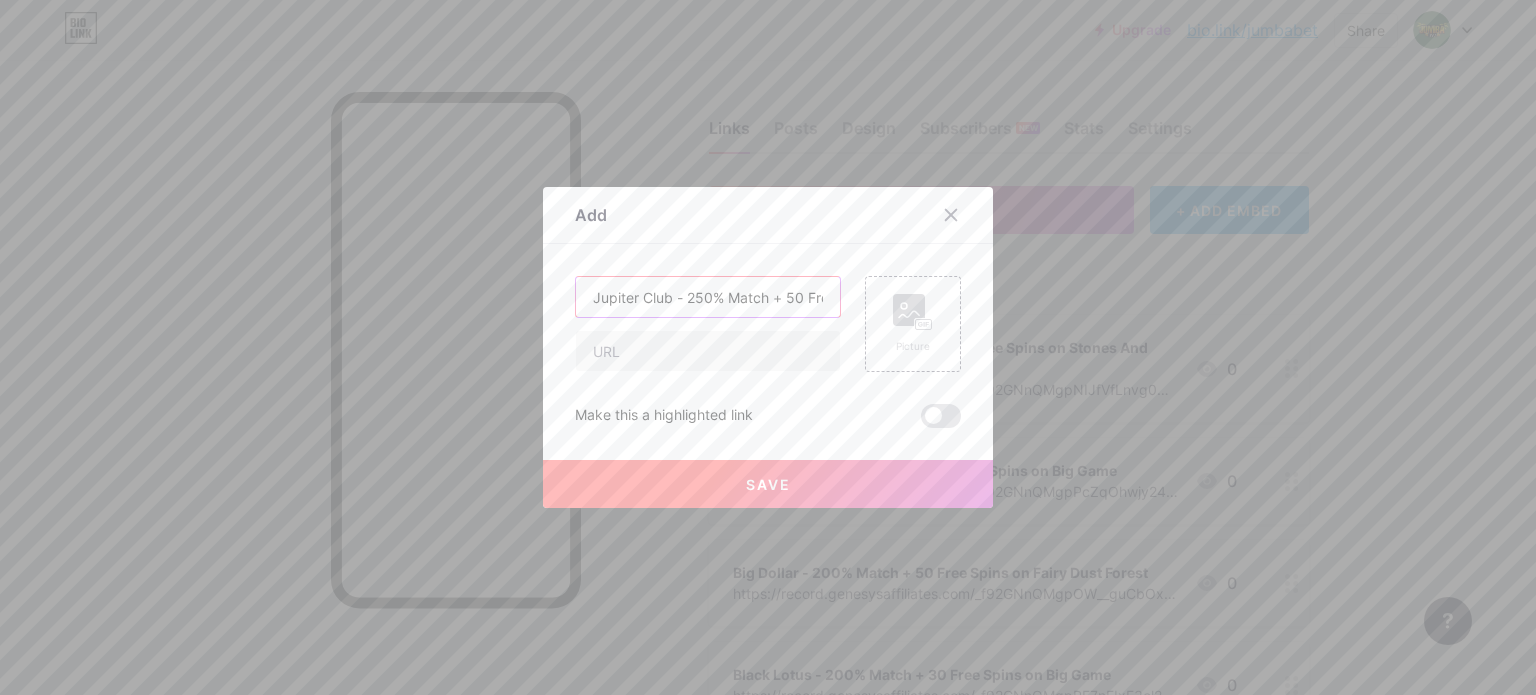 scroll, scrollTop: 0, scrollLeft: 150, axis: horizontal 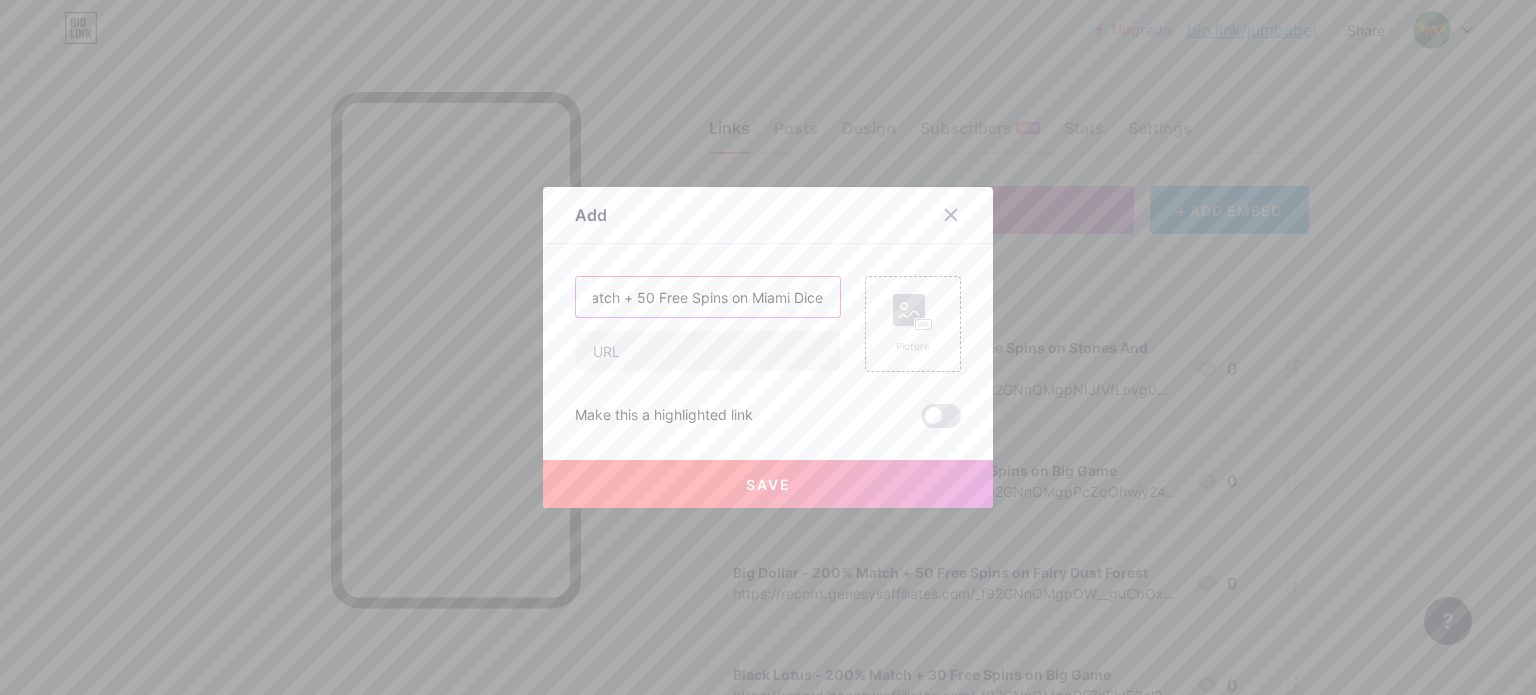 type on "Jupiter Club - 250% Match + 50 Free Spins on Miami Dice" 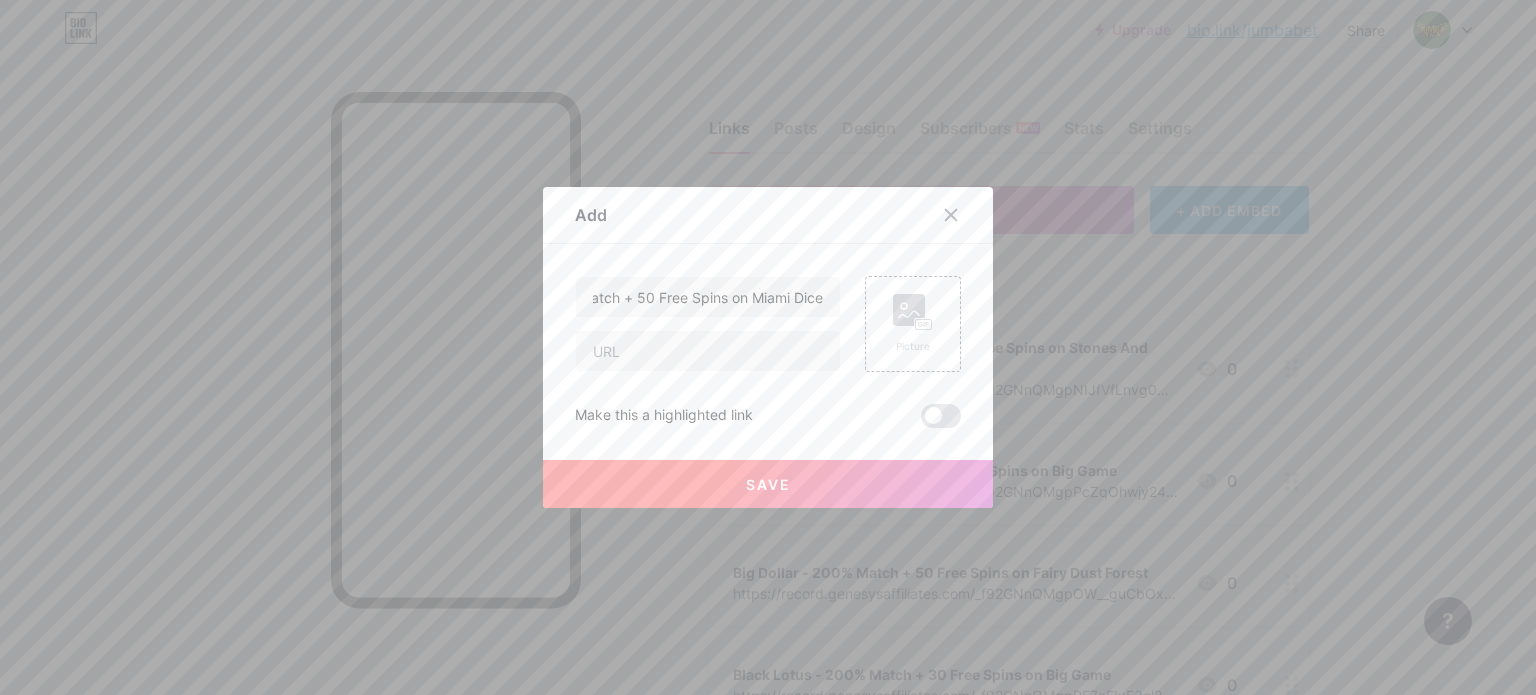 scroll, scrollTop: 0, scrollLeft: 0, axis: both 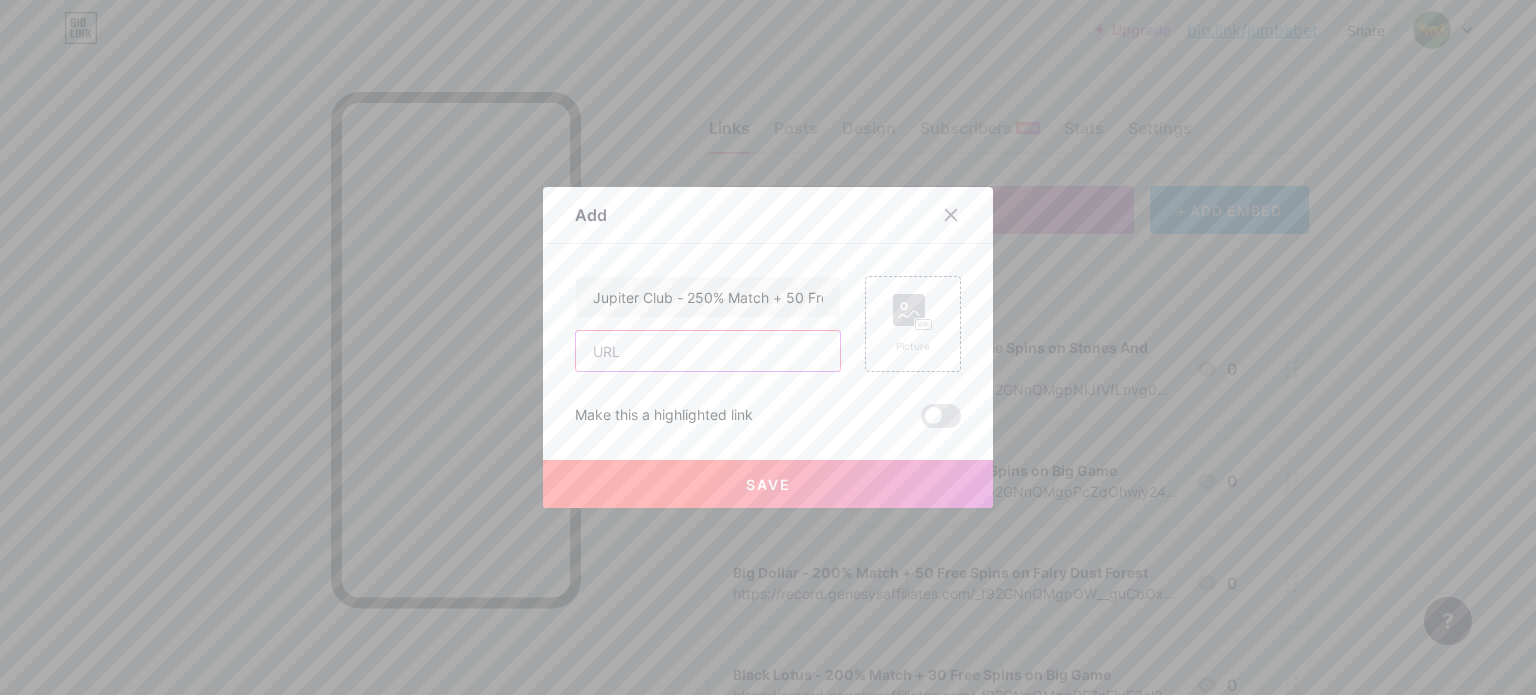 click at bounding box center (708, 351) 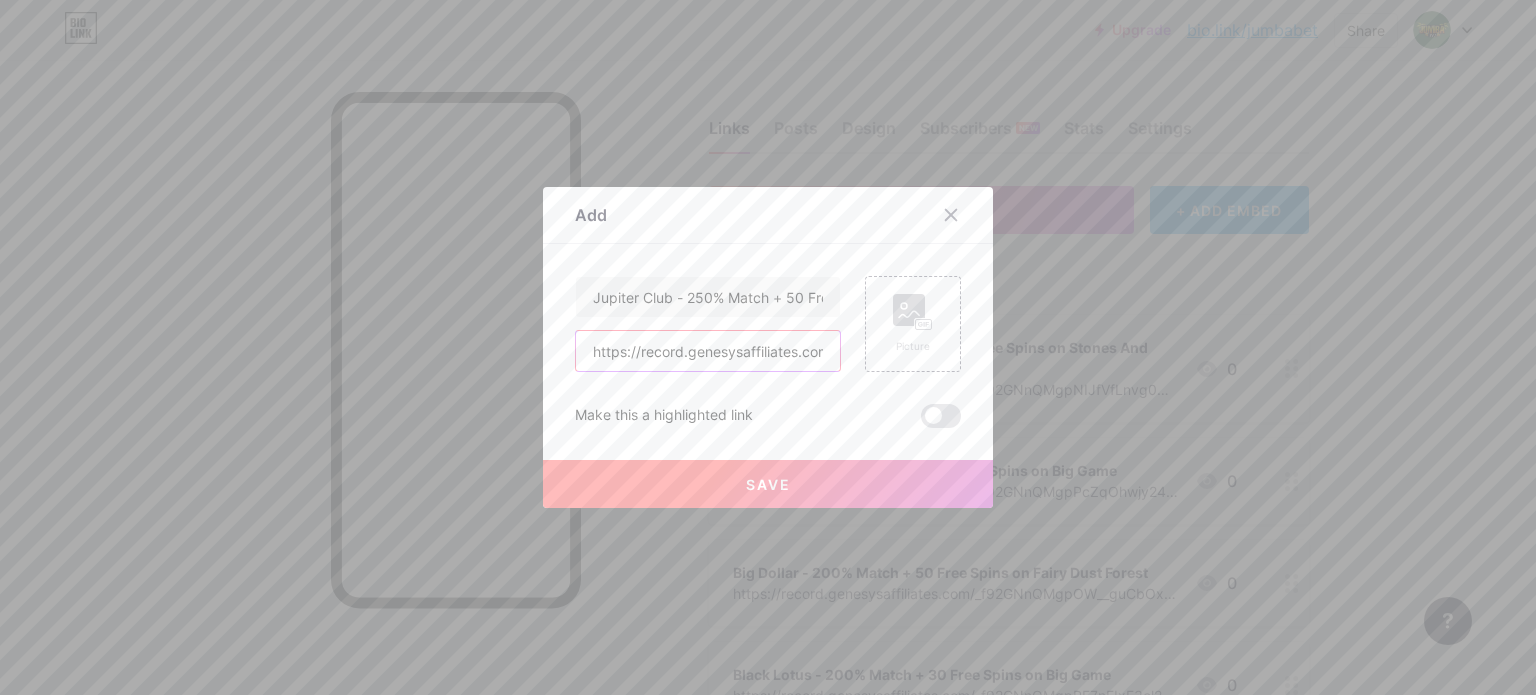 scroll, scrollTop: 0, scrollLeft: 322, axis: horizontal 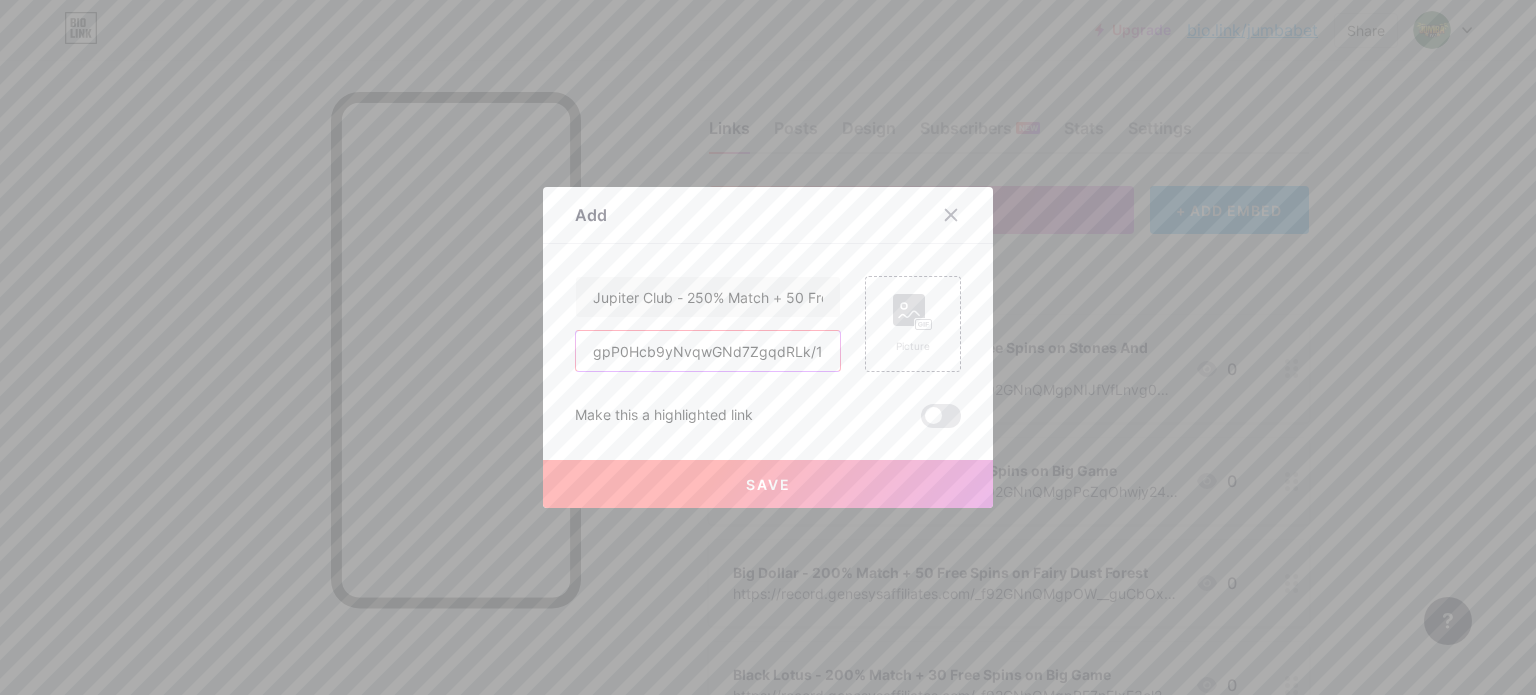 type on "https://record.genesysaffiliates.com/_f92GNnQMgpP0Hcb9yNvqwGNd7ZgqdRLk/1/" 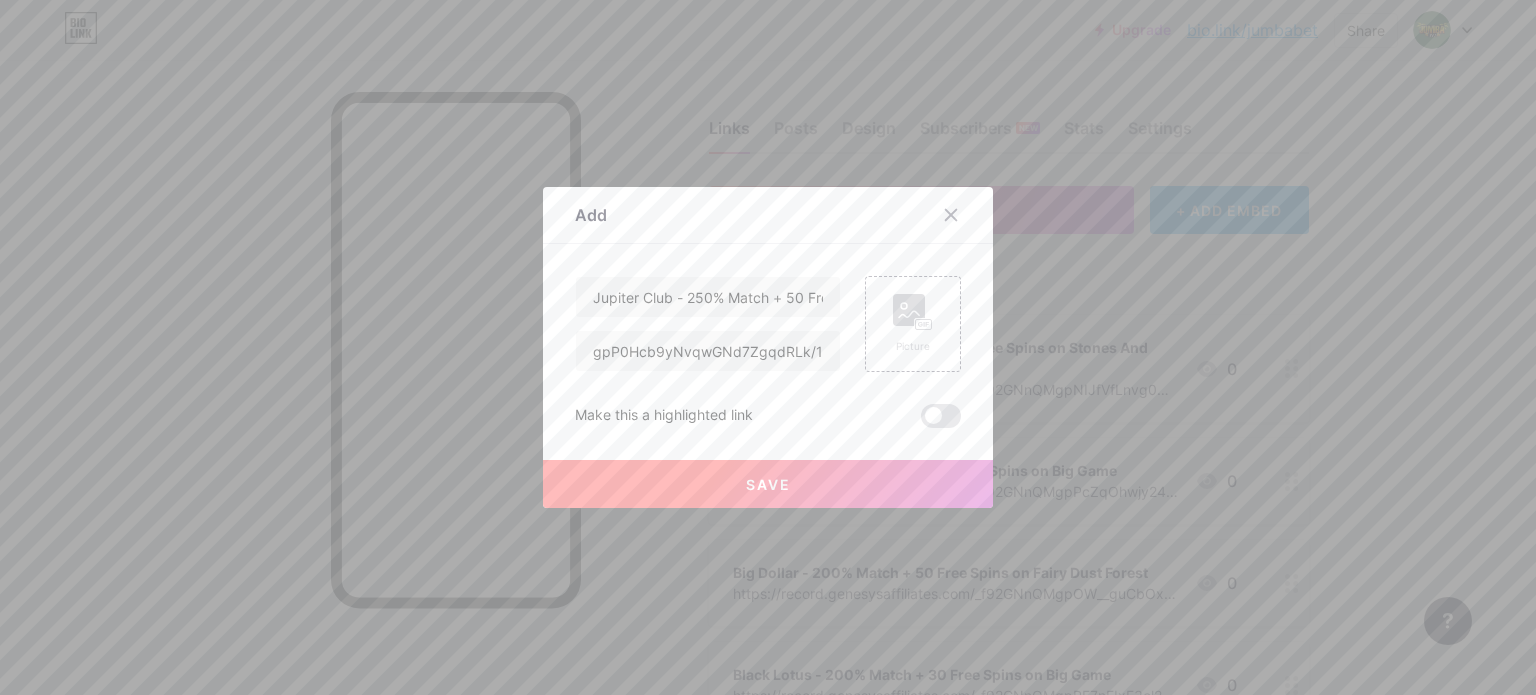 click on "Save" at bounding box center [768, 484] 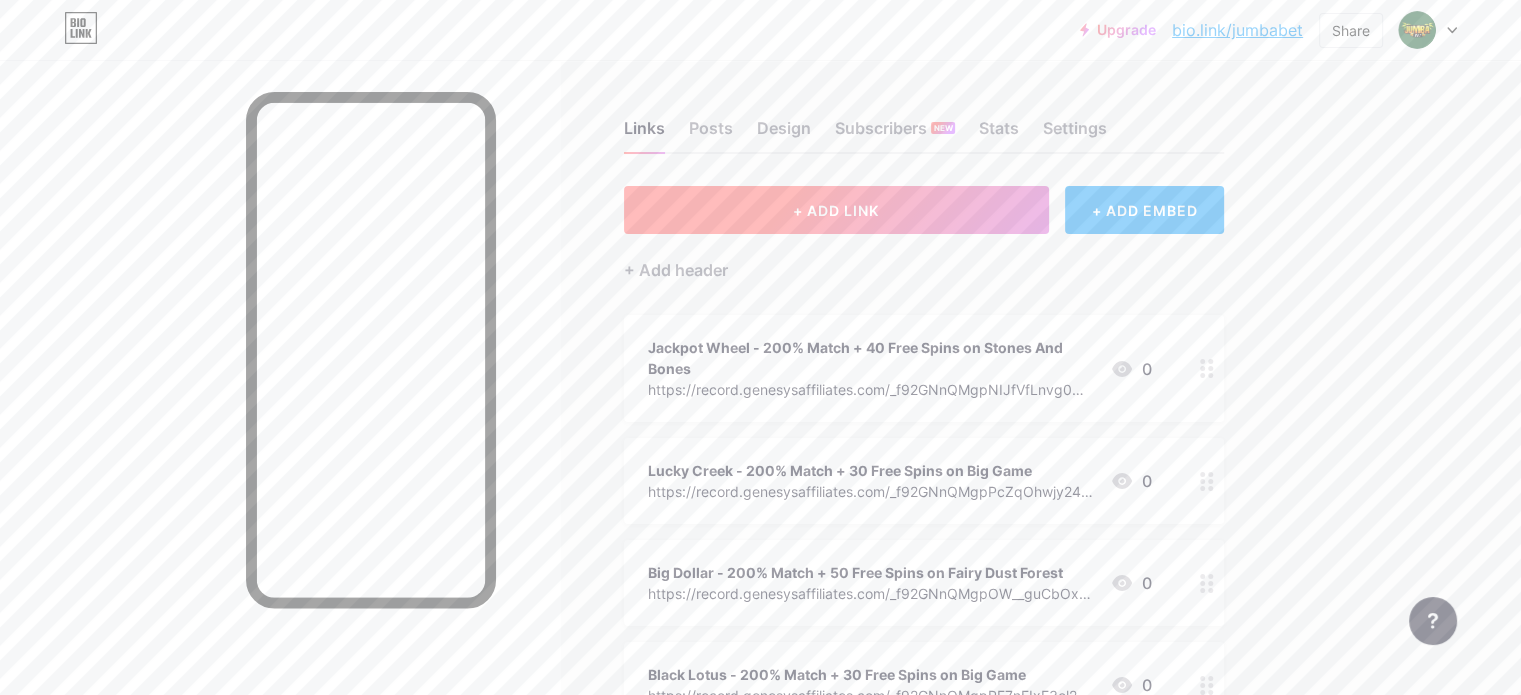 click on "+ ADD LINK" at bounding box center [836, 210] 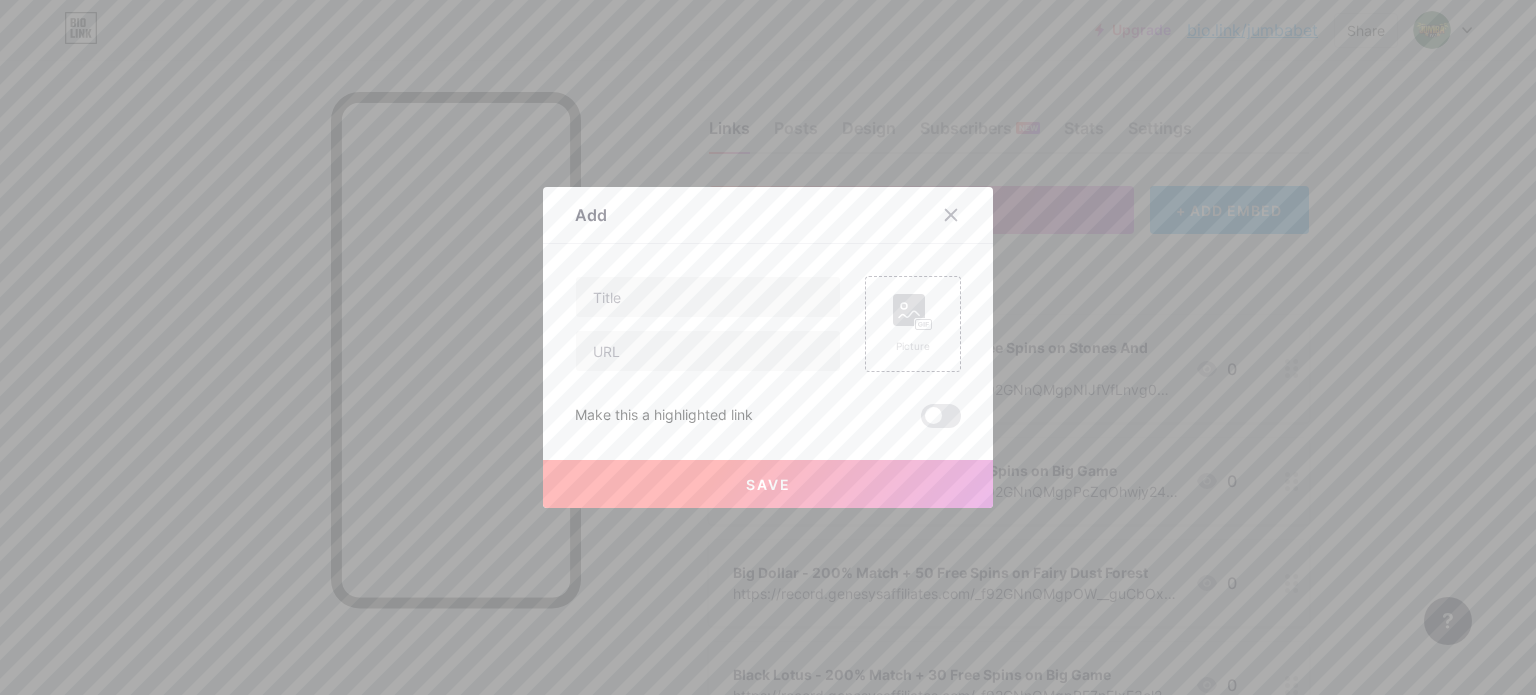 click at bounding box center (708, 324) 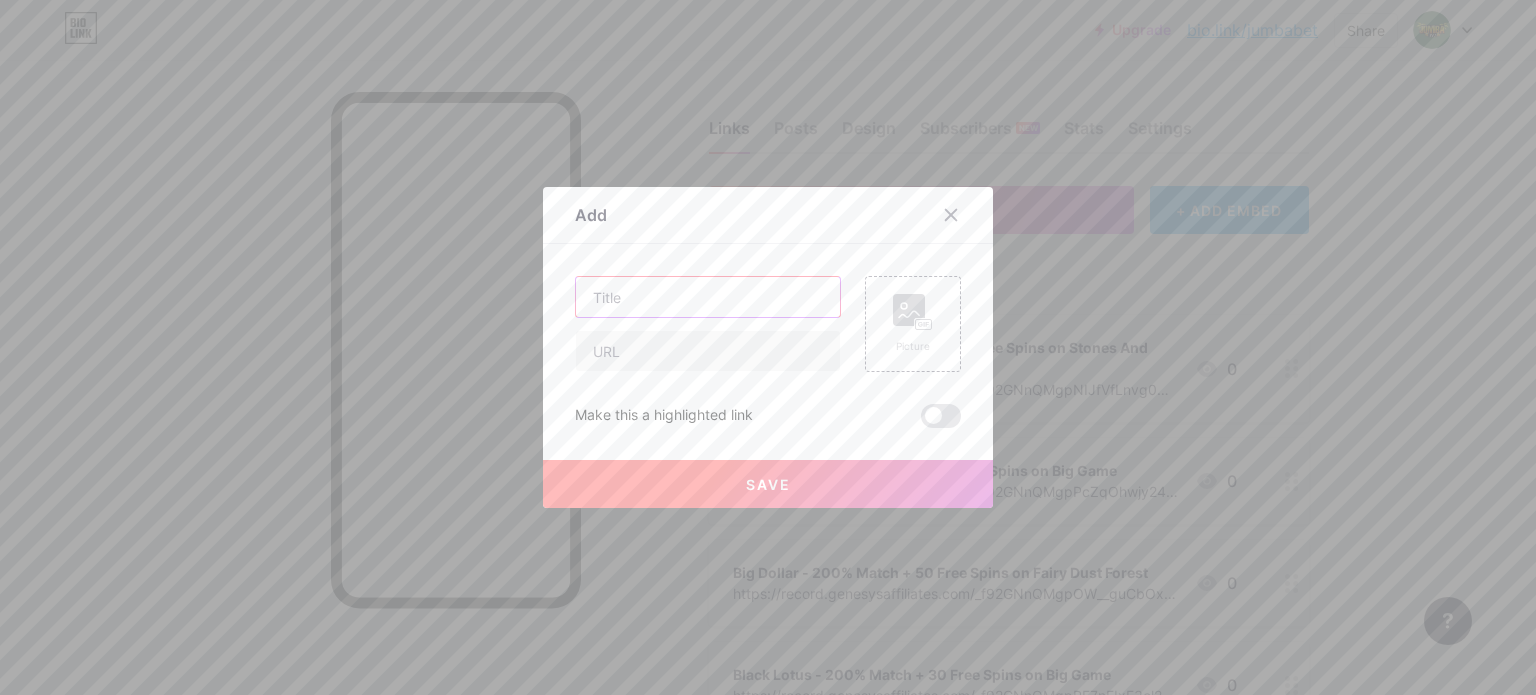 click at bounding box center (708, 297) 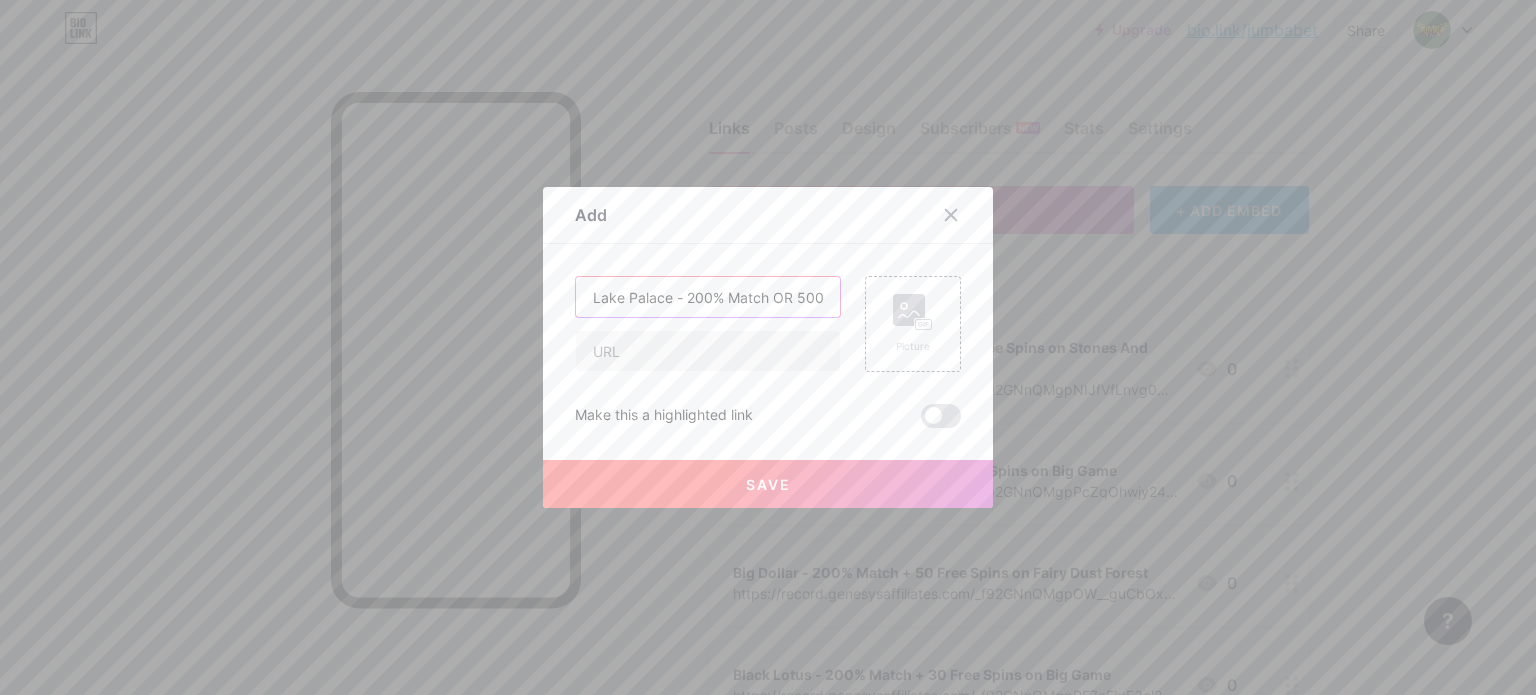 scroll, scrollTop: 0, scrollLeft: 124, axis: horizontal 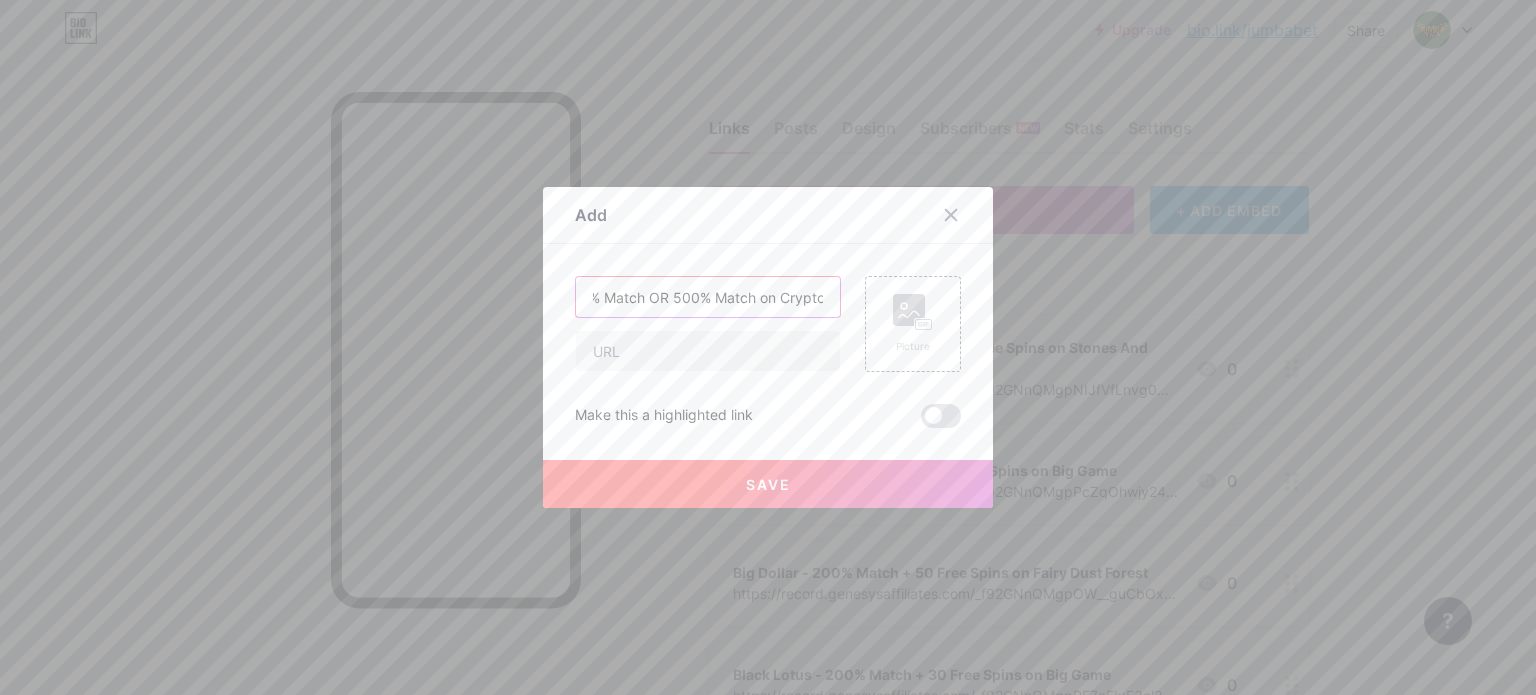 type on "Lake Palace - 200% Match OR 500% Match on Crypto" 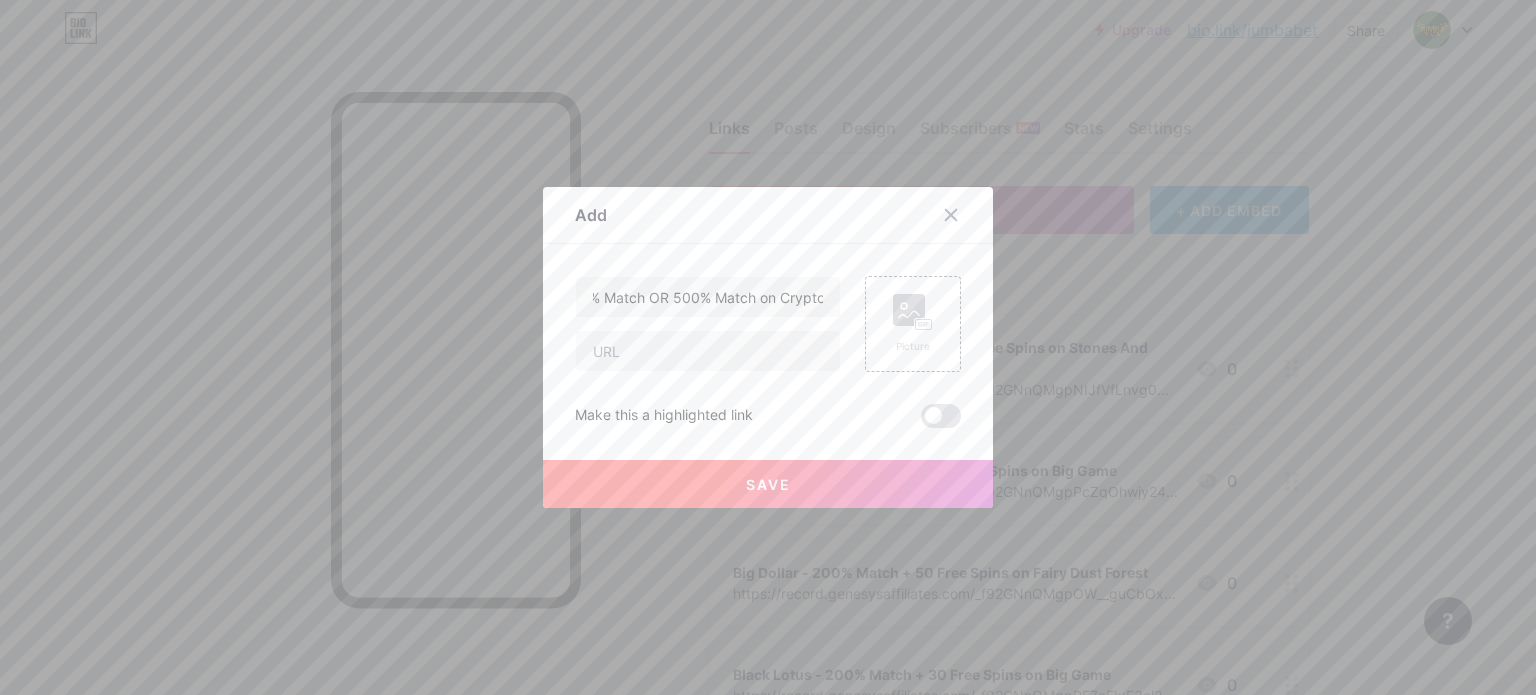 scroll, scrollTop: 0, scrollLeft: 0, axis: both 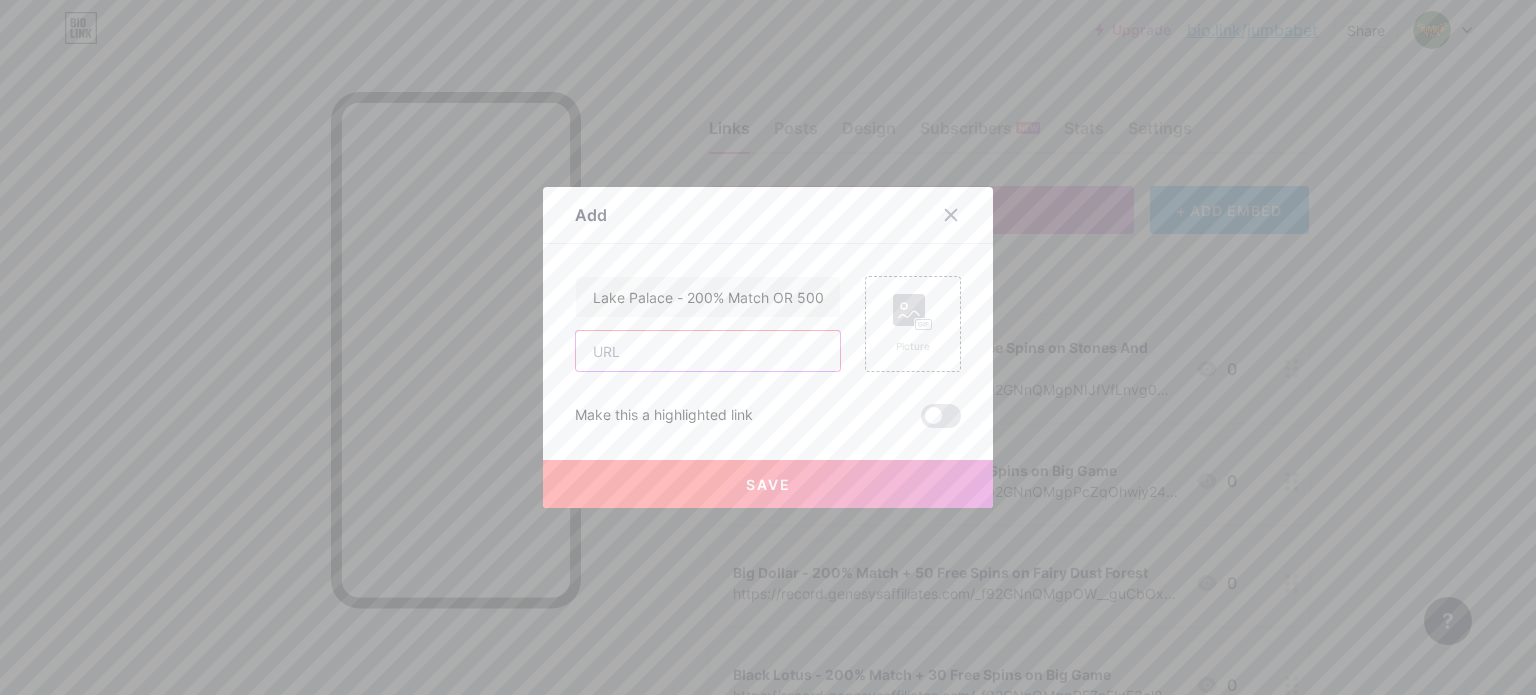 click at bounding box center (708, 351) 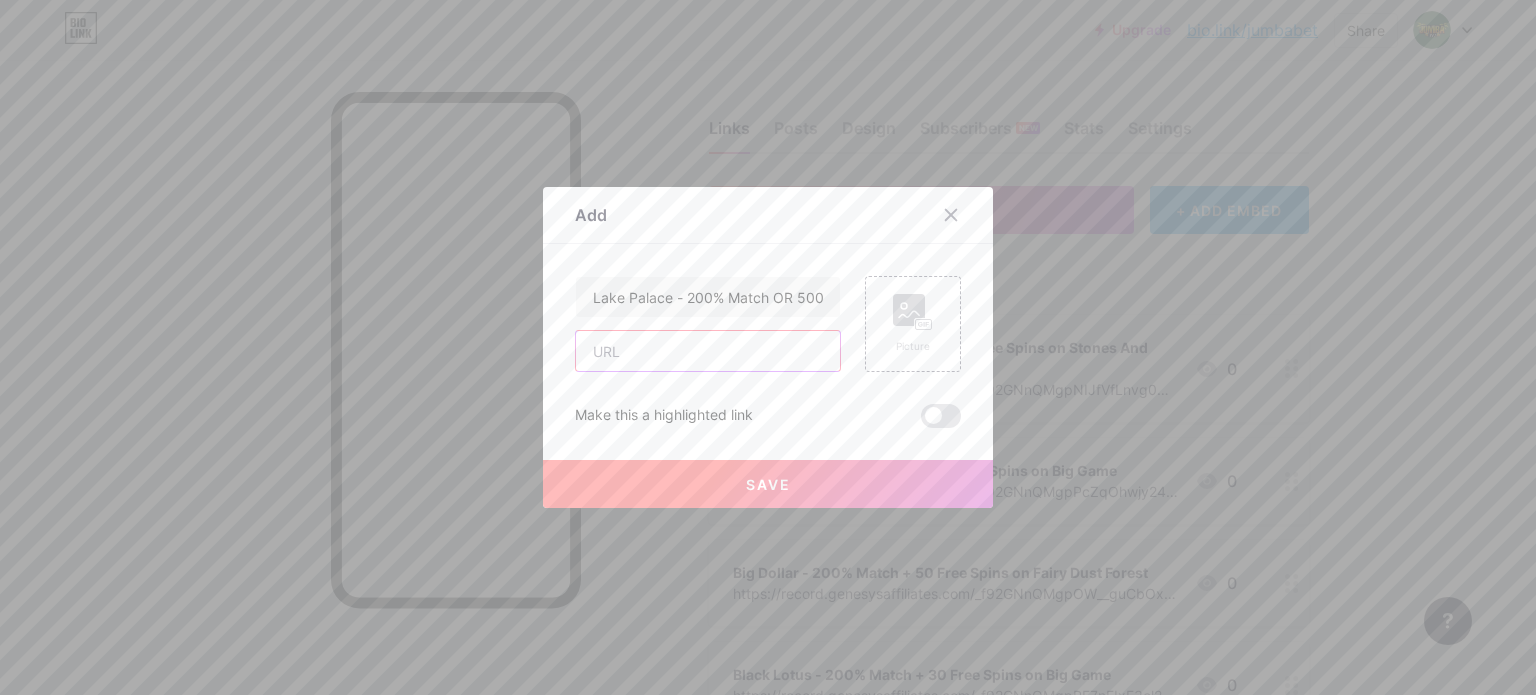 paste on "https://record.genesysaffiliates.com/_f92GNnQMgpNSiqnt4wyLIWNd7ZgqdRLk/1/" 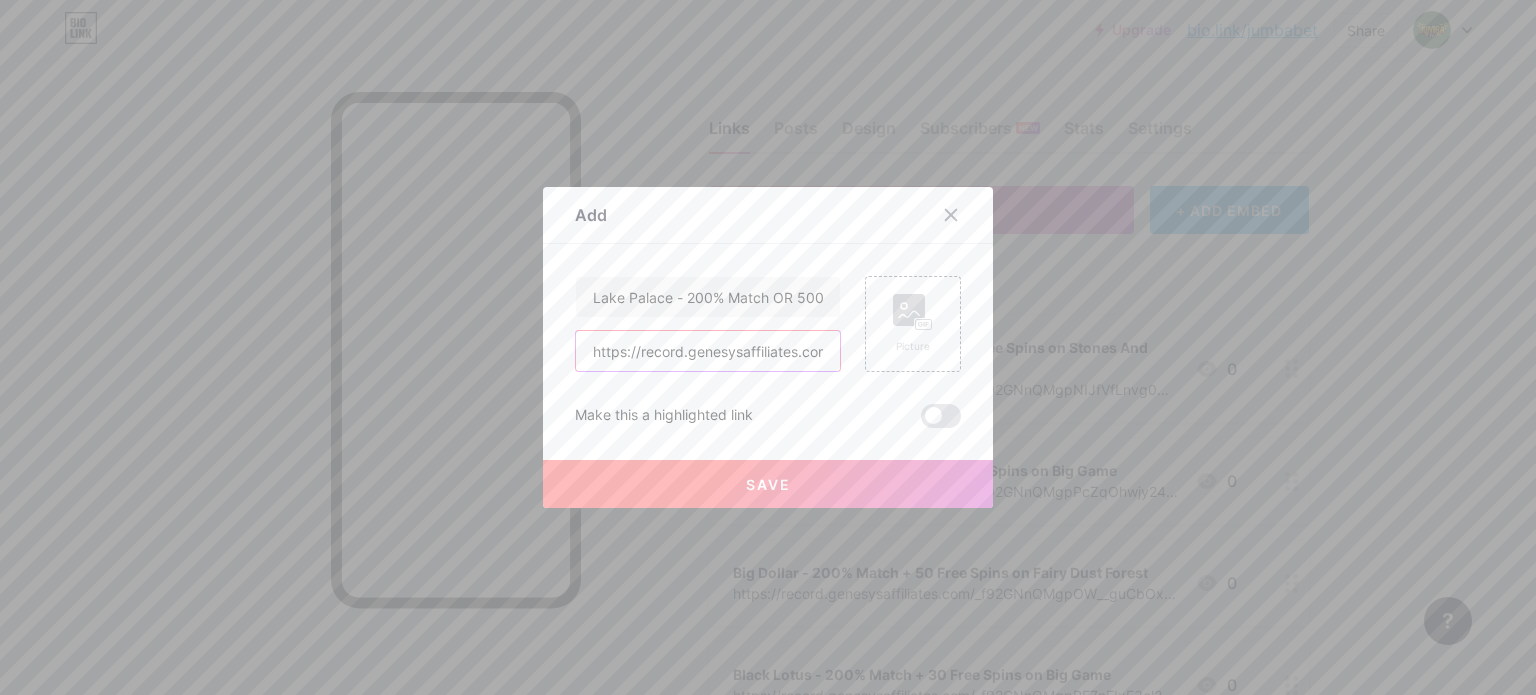 scroll, scrollTop: 0, scrollLeft: 310, axis: horizontal 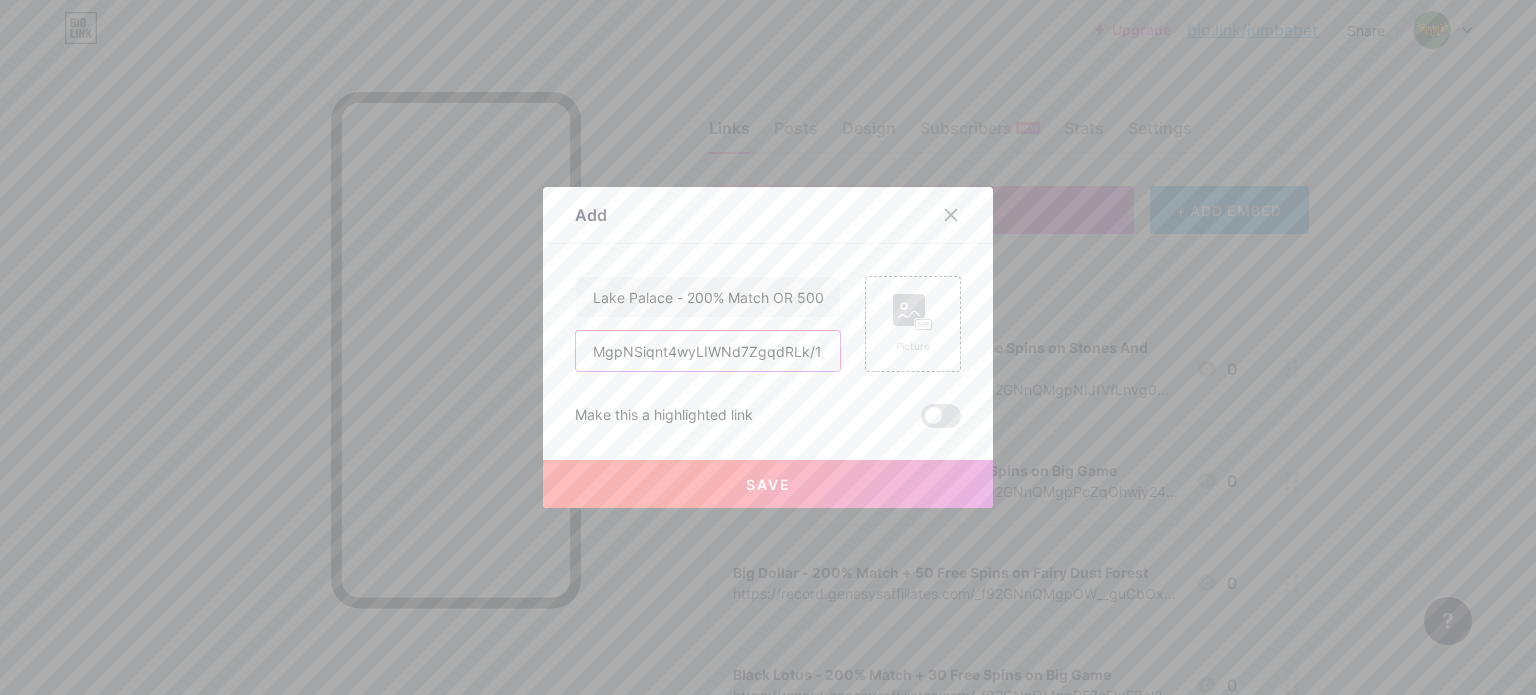 type on "https://record.genesysaffiliates.com/_f92GNnQMgpNSiqnt4wyLIWNd7ZgqdRLk/1/" 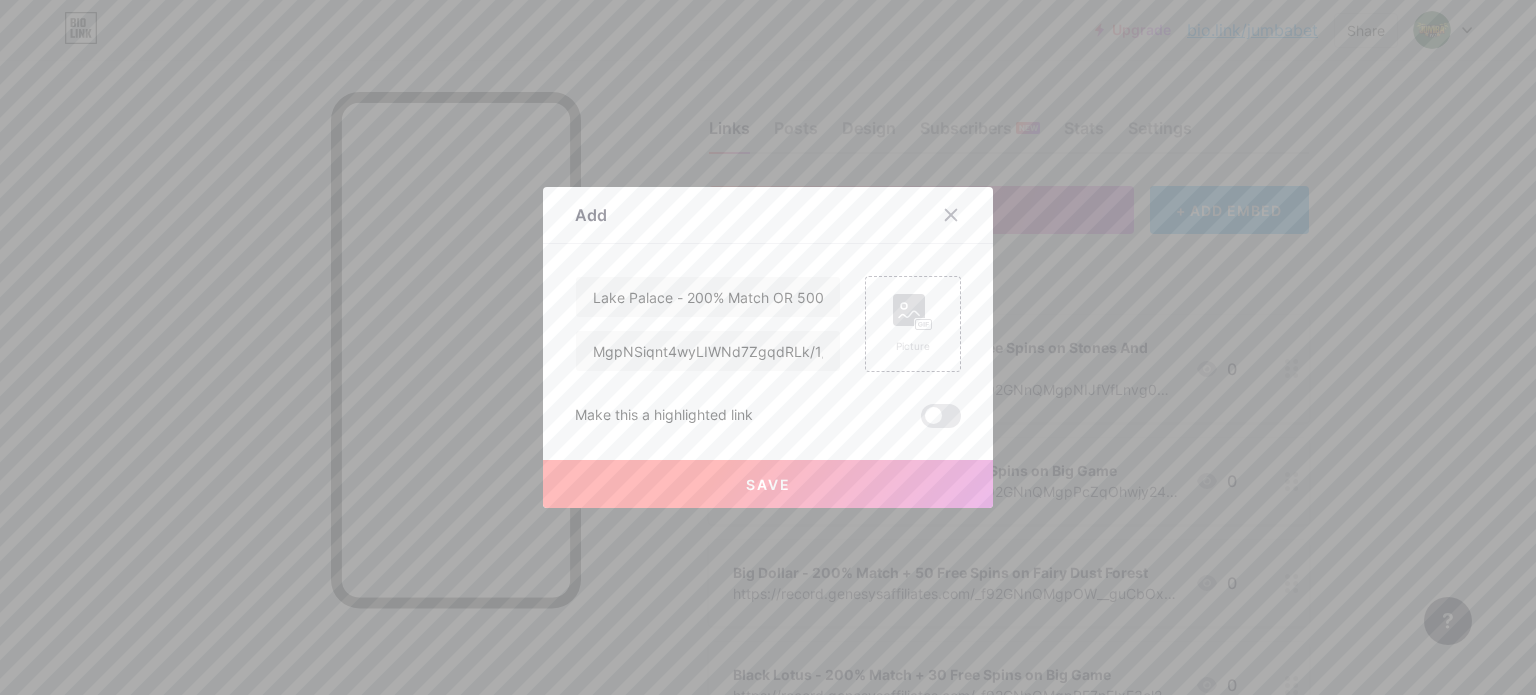 click on "Save" at bounding box center (768, 484) 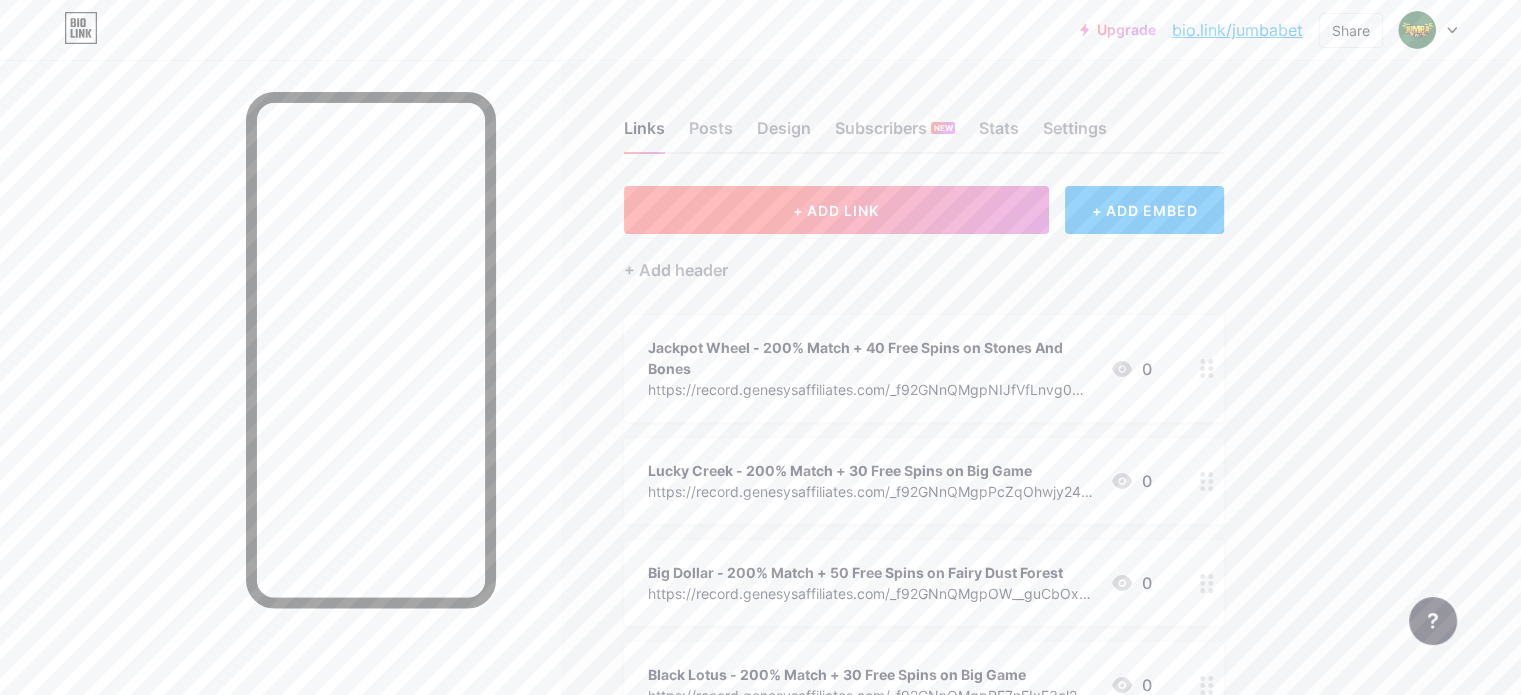 click on "+ ADD LINK" at bounding box center [836, 210] 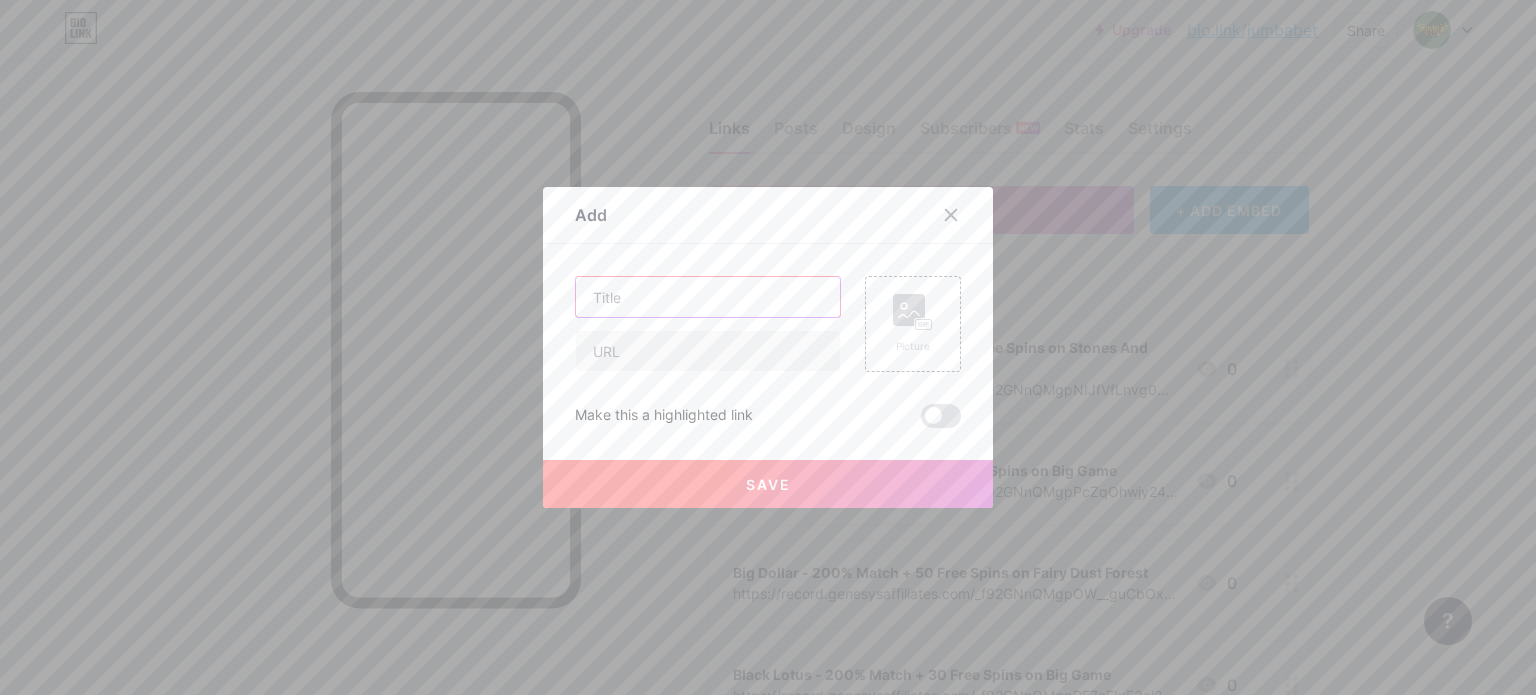 click at bounding box center [708, 297] 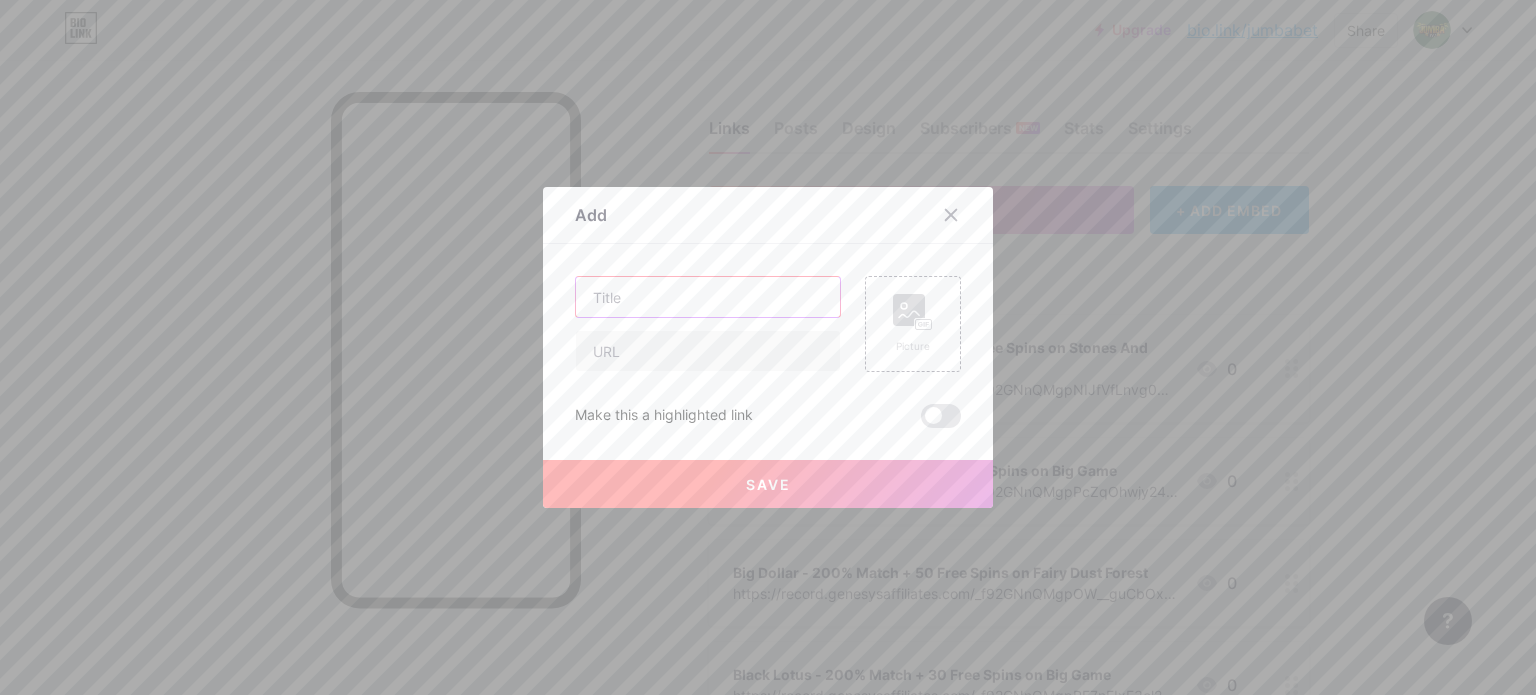 paste on "Grand Eagle - 200% Match + 30 Free Spins on The Last Pharaoh" 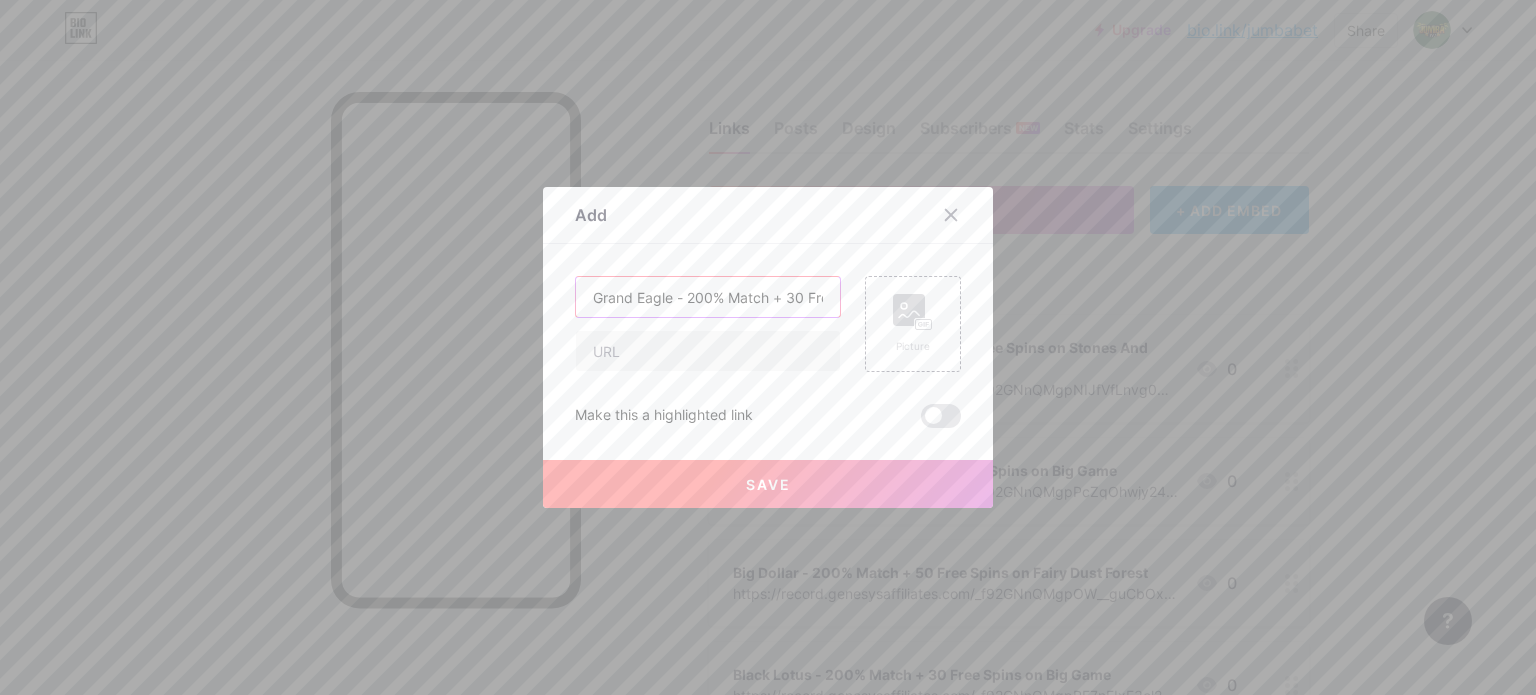 scroll, scrollTop: 0, scrollLeft: 195, axis: horizontal 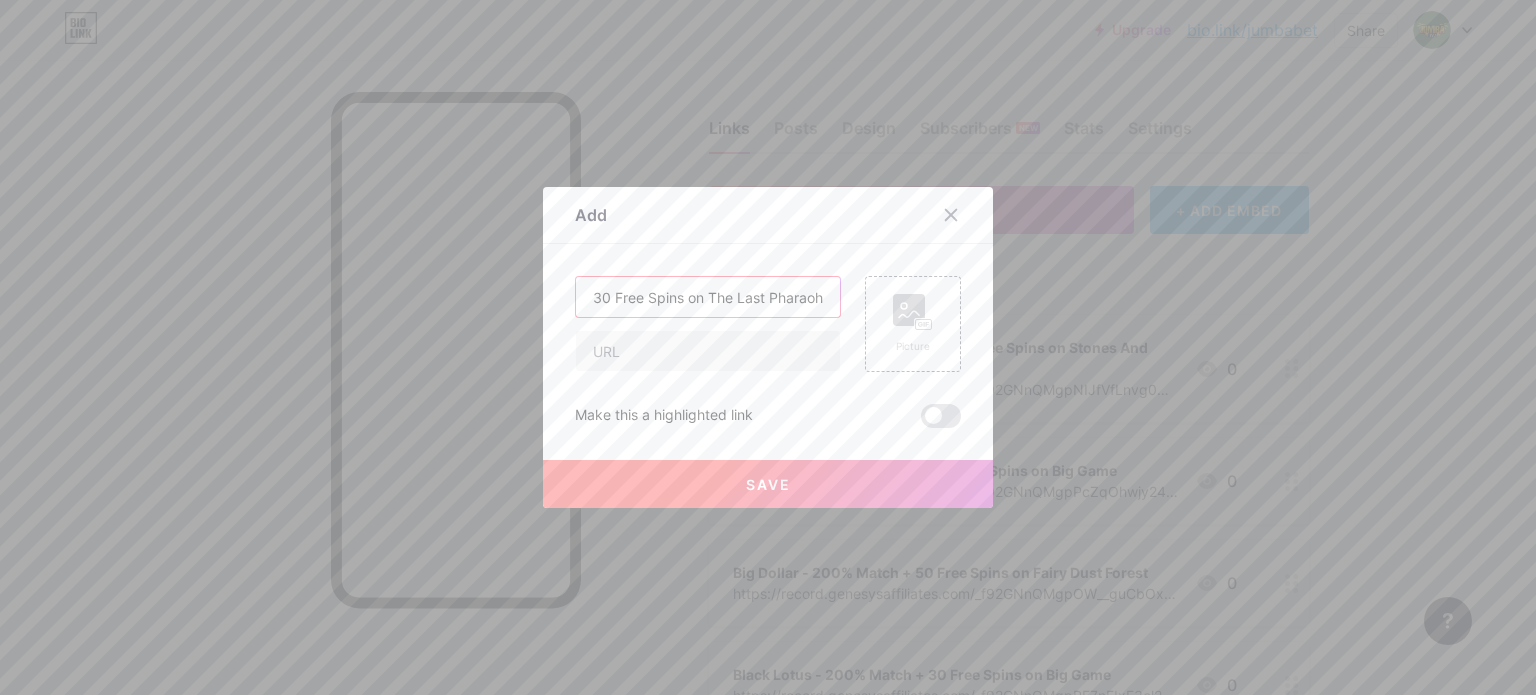 type on "Grand Eagle - 200% Match + 30 Free Spins on The Last Pharaoh" 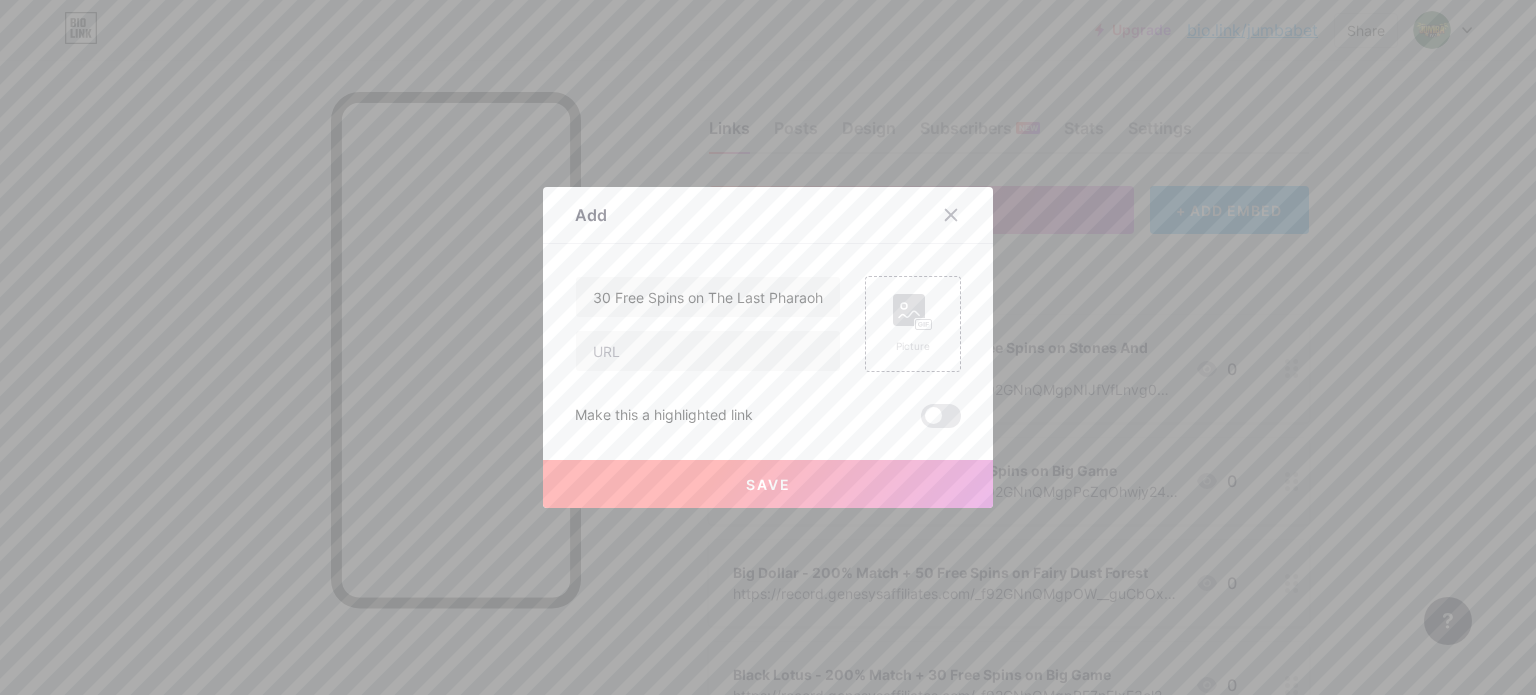 scroll, scrollTop: 0, scrollLeft: 0, axis: both 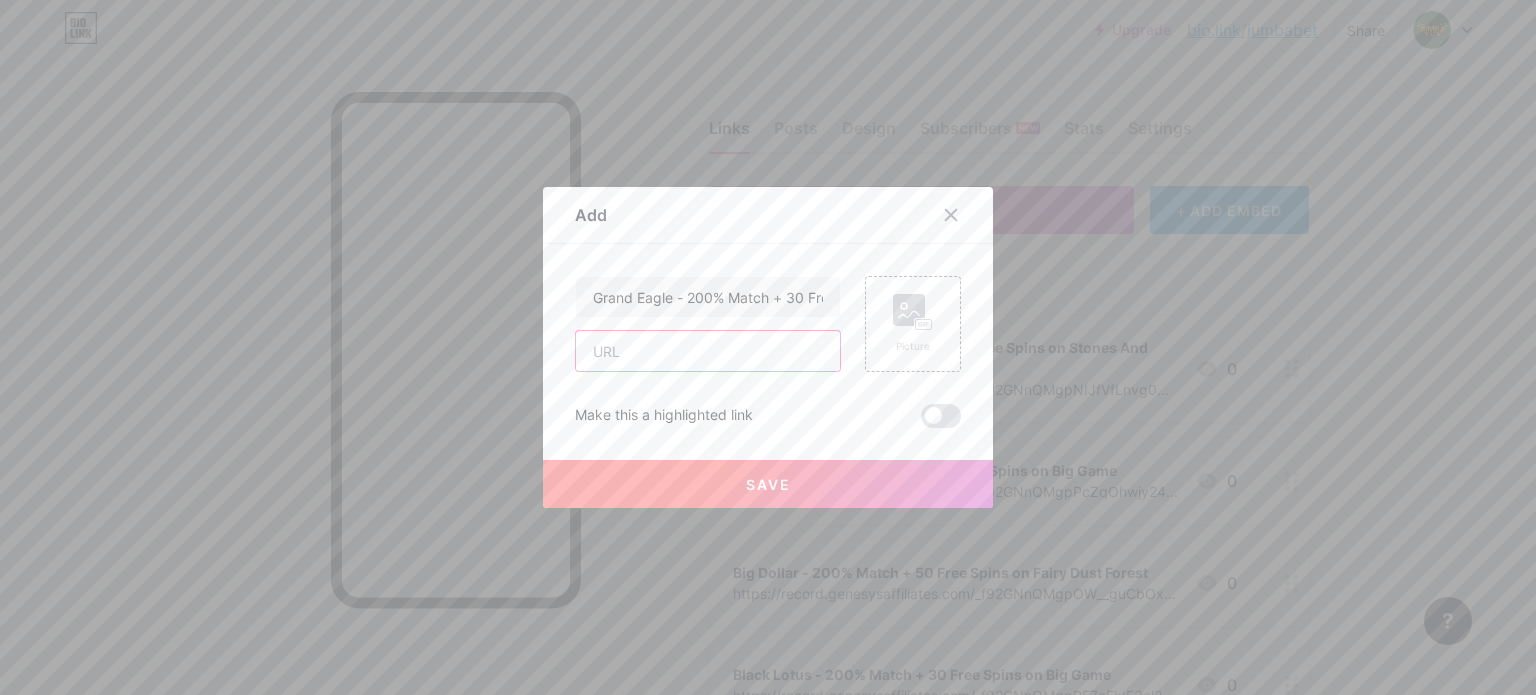 click at bounding box center [708, 351] 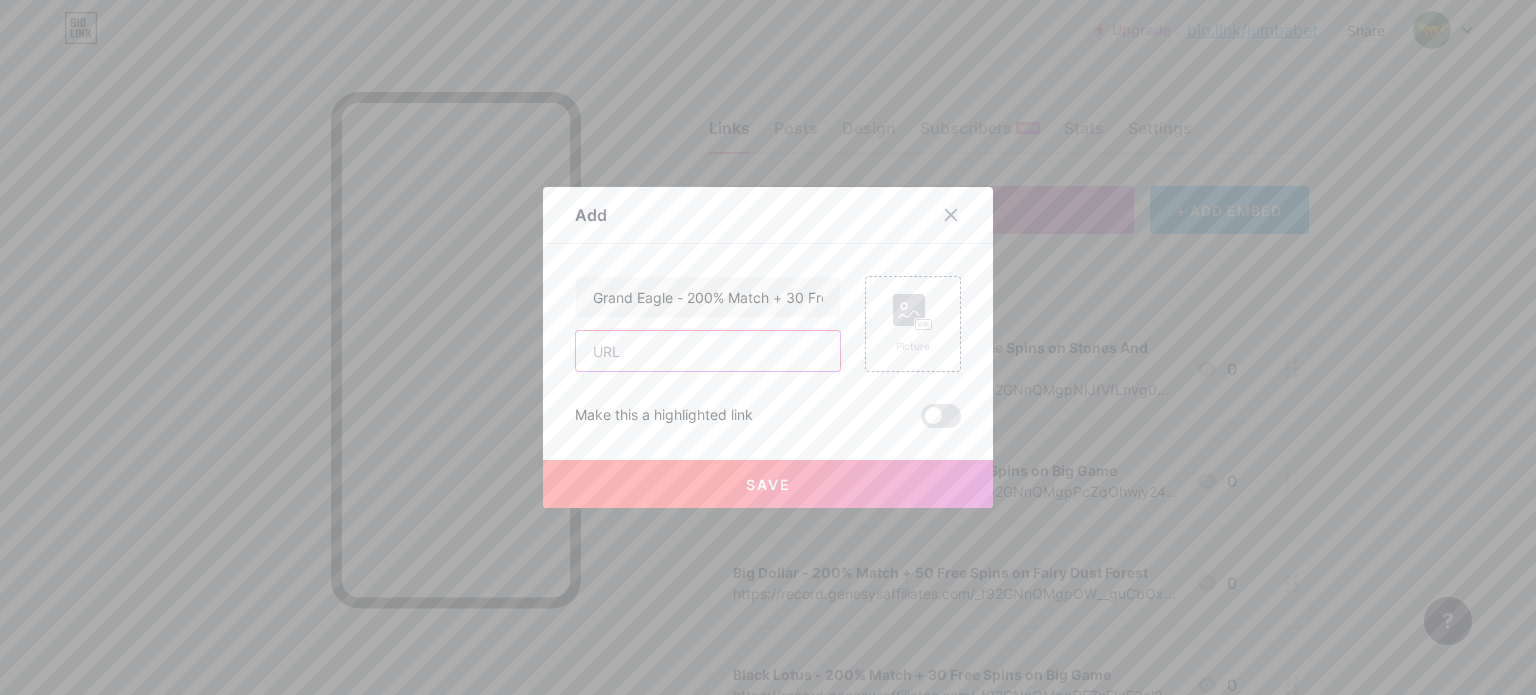 paste on "https://record.genesysaffiliates.com/_f92GNnQMgpOwL6SWWscimWNd7ZgqdRLk/1/" 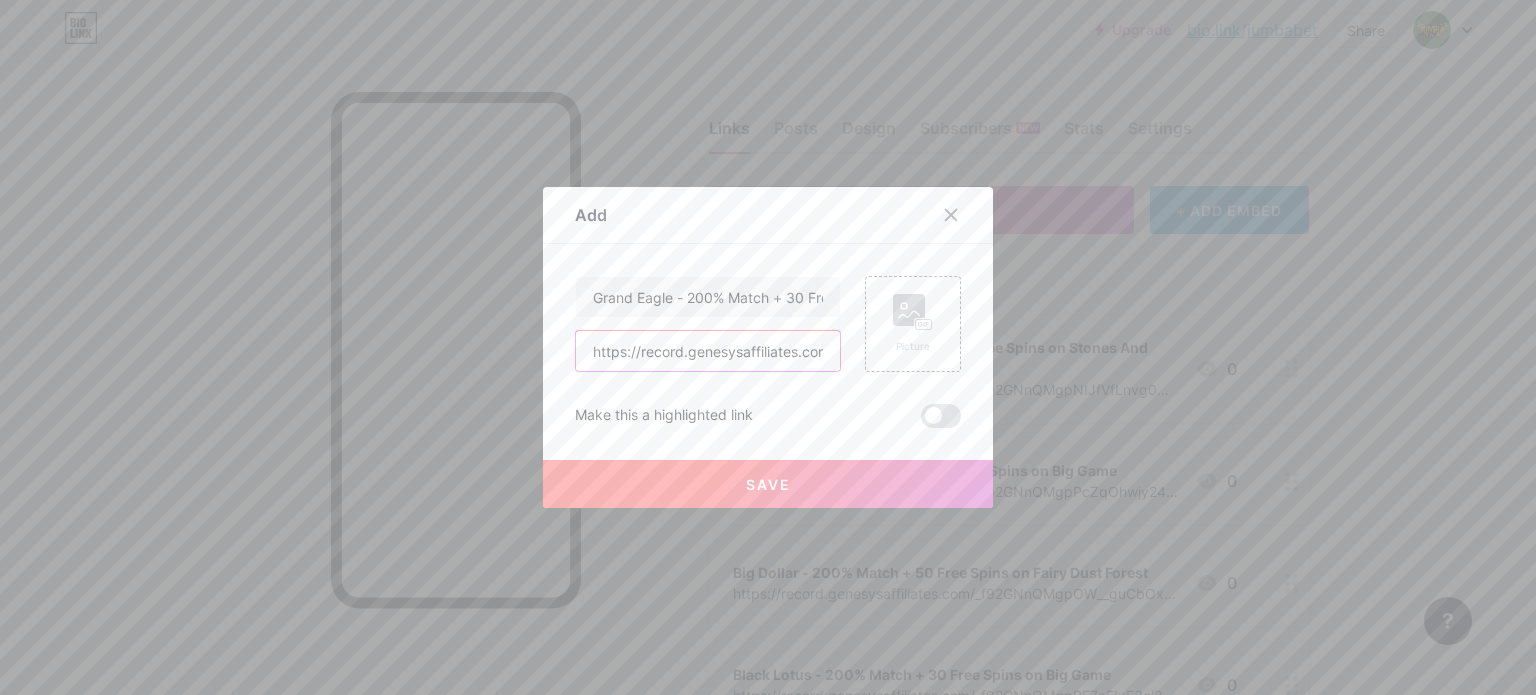 scroll, scrollTop: 0, scrollLeft: 330, axis: horizontal 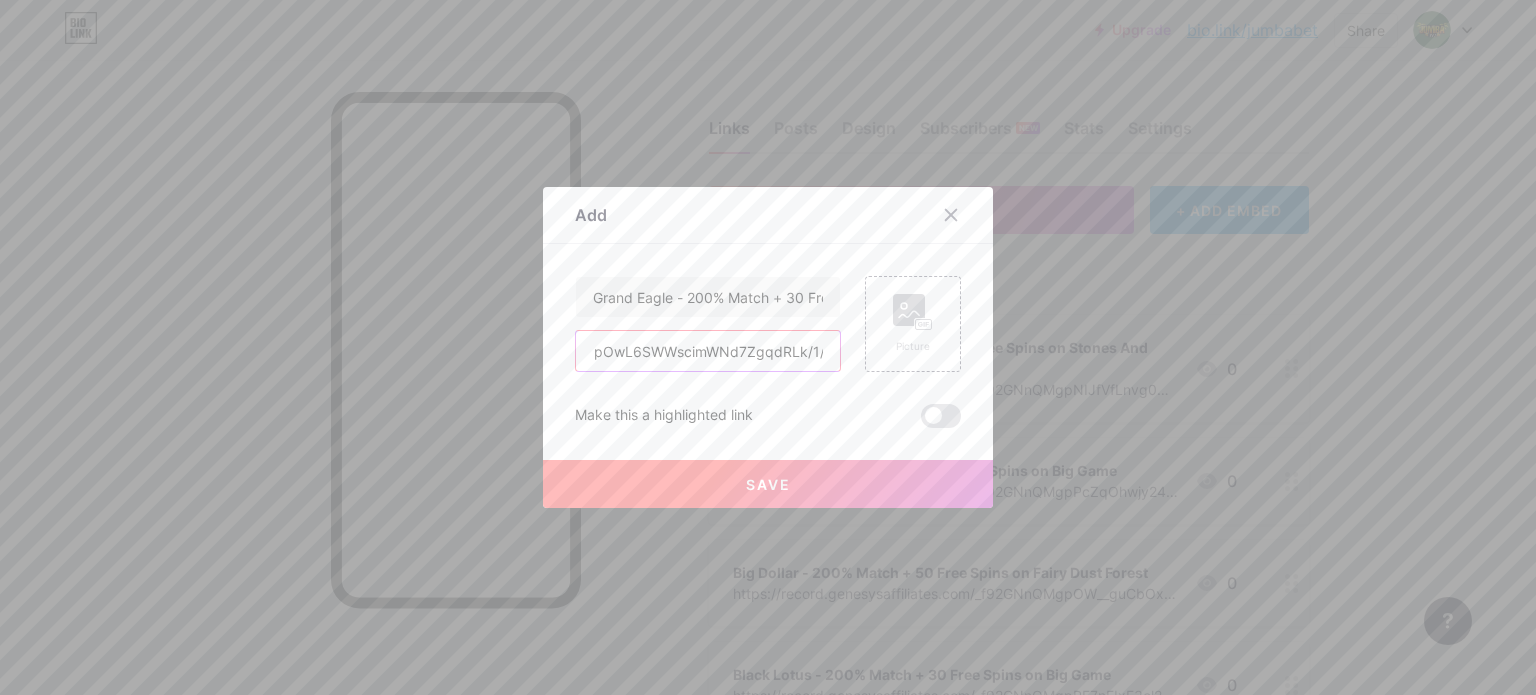 type on "https://record.genesysaffiliates.com/_f92GNnQMgpOwL6SWWscimWNd7ZgqdRLk/1/" 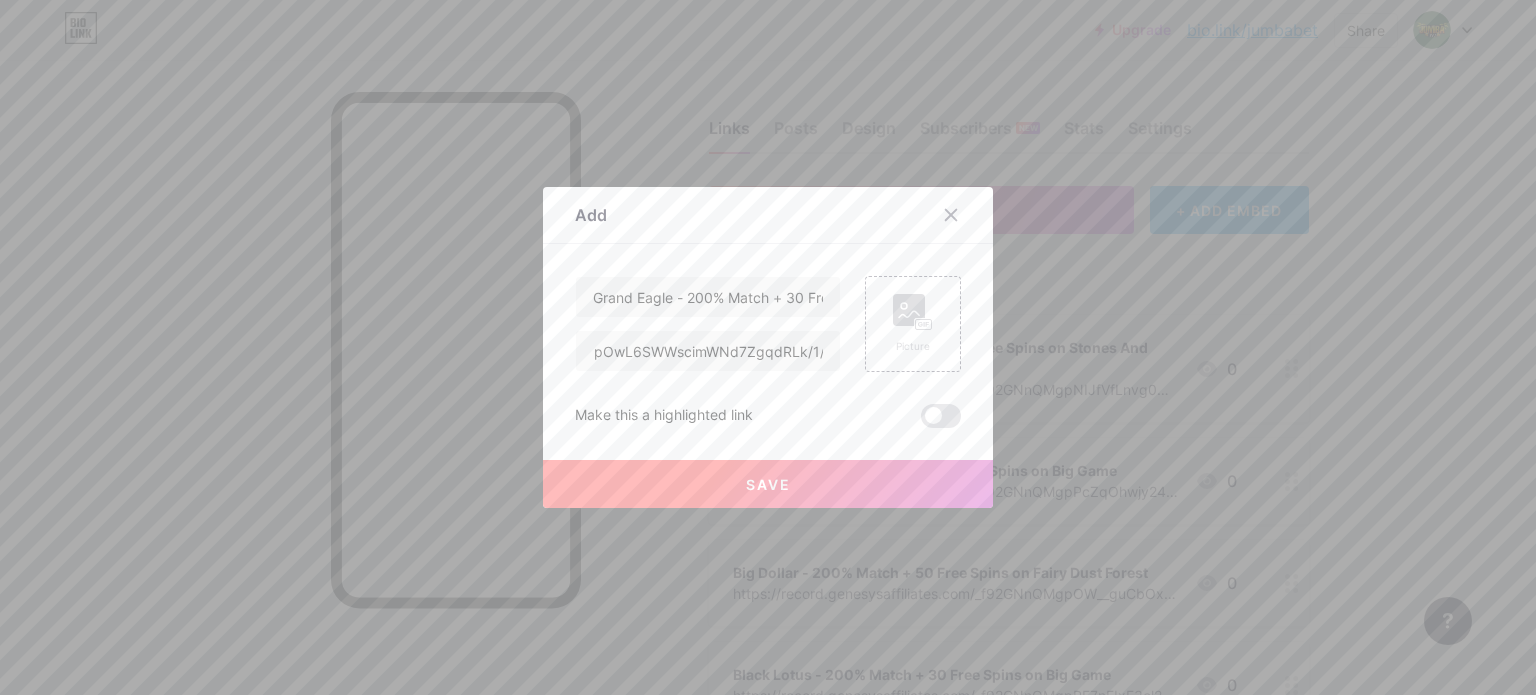 click on "Save" at bounding box center (768, 484) 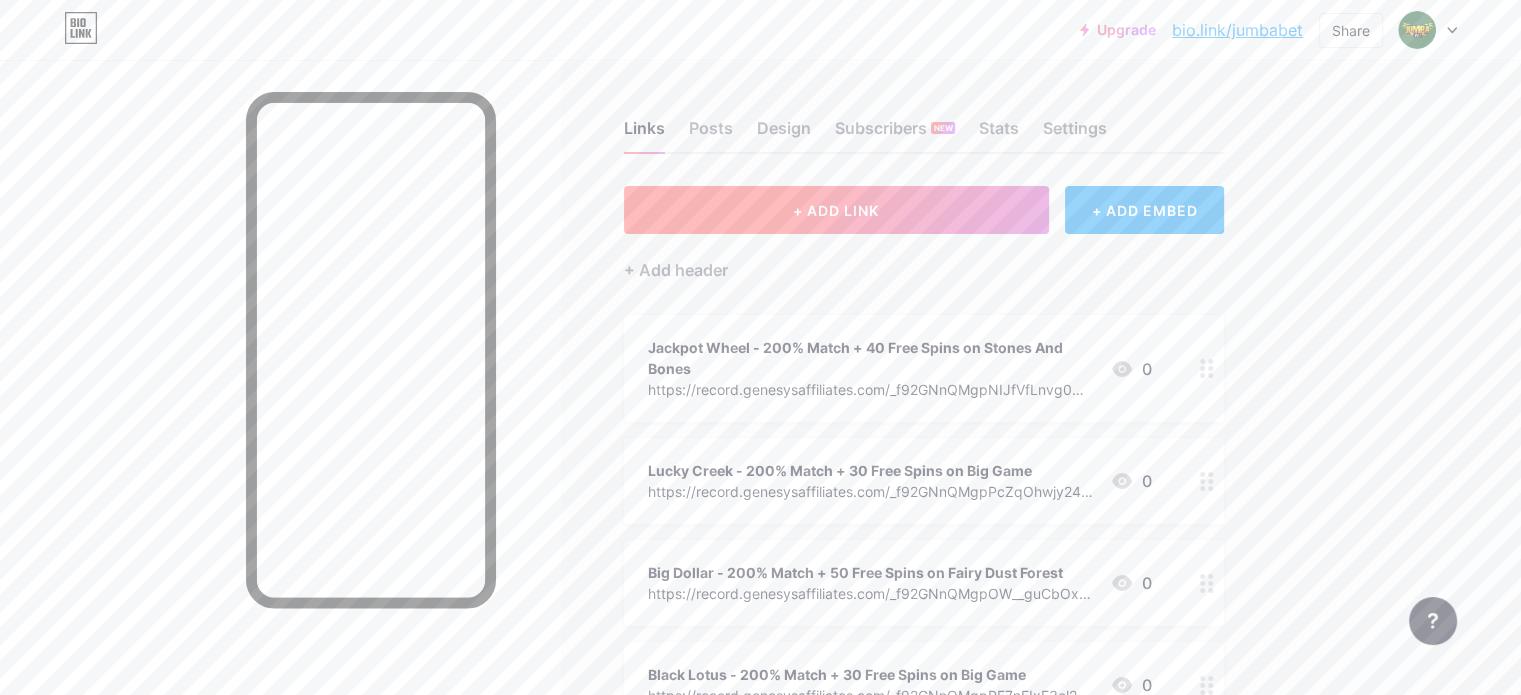 click on "+ ADD LINK" at bounding box center [836, 210] 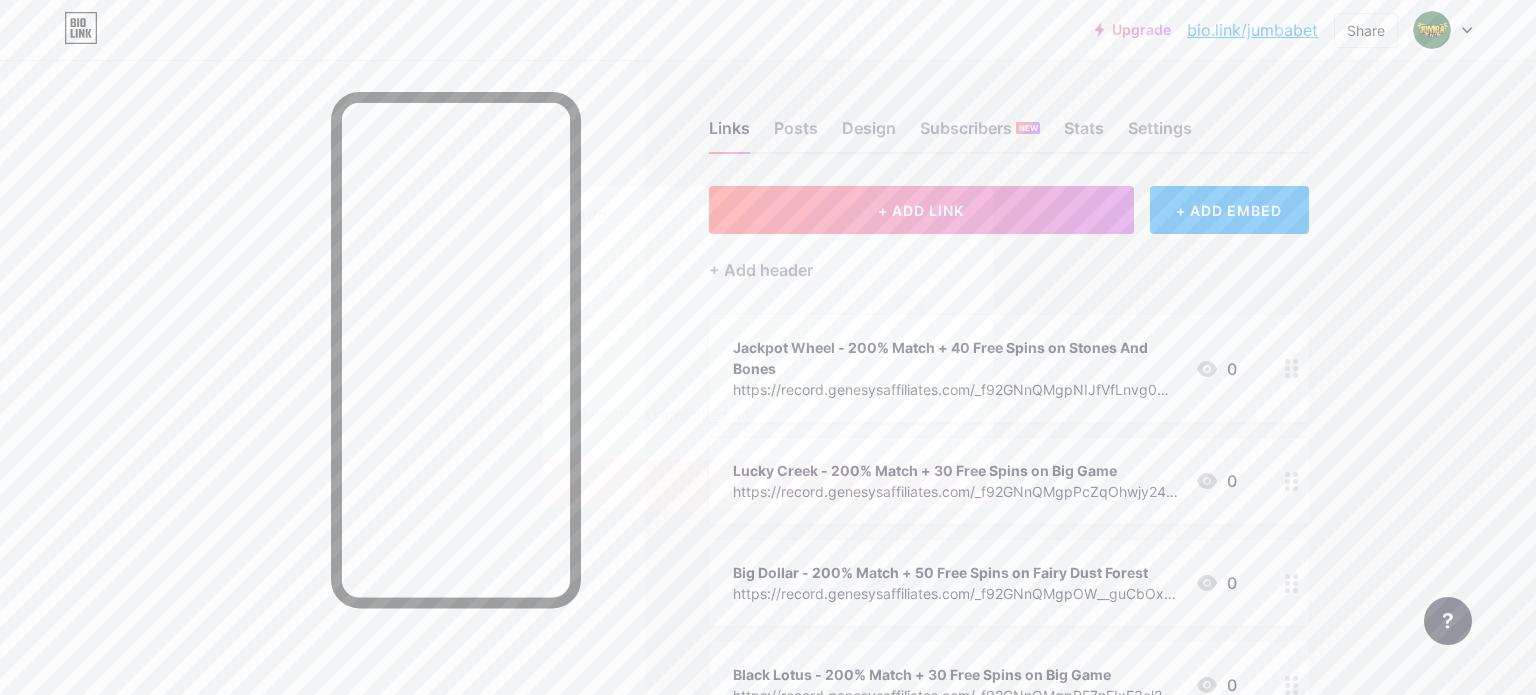 click at bounding box center (708, 297) 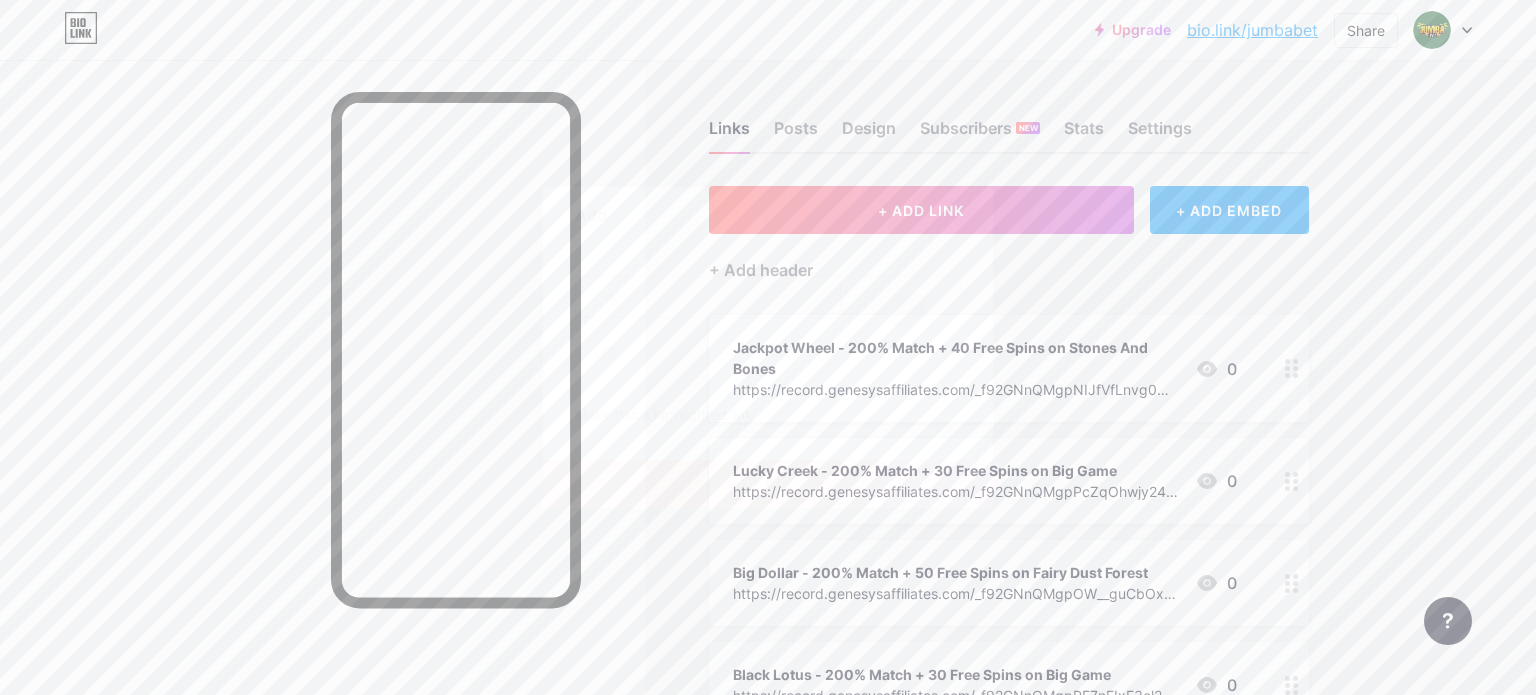 paste on "Casino Grand Bay - 200% Match + 30 Free Spins on Sweet Success" 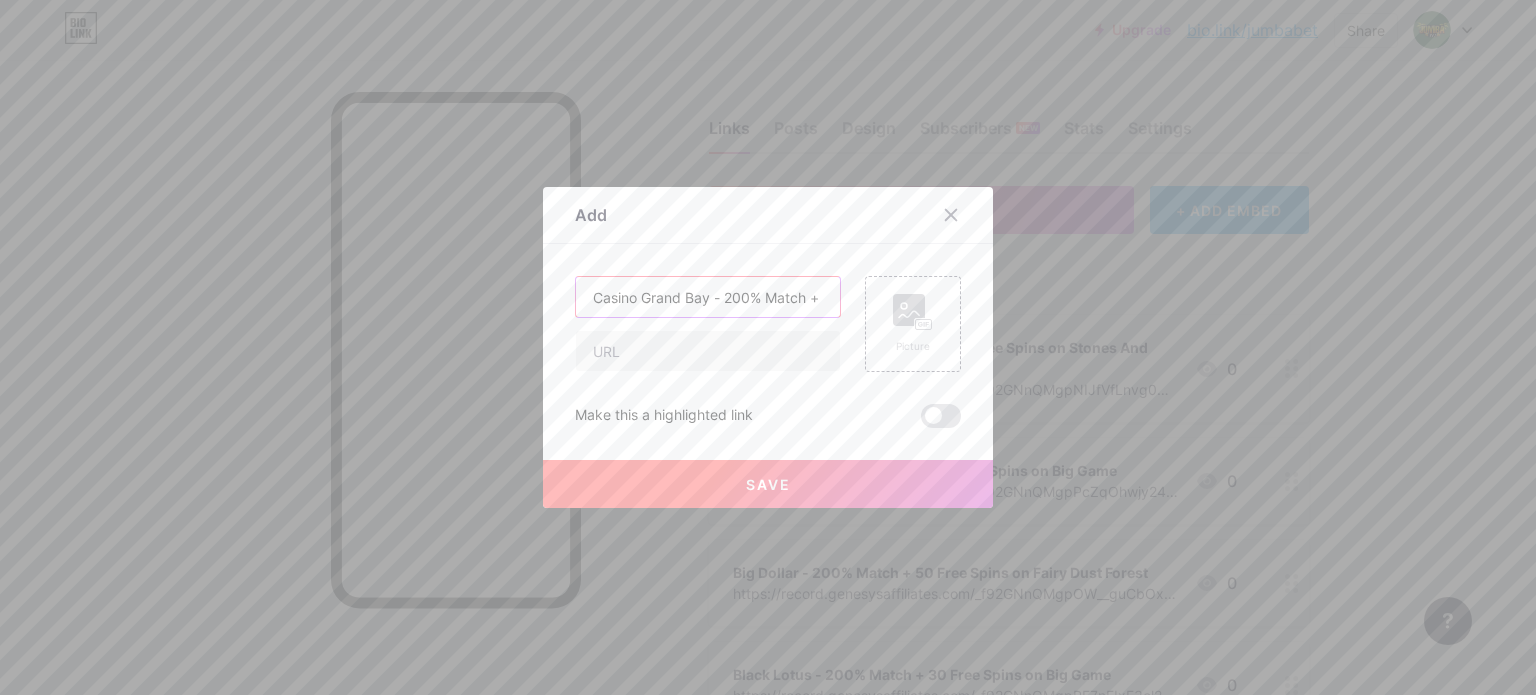 scroll, scrollTop: 0, scrollLeft: 221, axis: horizontal 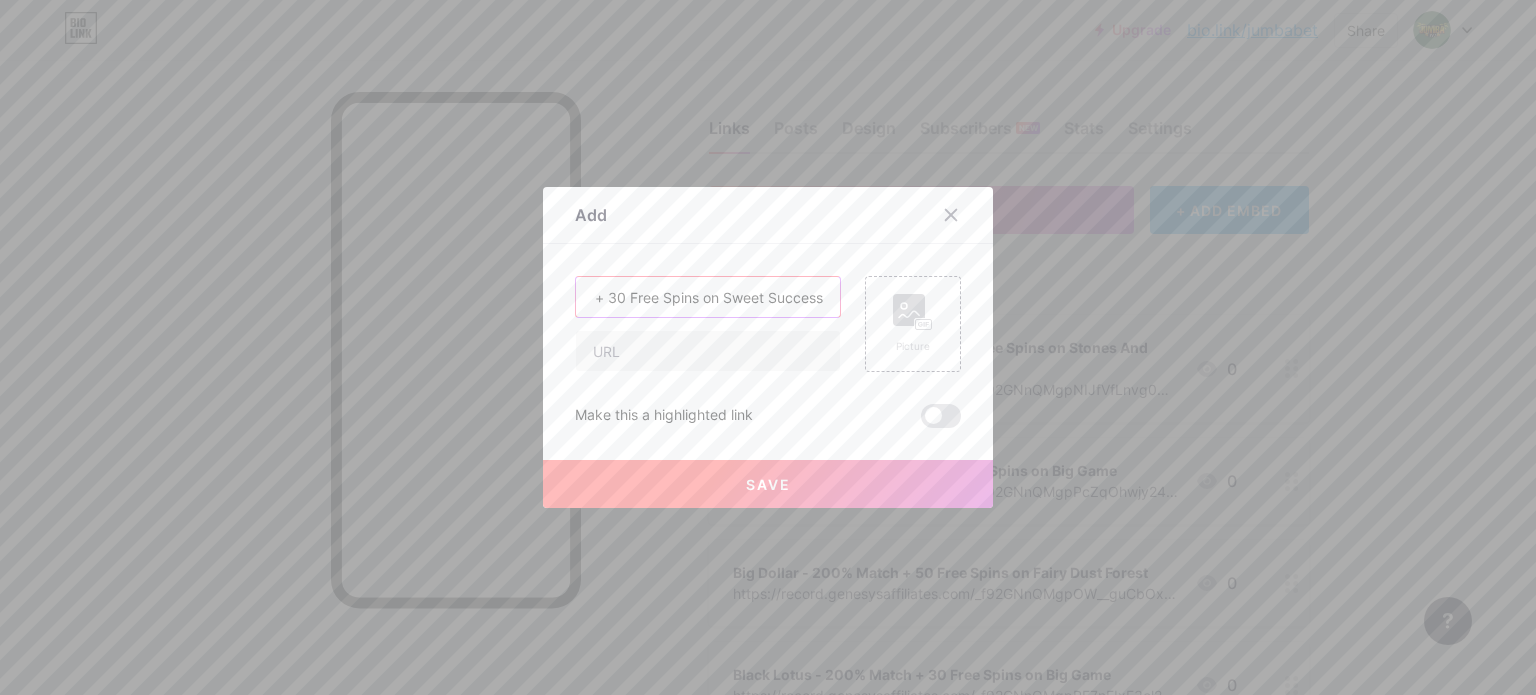 type on "Casino Grand Bay - 200% Match + 30 Free Spins on Sweet Success" 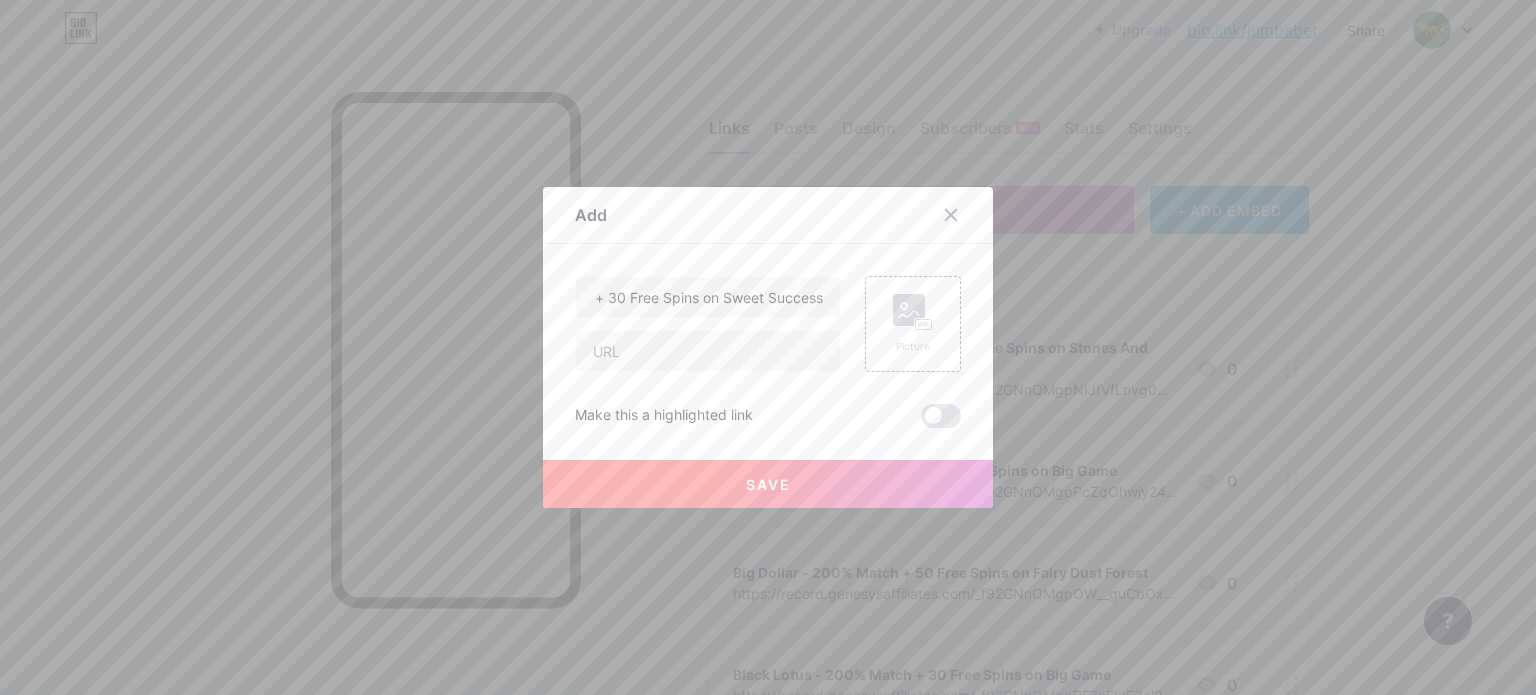 scroll, scrollTop: 0, scrollLeft: 0, axis: both 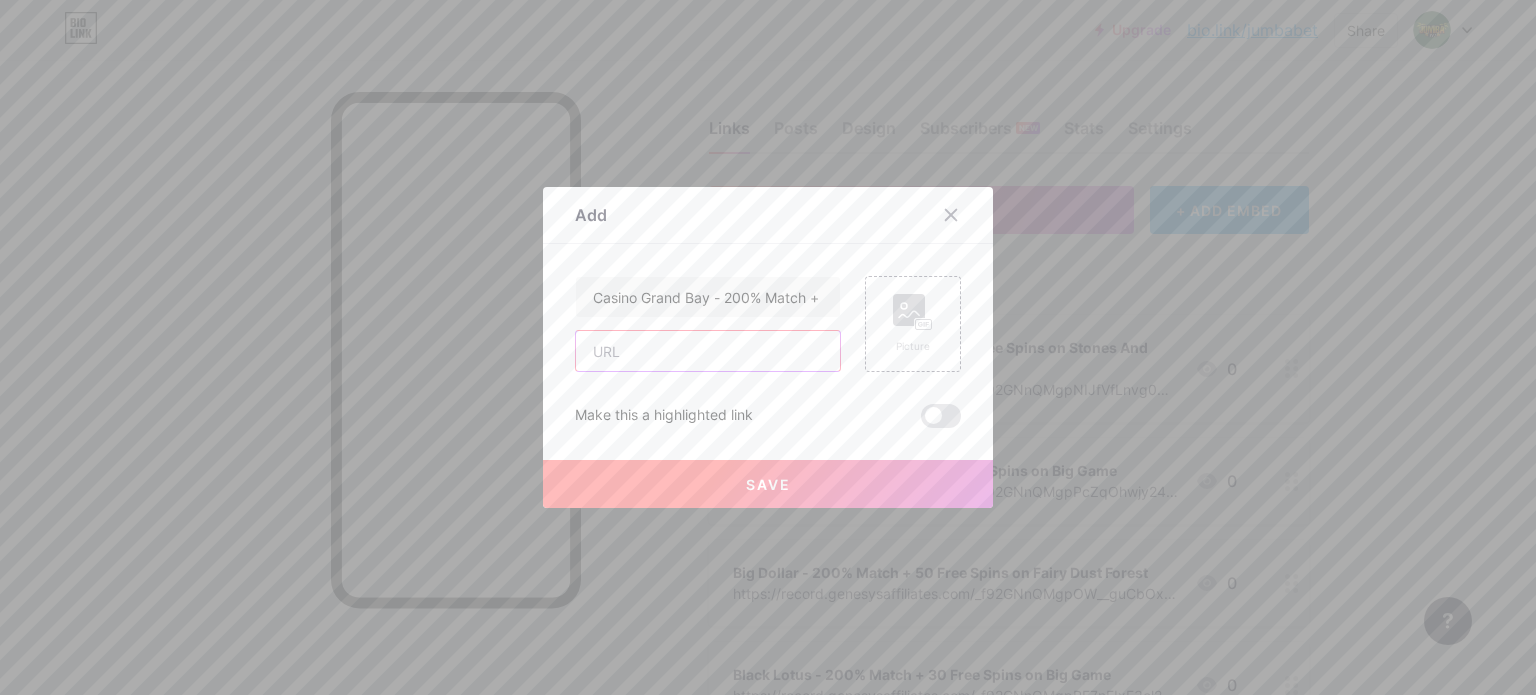 click at bounding box center (708, 351) 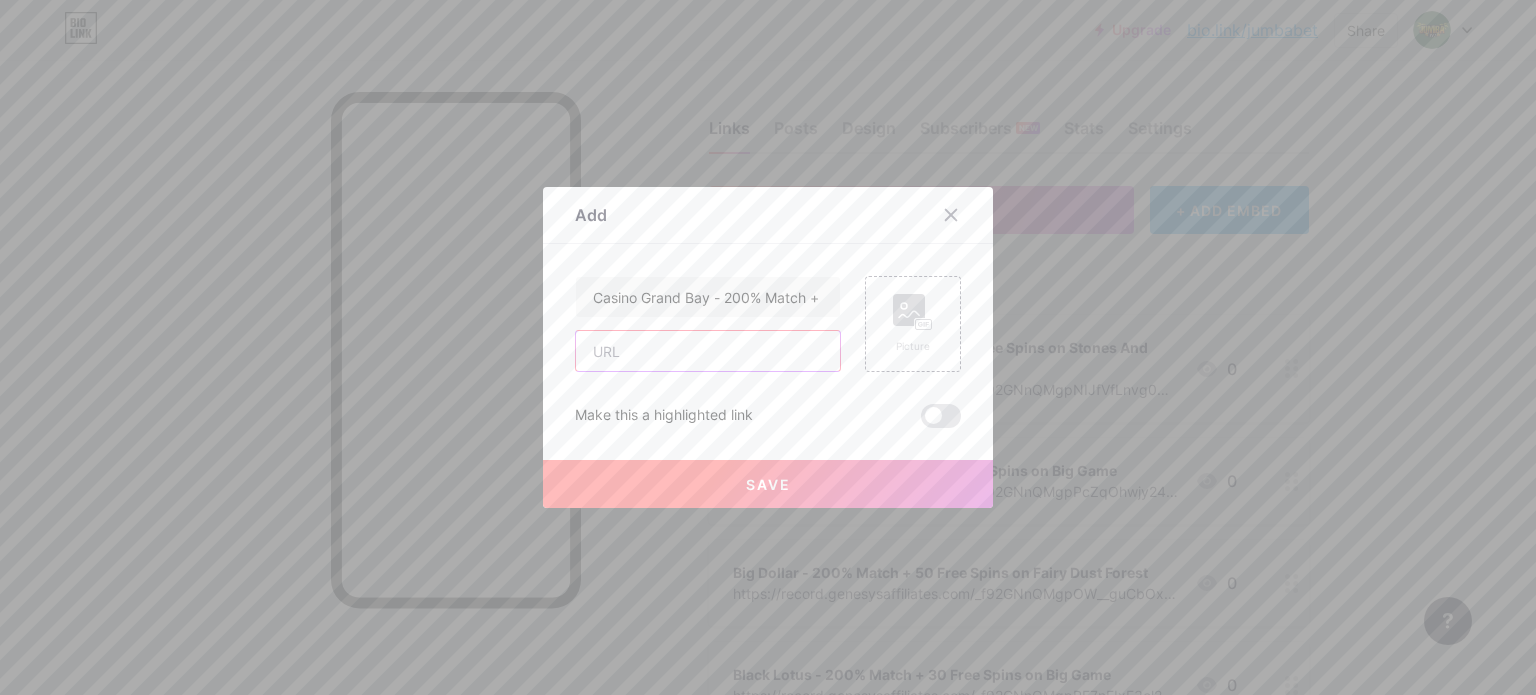 paste on "https://record.genesysaffiliates.com/_f92GNnQMgpMbMi4h7aw-u2Nd7ZgqdRLk/1/" 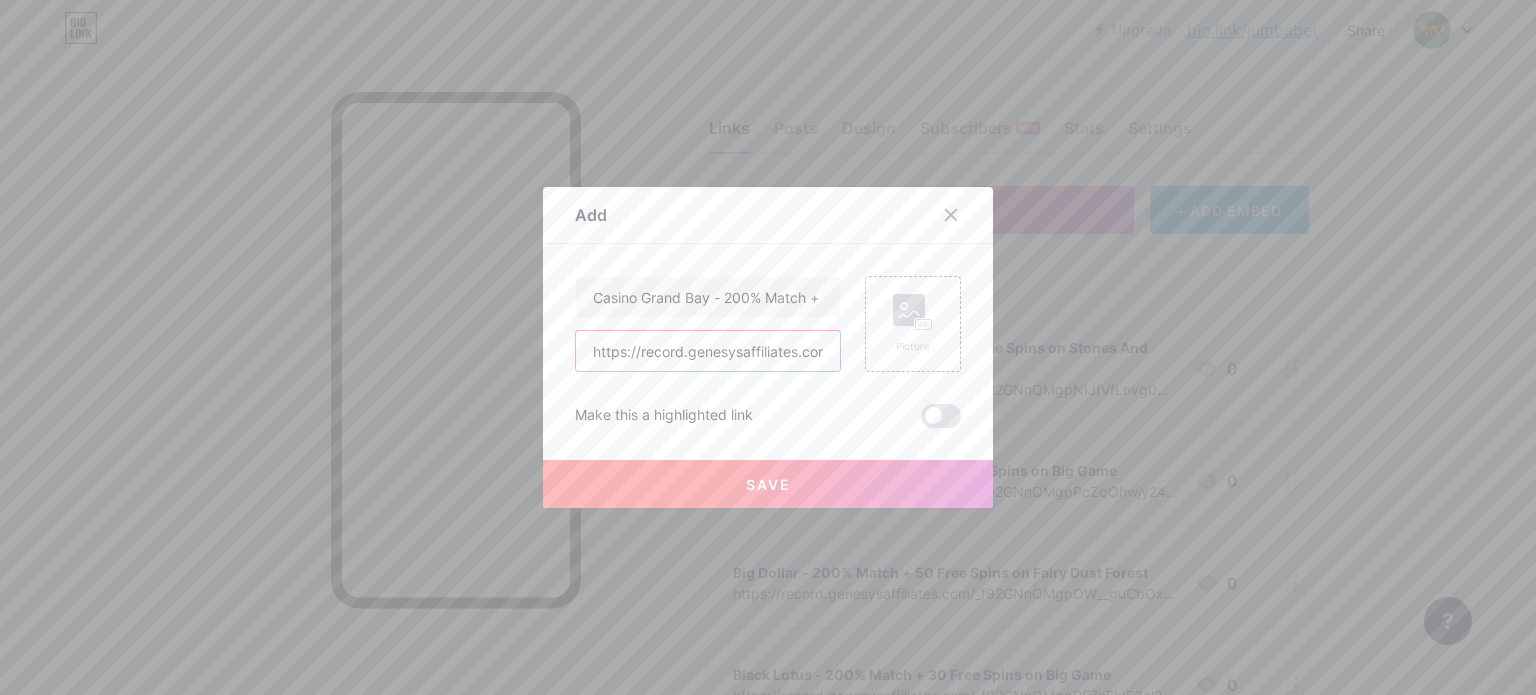 scroll, scrollTop: 0, scrollLeft: 316, axis: horizontal 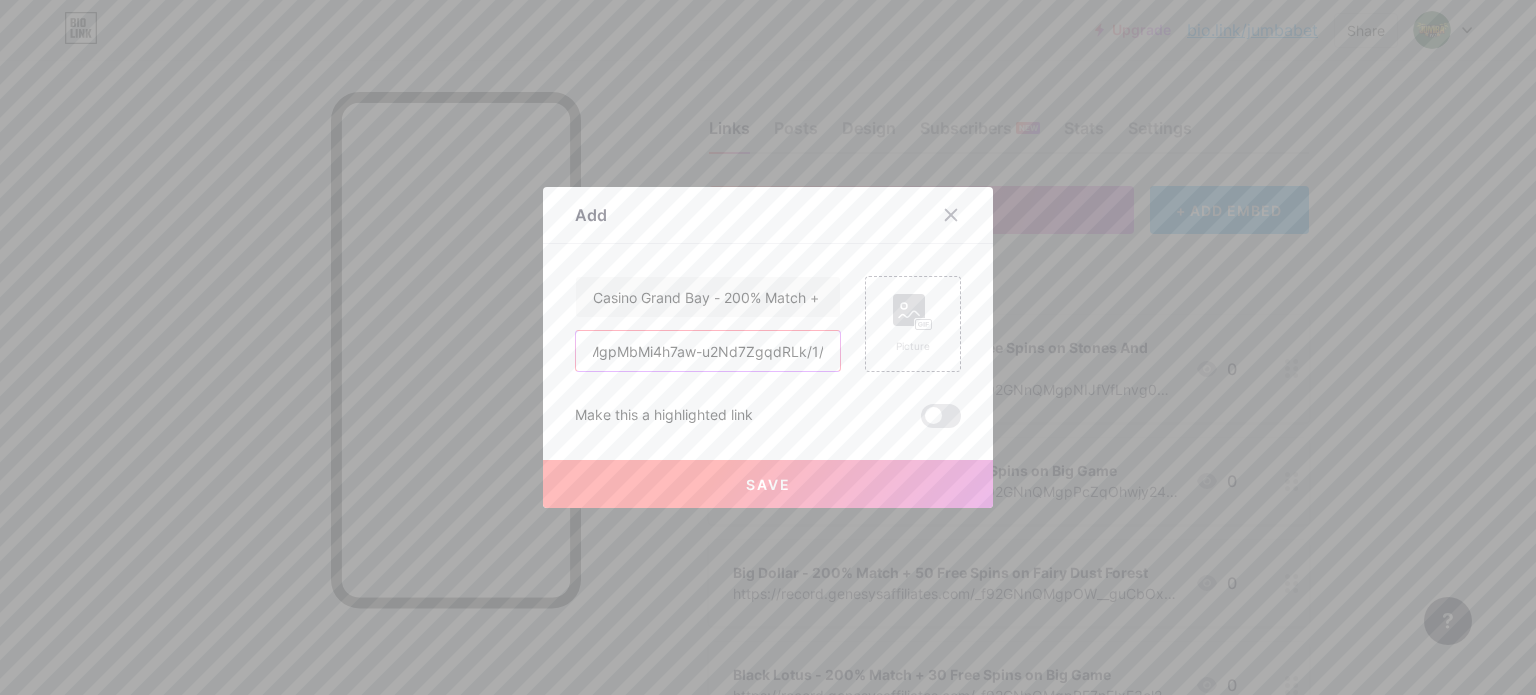 type on "https://record.genesysaffiliates.com/_f92GNnQMgpMbMi4h7aw-u2Nd7ZgqdRLk/1/" 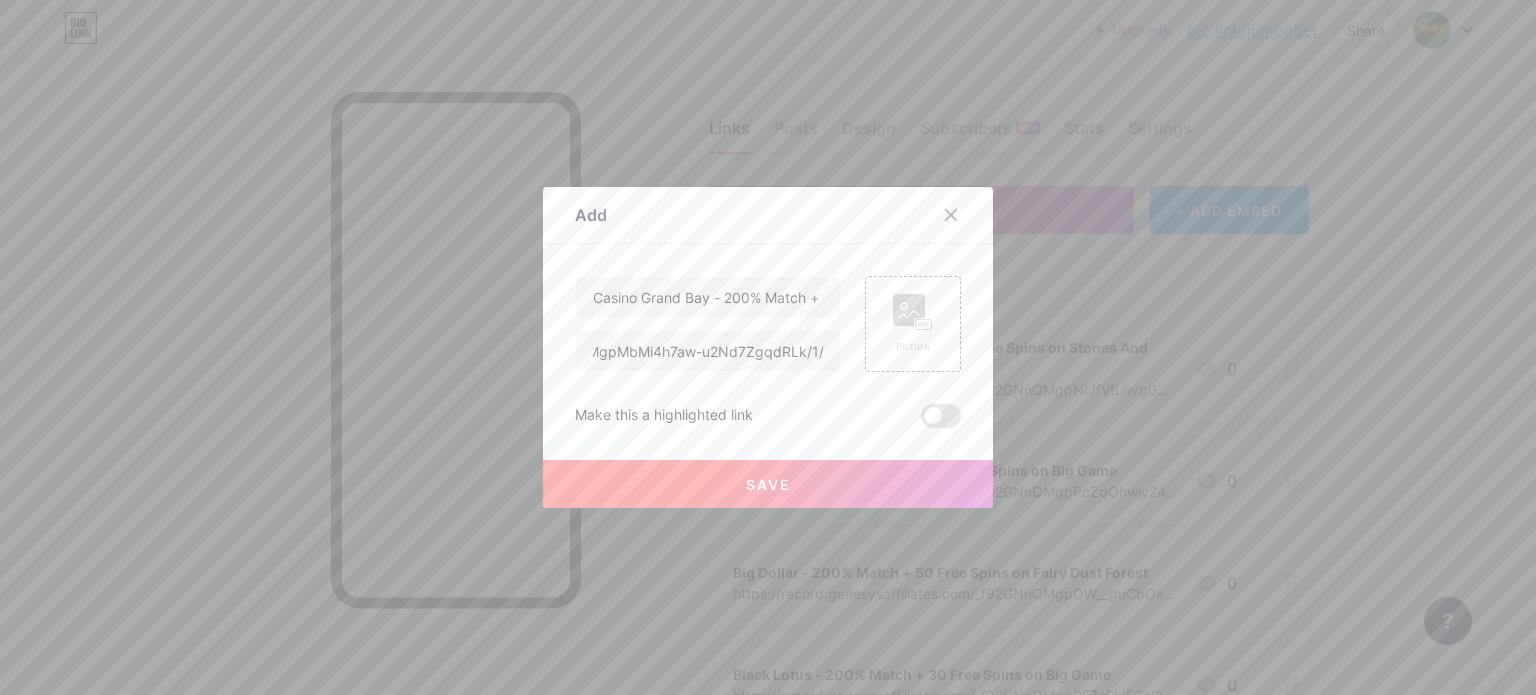 click on "Save" at bounding box center (768, 484) 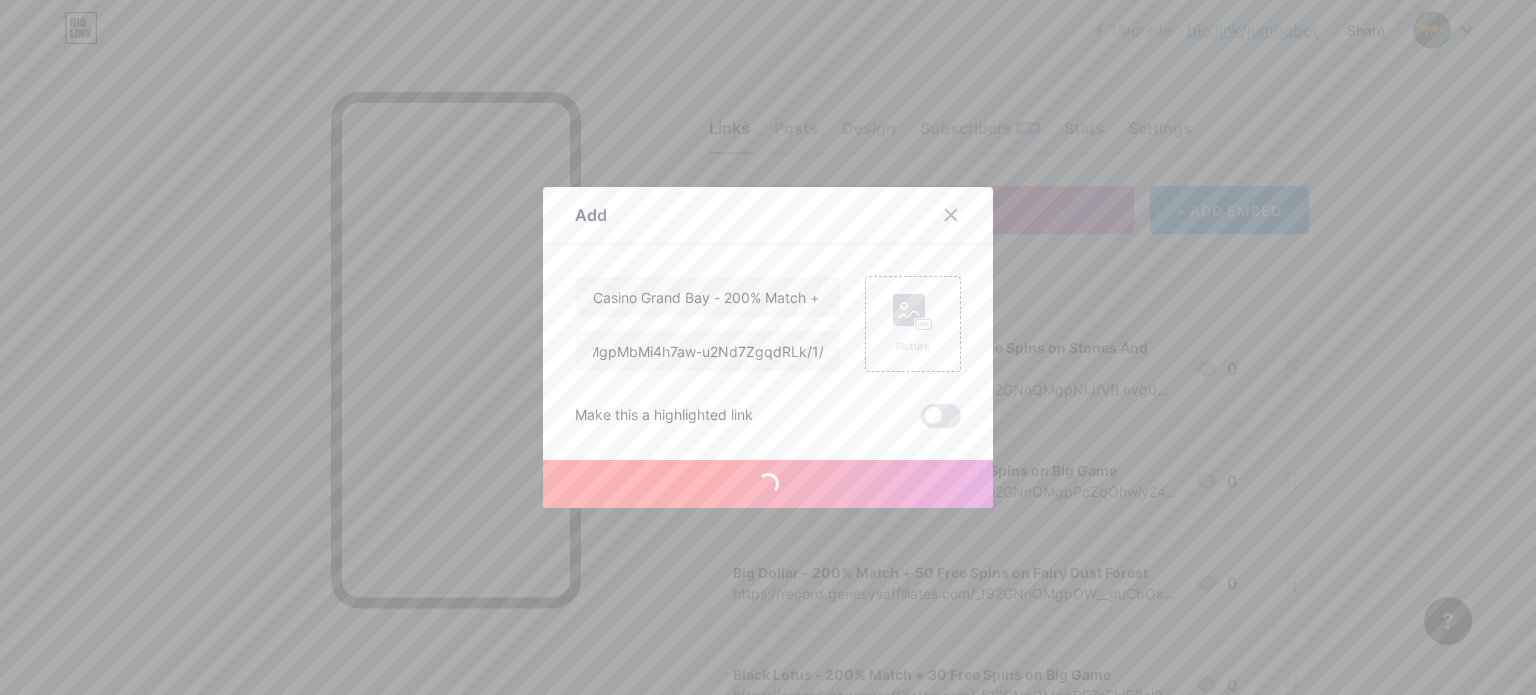 scroll, scrollTop: 0, scrollLeft: 0, axis: both 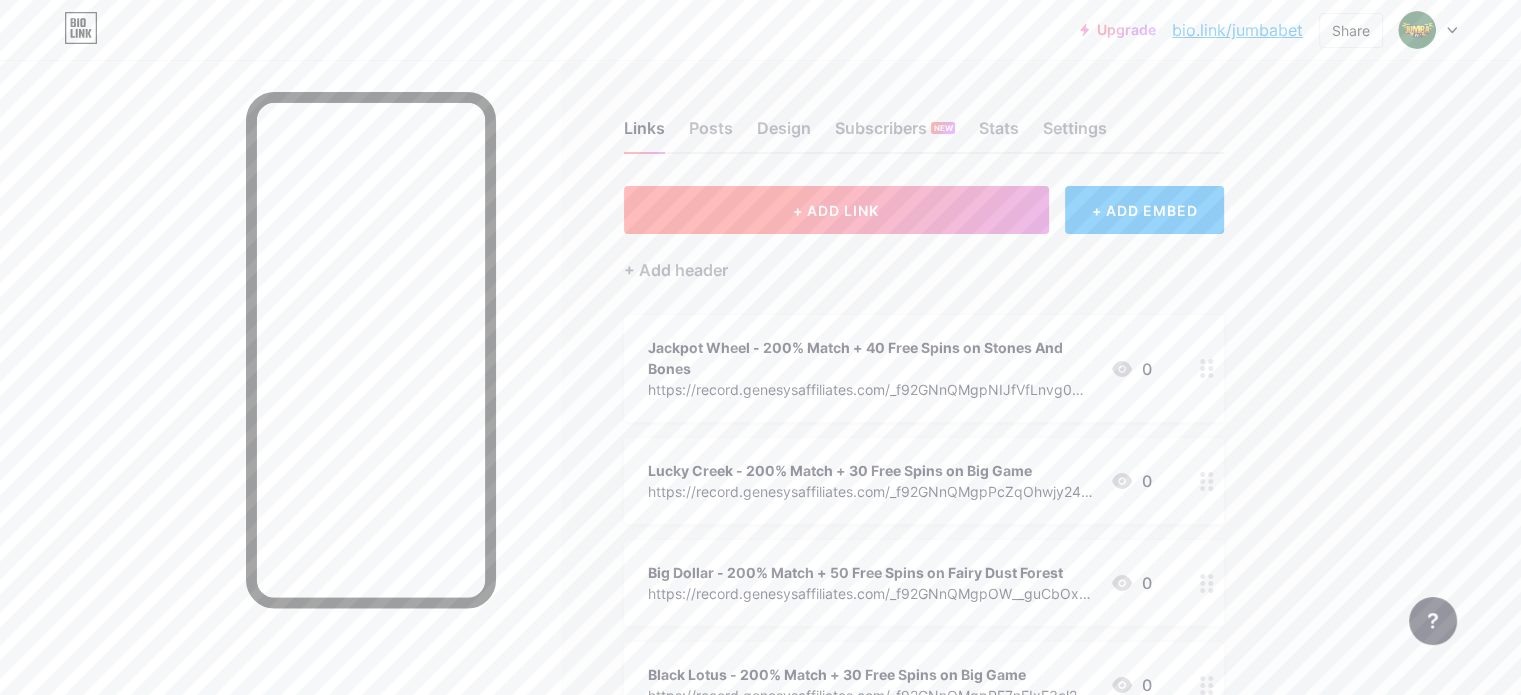 click on "+ ADD LINK" at bounding box center (836, 210) 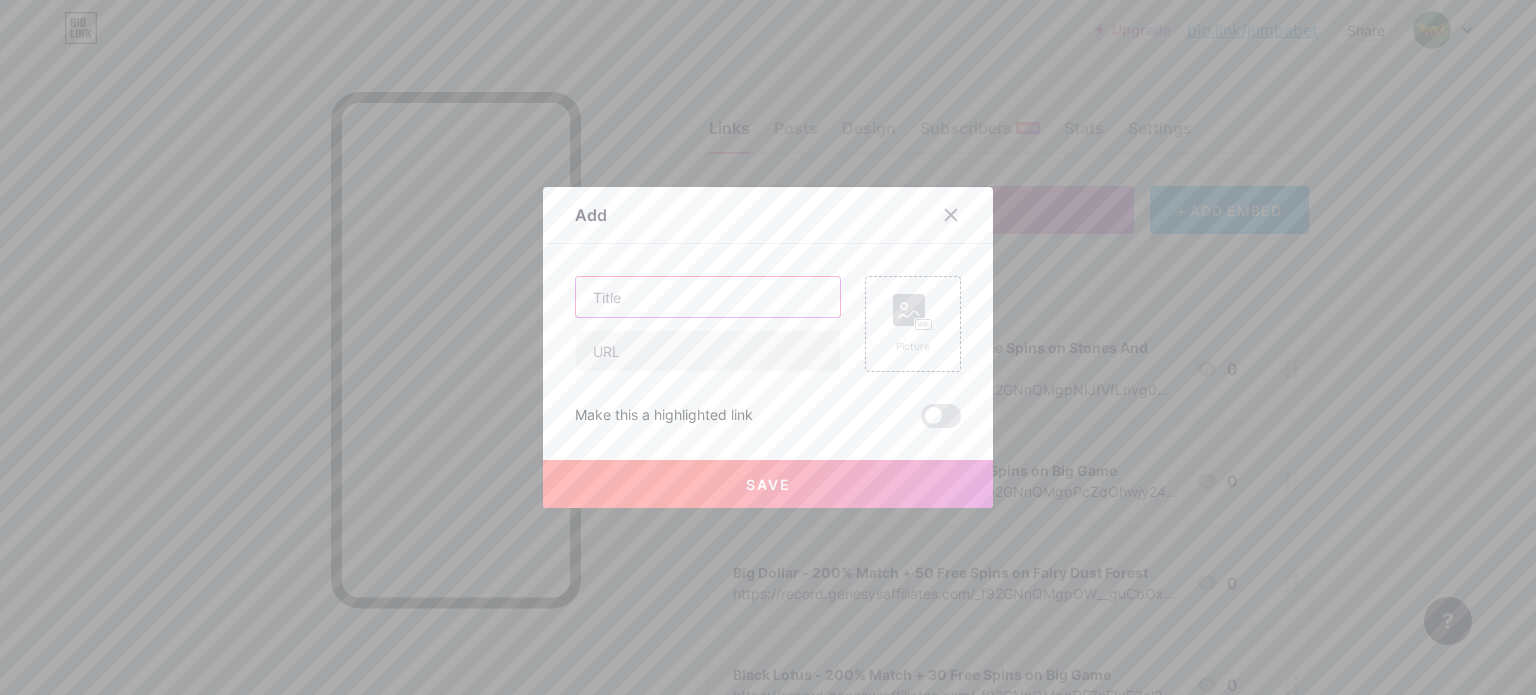 click at bounding box center [708, 297] 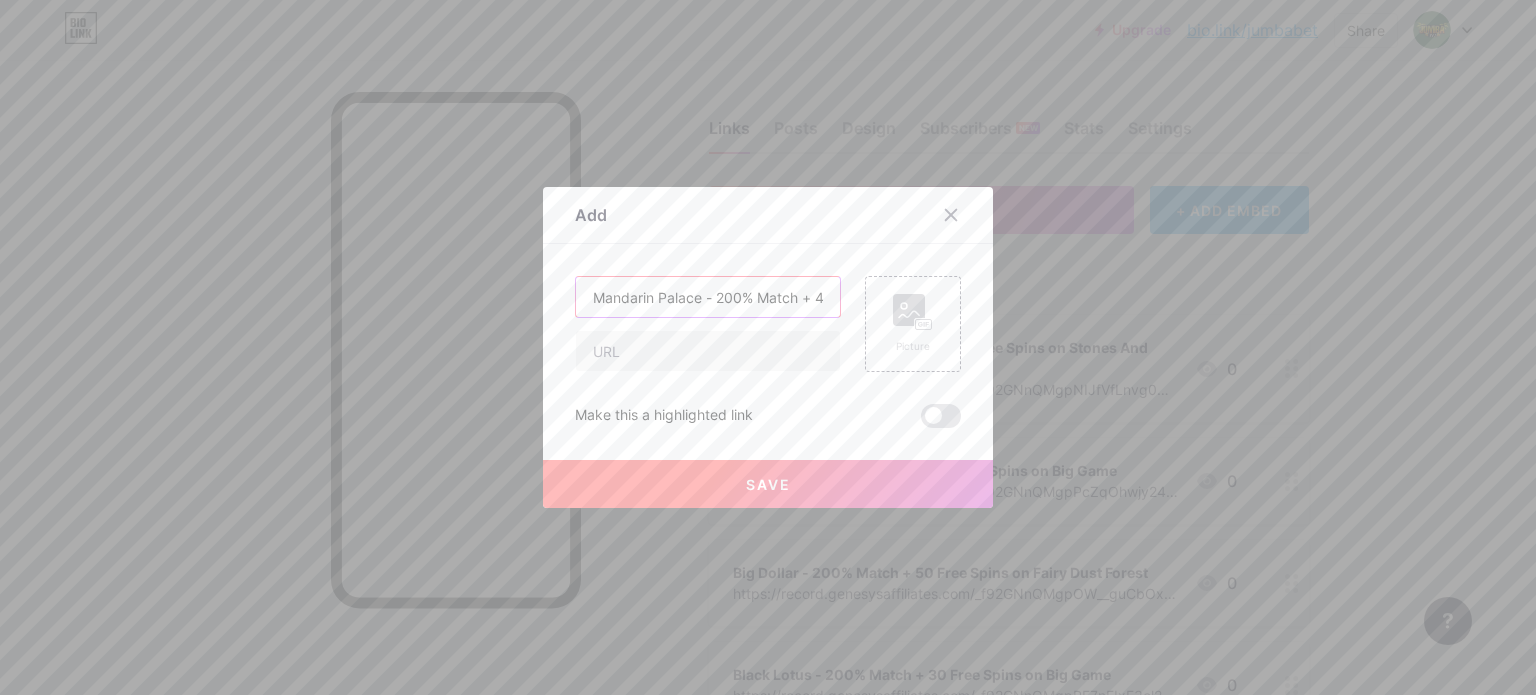 scroll, scrollTop: 0, scrollLeft: 190, axis: horizontal 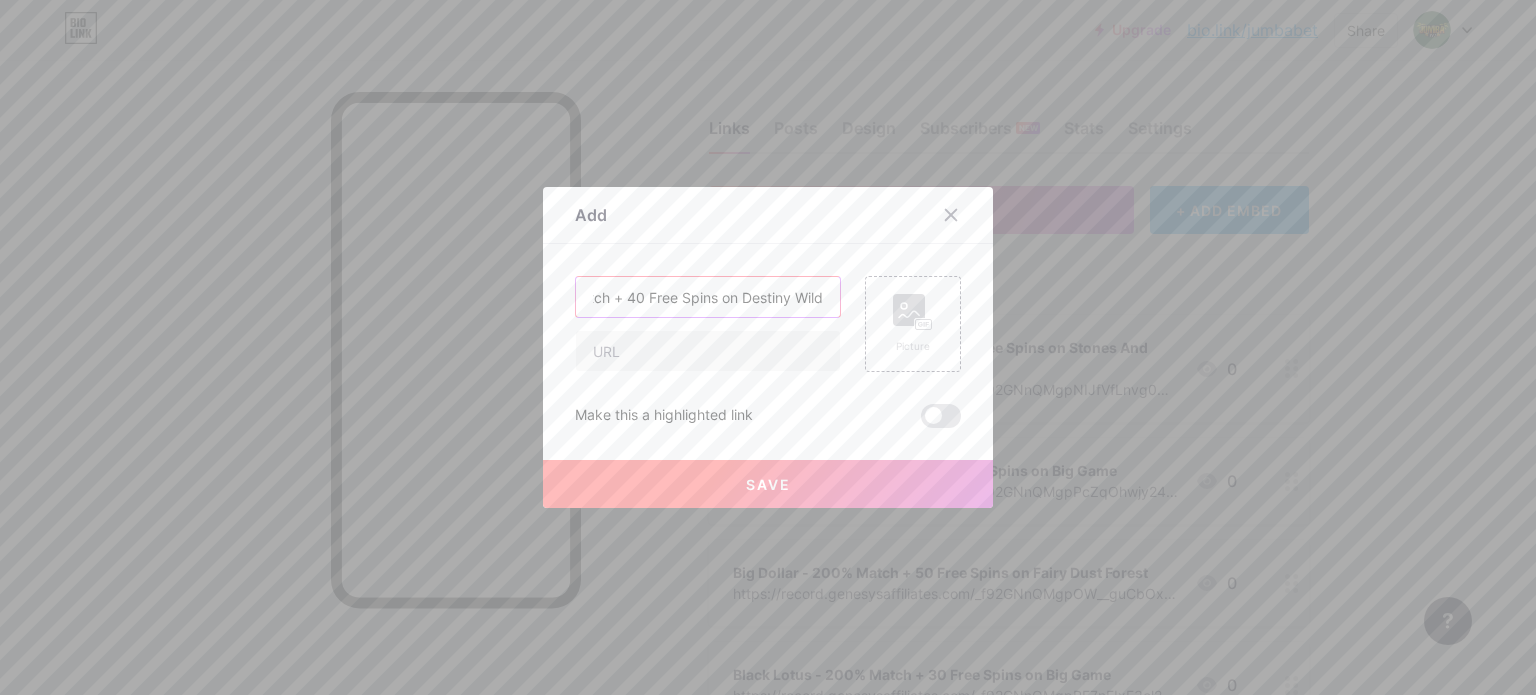 type on "Mandarin Palace - 200% Match + 40 Free Spins on Destiny Wild" 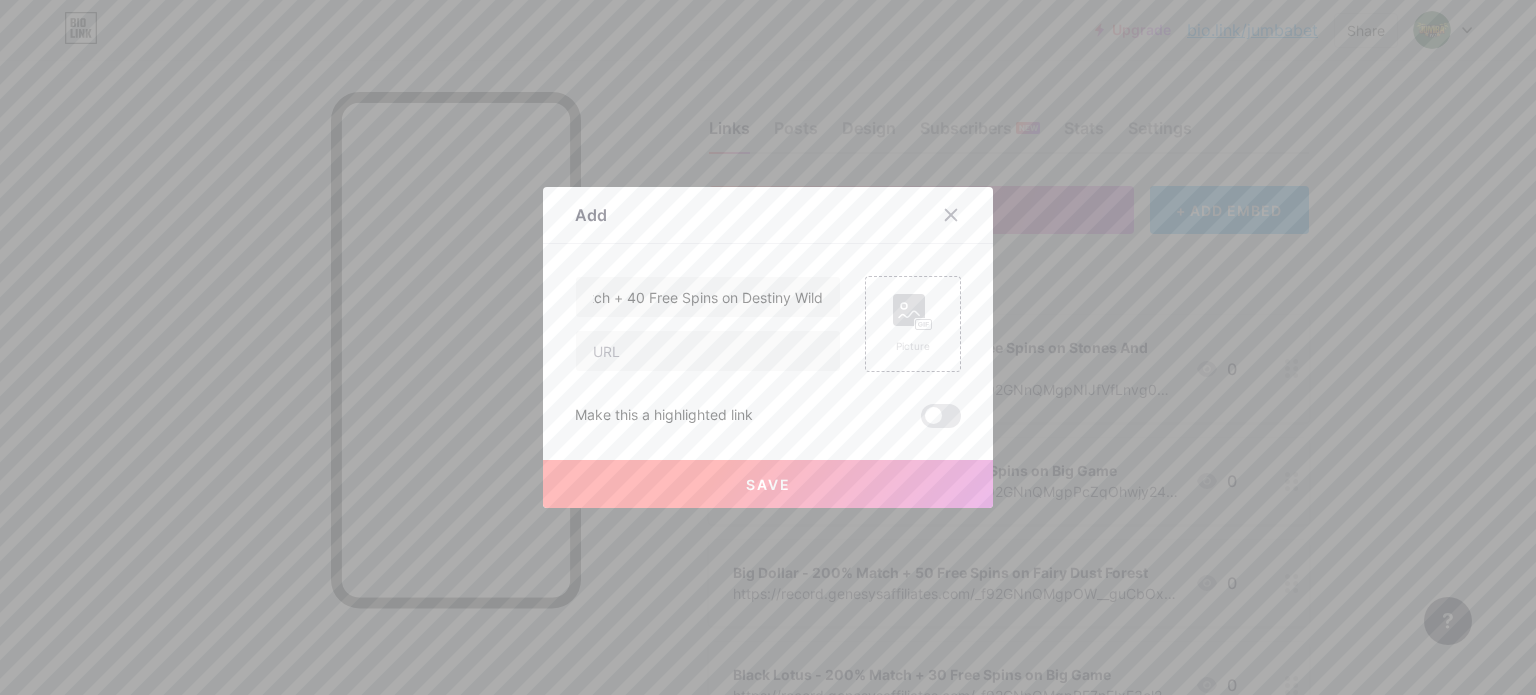 scroll, scrollTop: 0, scrollLeft: 0, axis: both 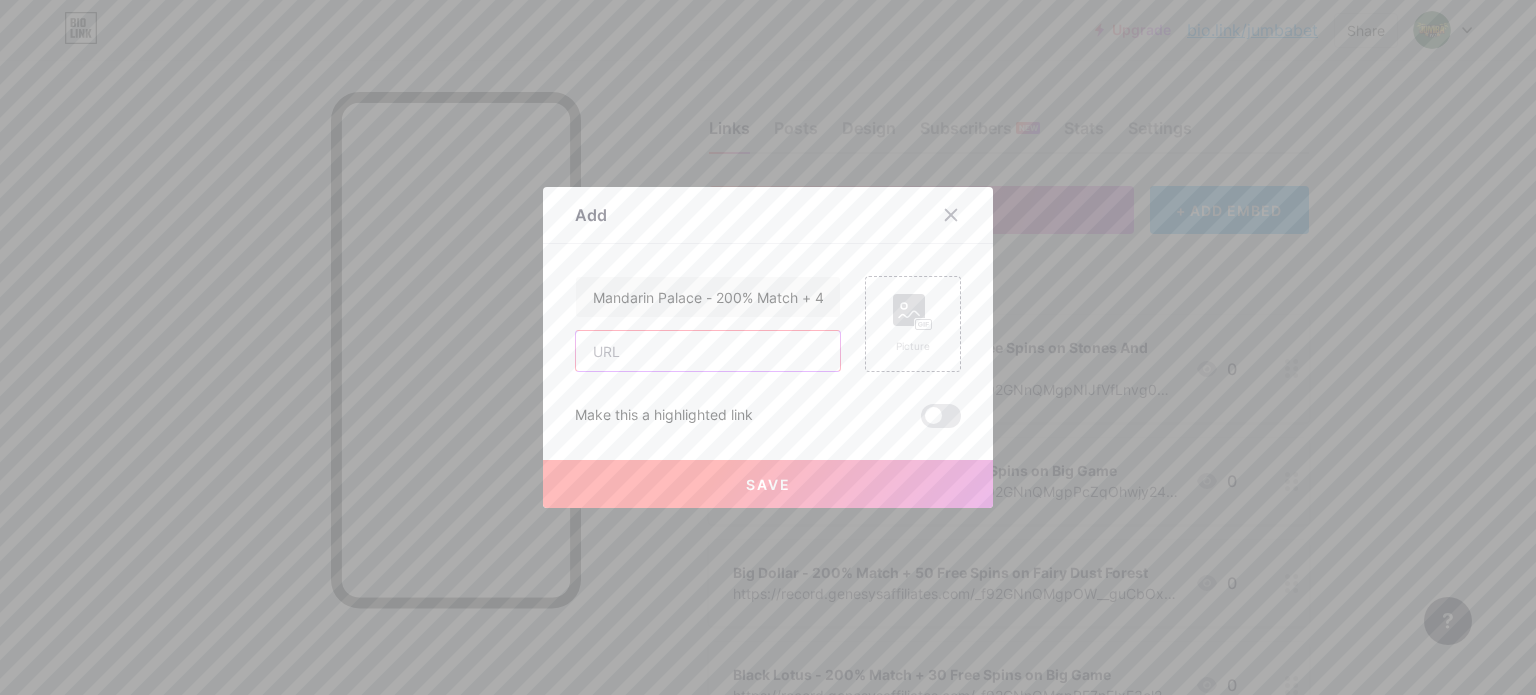 click at bounding box center [708, 351] 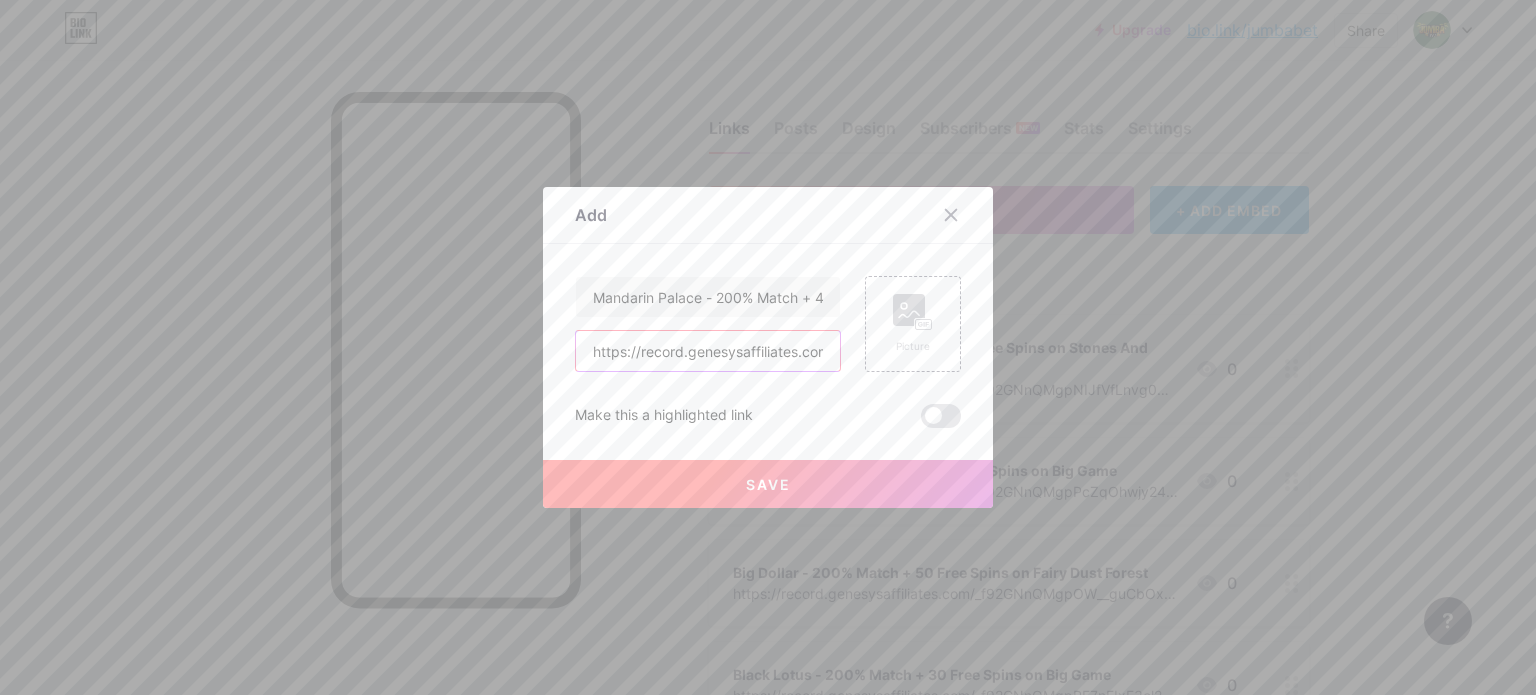 scroll, scrollTop: 0, scrollLeft: 312, axis: horizontal 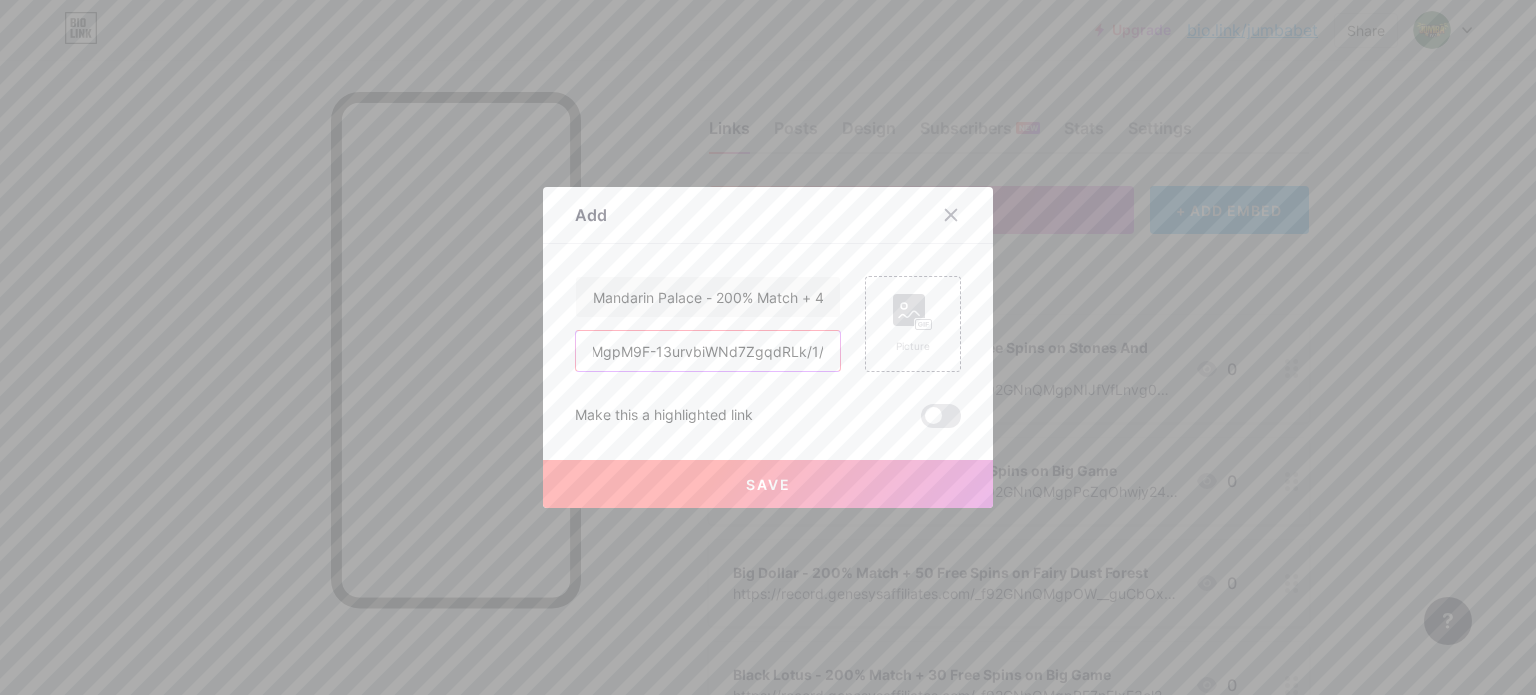 type on "https://record.genesysaffiliates.com/_f92GNnQMgpM9F-13urvbiWNd7ZgqdRLk/1/" 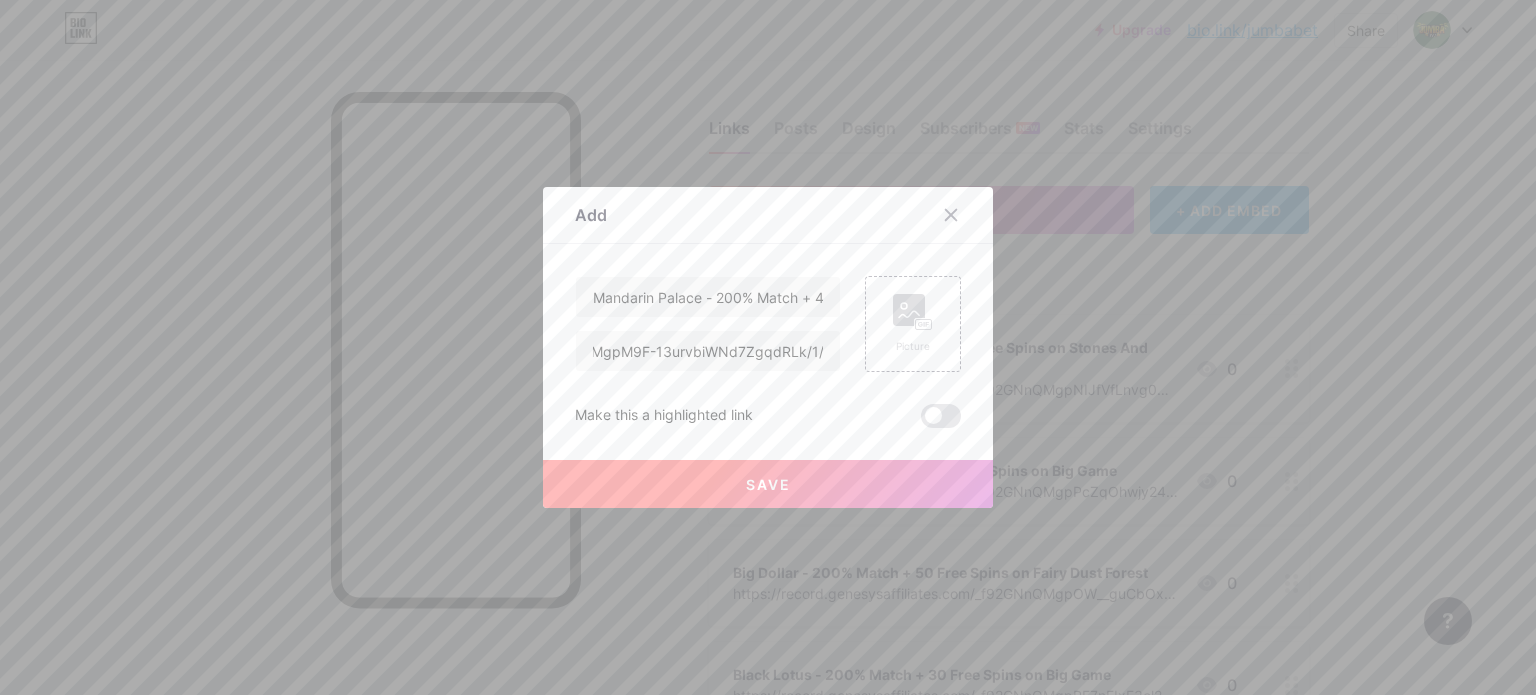 click on "Save" at bounding box center (768, 484) 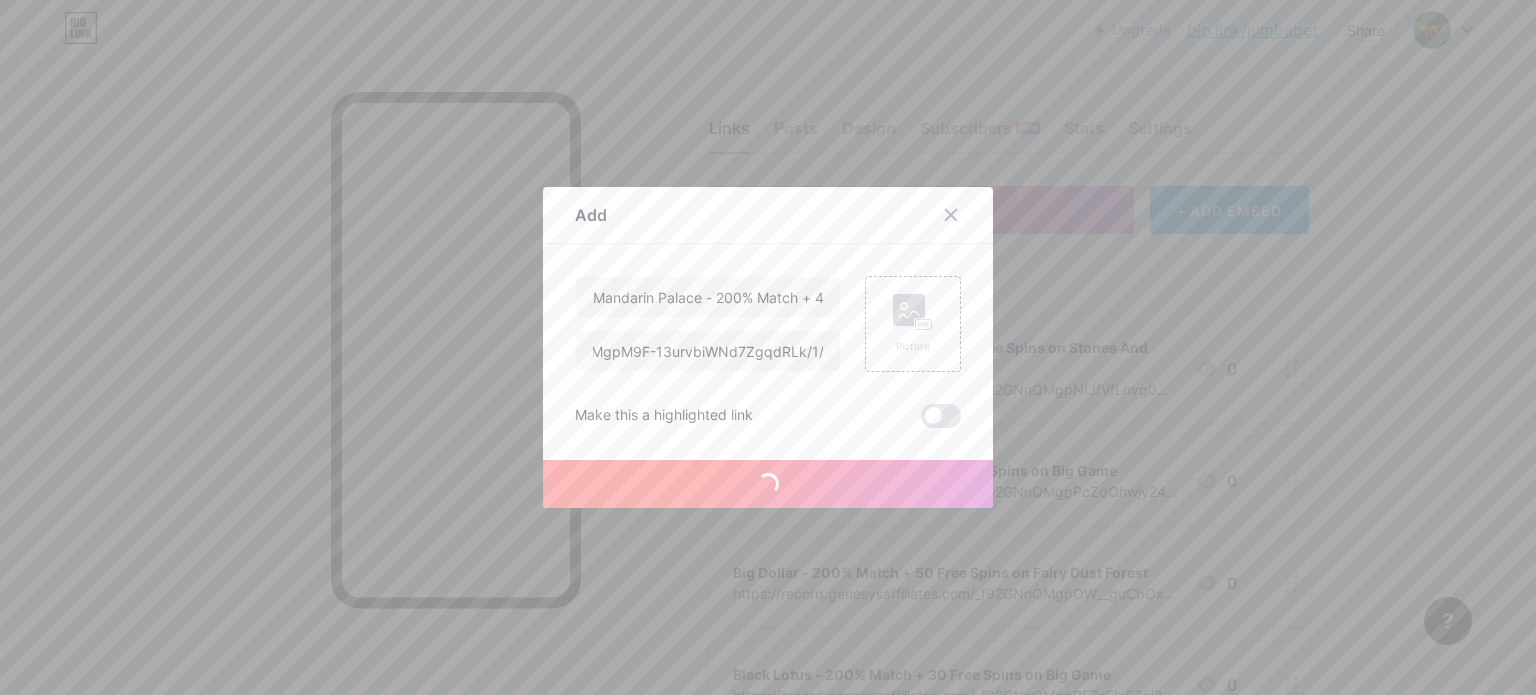 scroll, scrollTop: 0, scrollLeft: 0, axis: both 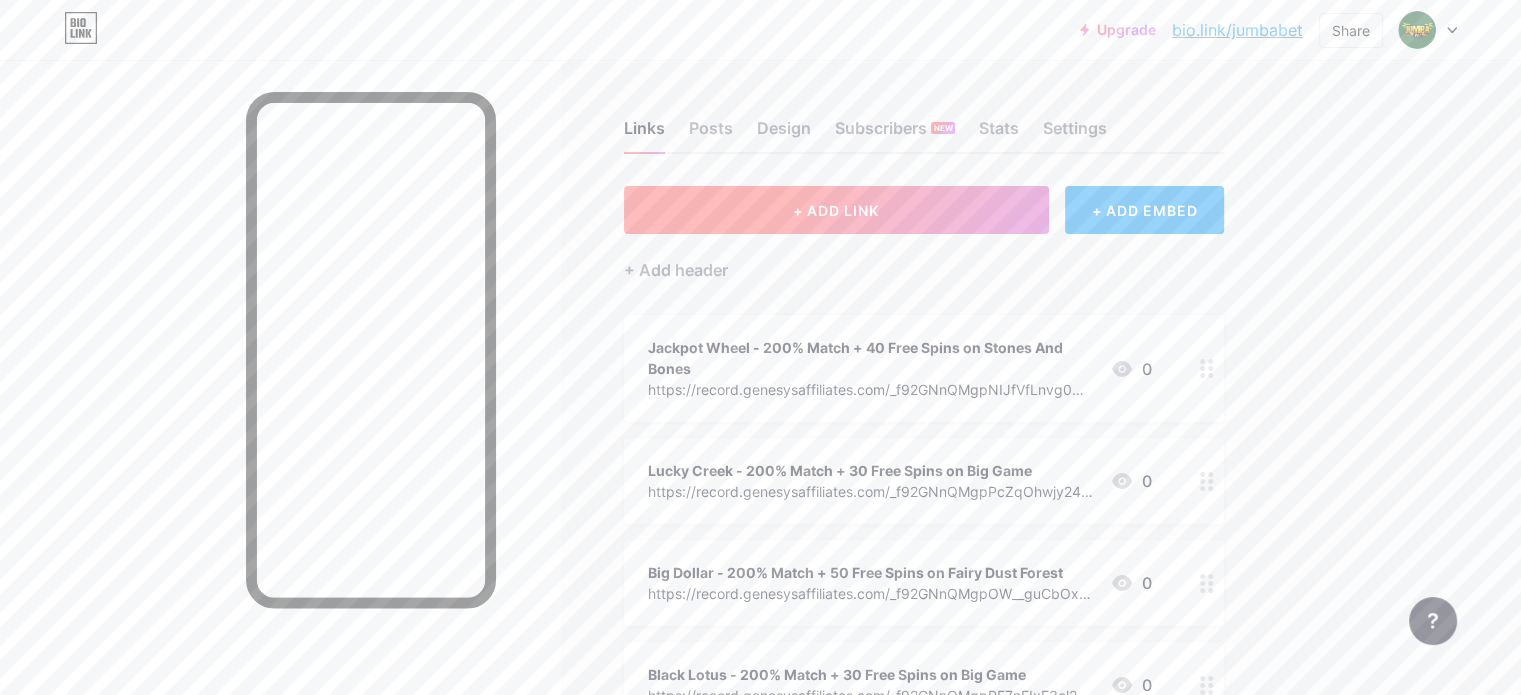 click on "+ ADD LINK" at bounding box center (836, 210) 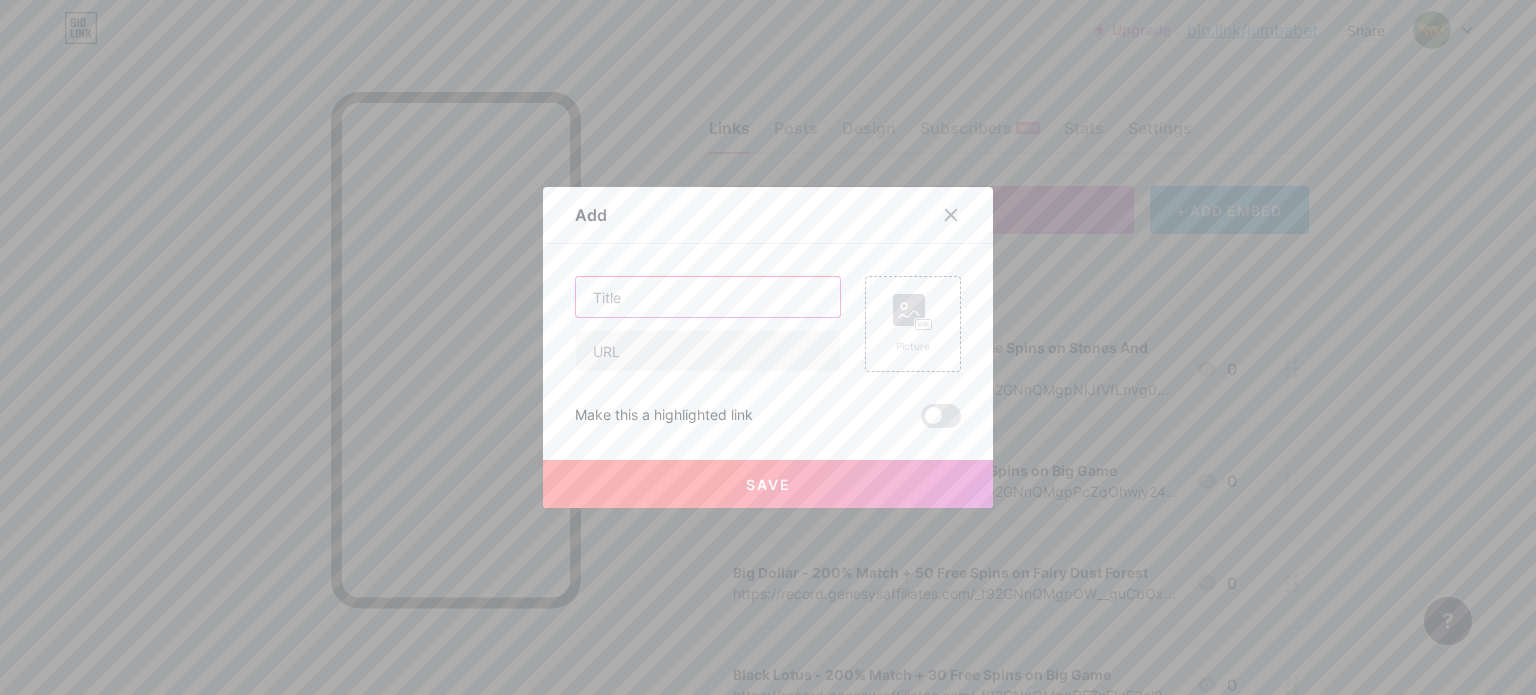 click at bounding box center (708, 297) 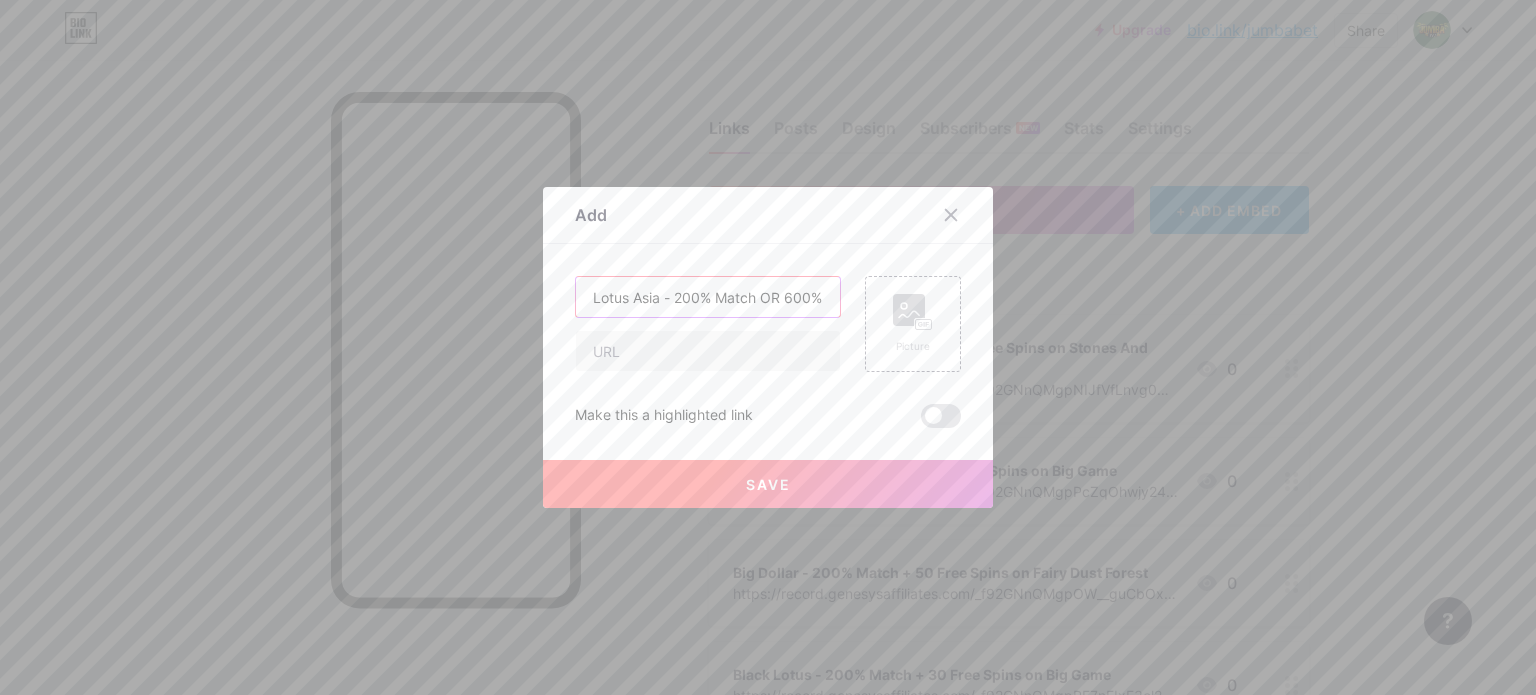 scroll, scrollTop: 0, scrollLeft: 76, axis: horizontal 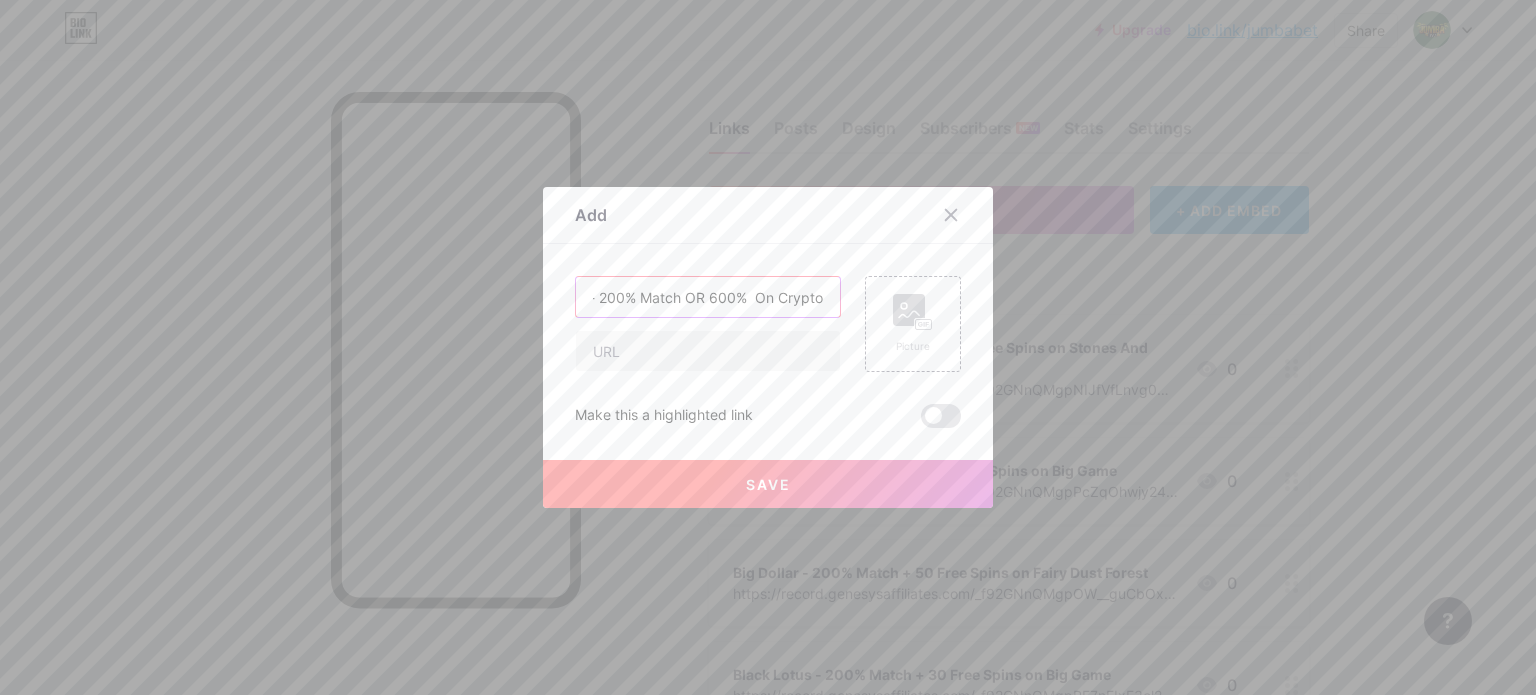 type on "Lotus Asia - 200% Match OR 600%  On Crypto" 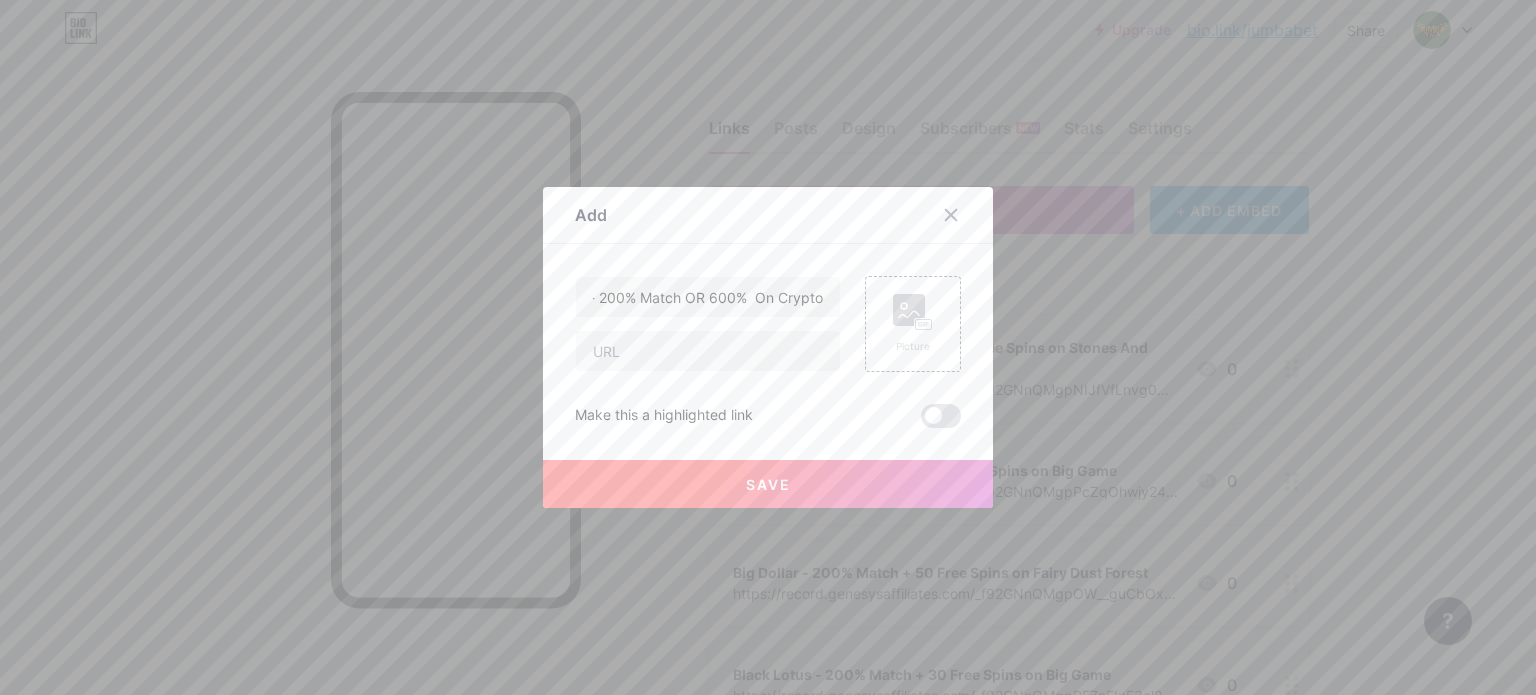 scroll, scrollTop: 0, scrollLeft: 0, axis: both 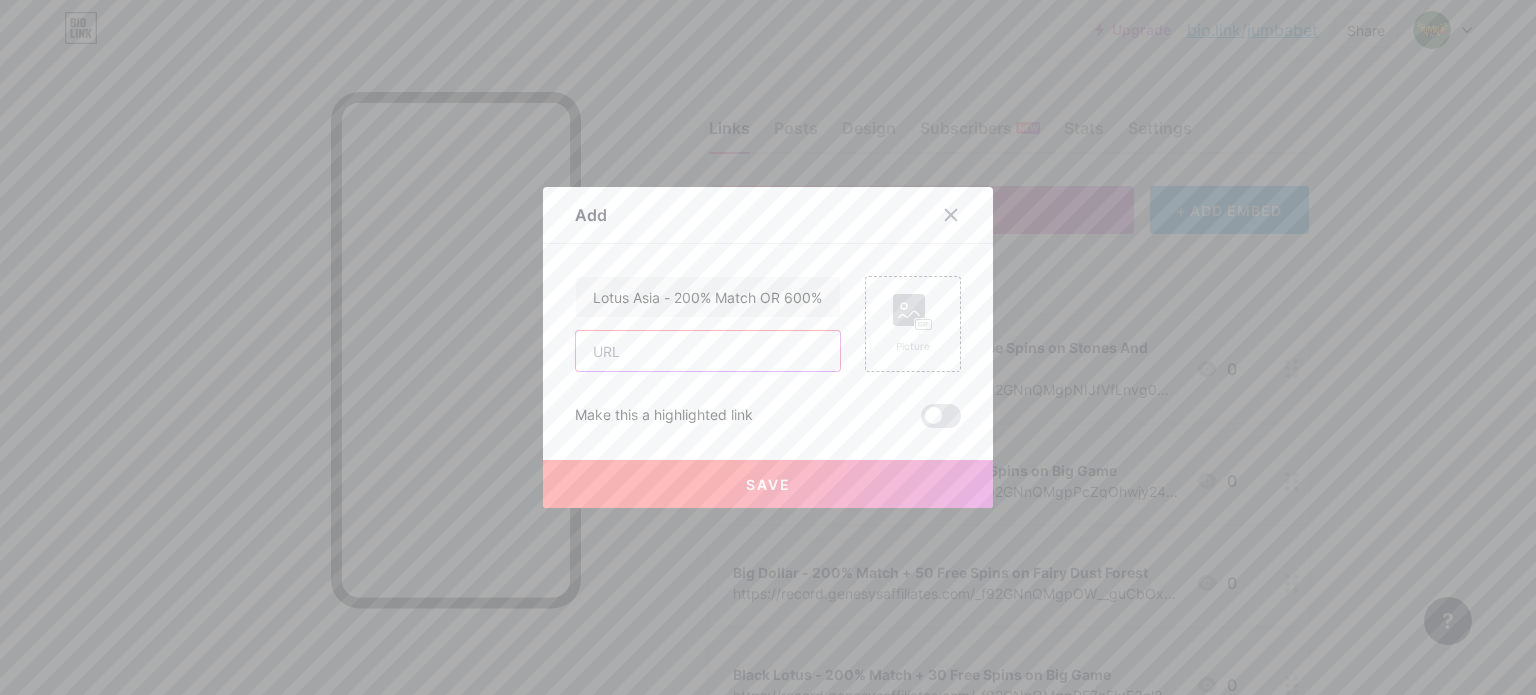 click at bounding box center (708, 351) 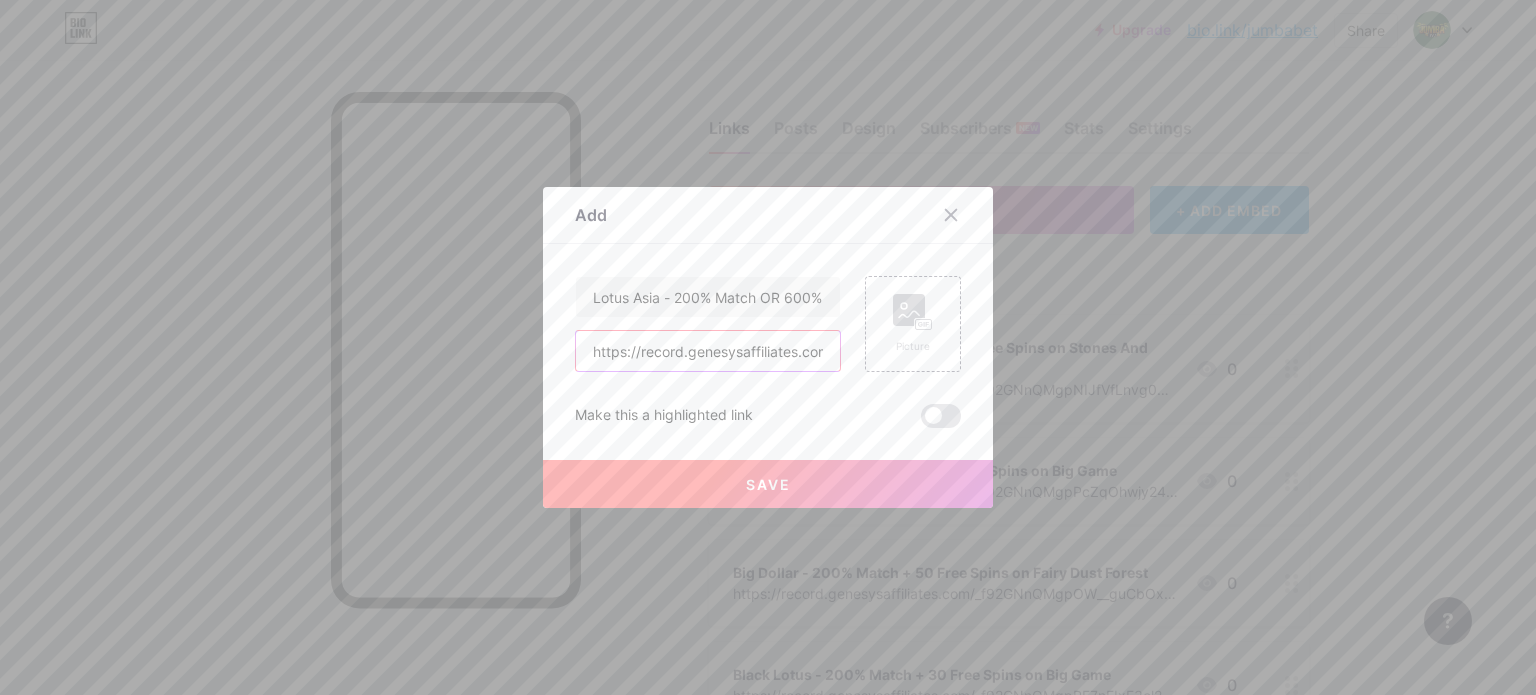 scroll, scrollTop: 0, scrollLeft: 316, axis: horizontal 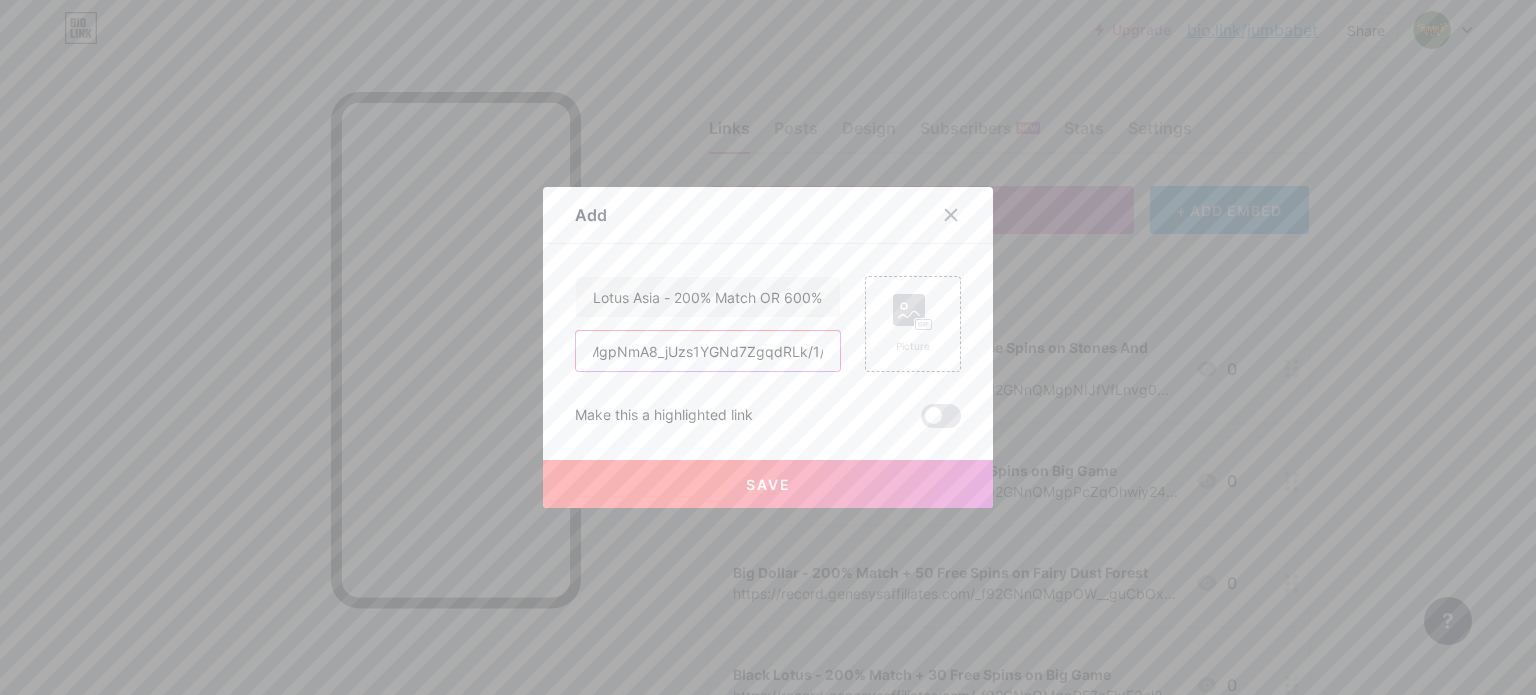 type on "https://record.genesysaffiliates.com/_f92GNnQMgpNmA8_jUzs1YGNd7ZgqdRLk/1/" 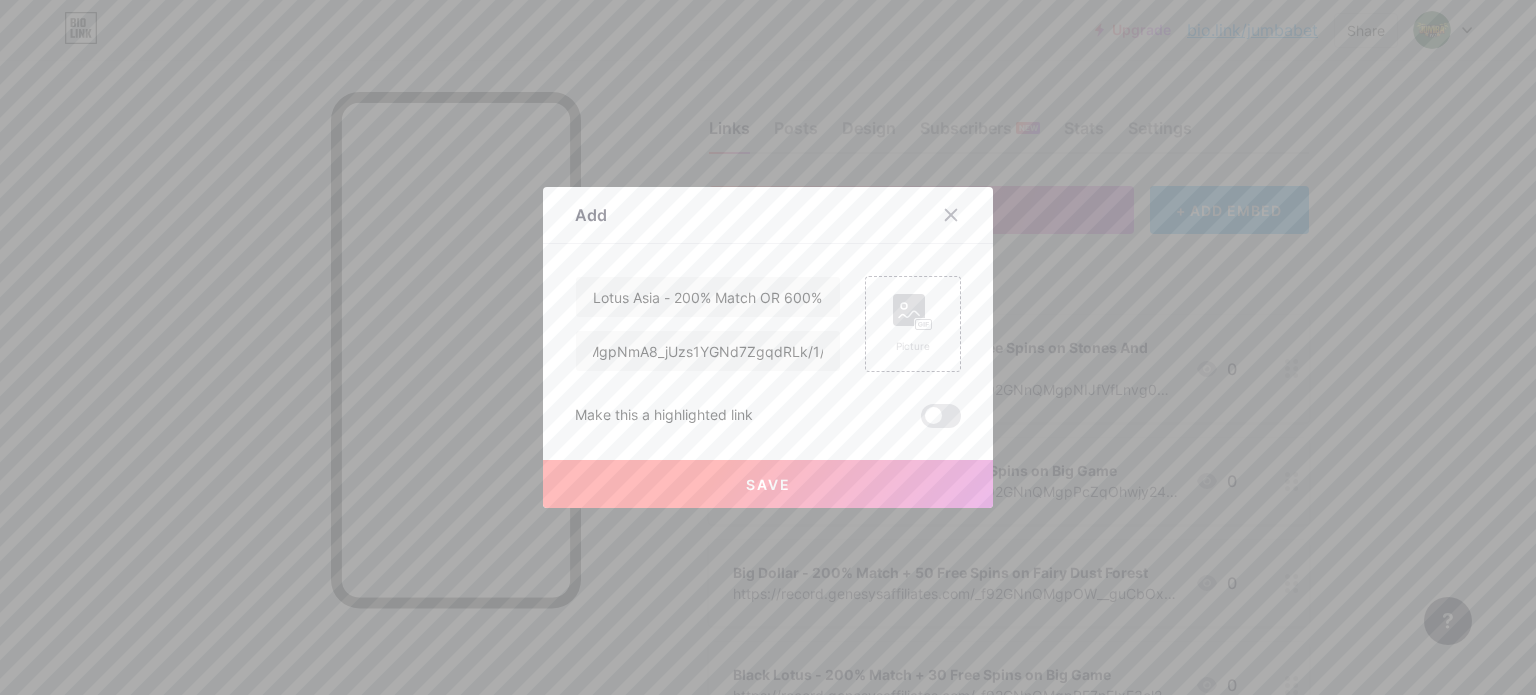 click on "Save" at bounding box center [768, 484] 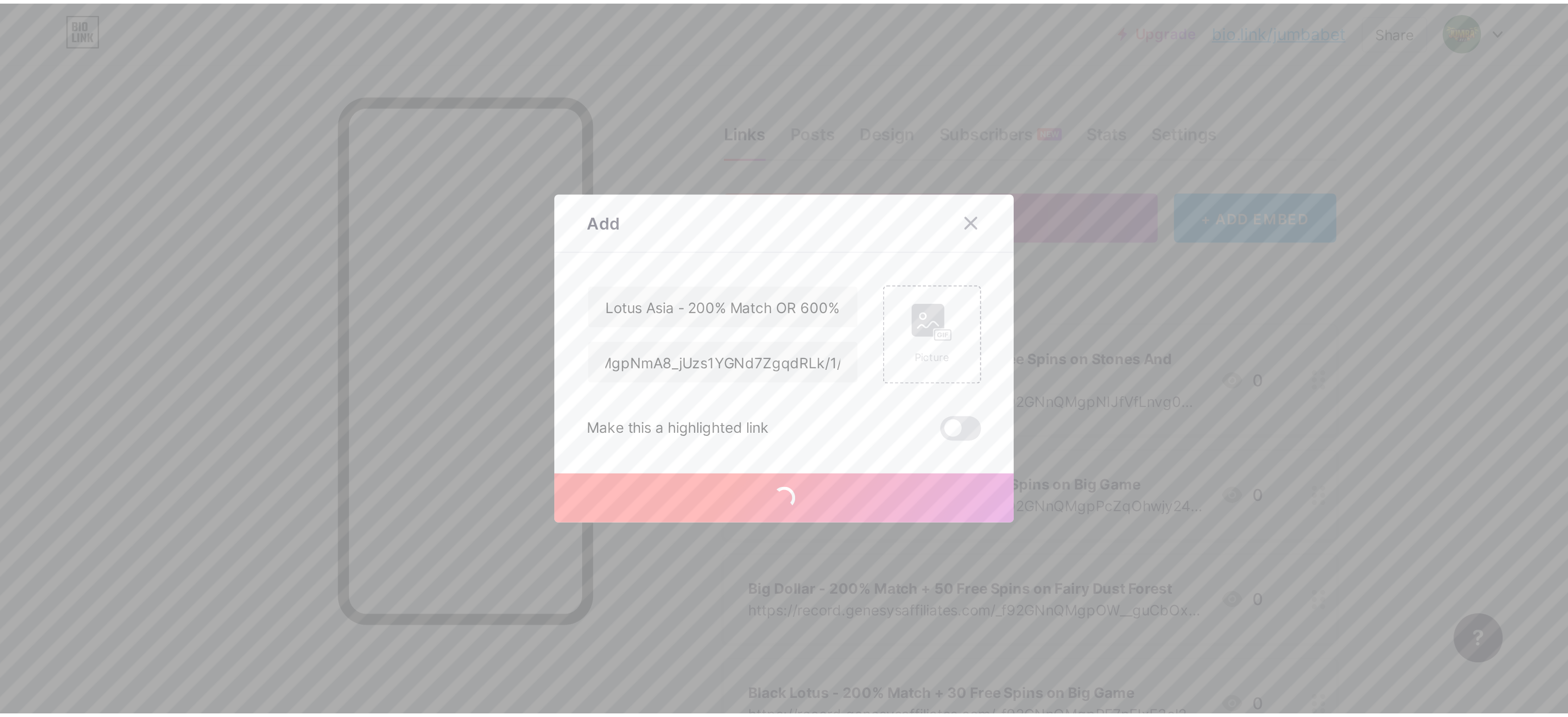 scroll, scrollTop: 0, scrollLeft: 0, axis: both 